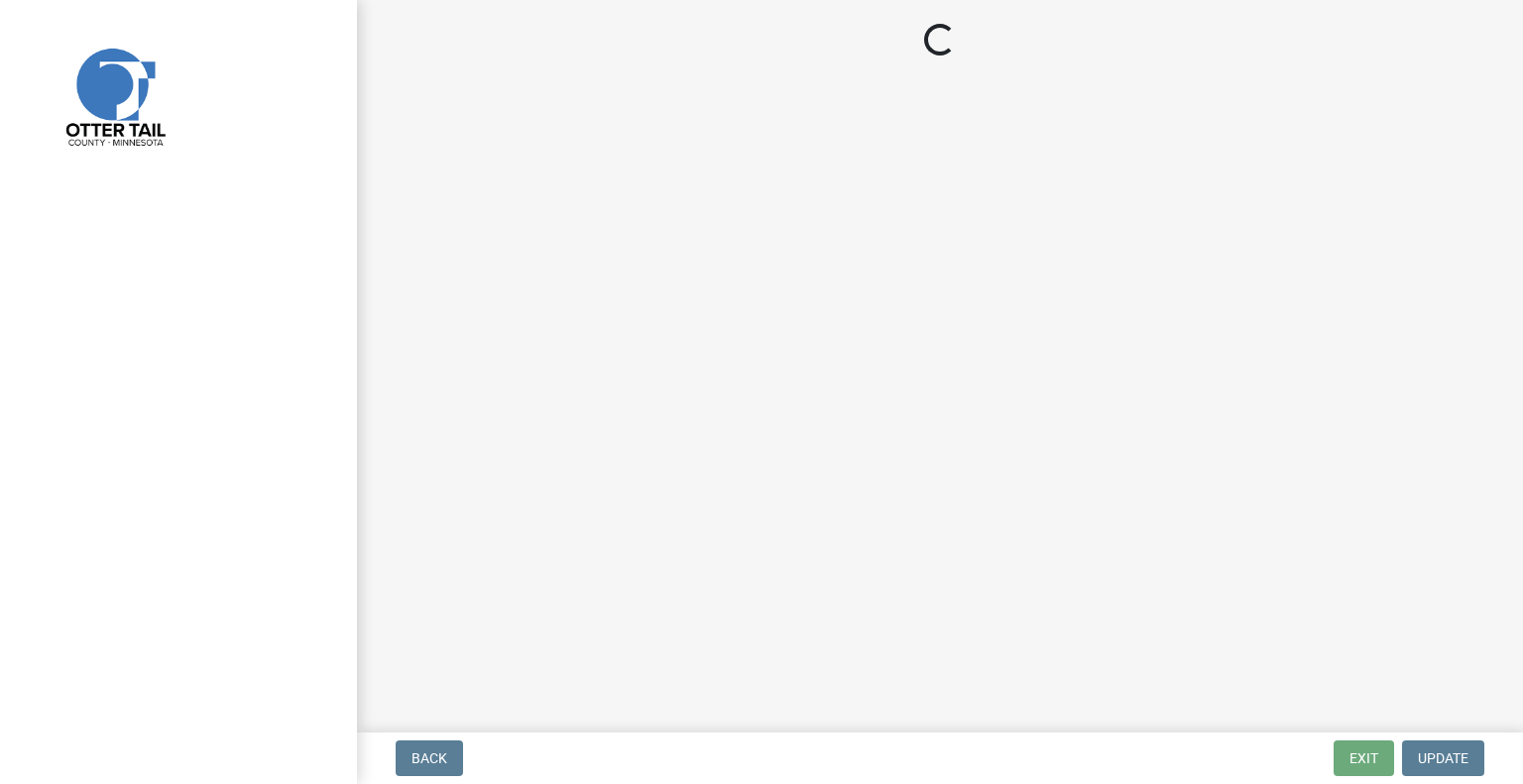 scroll, scrollTop: 0, scrollLeft: 0, axis: both 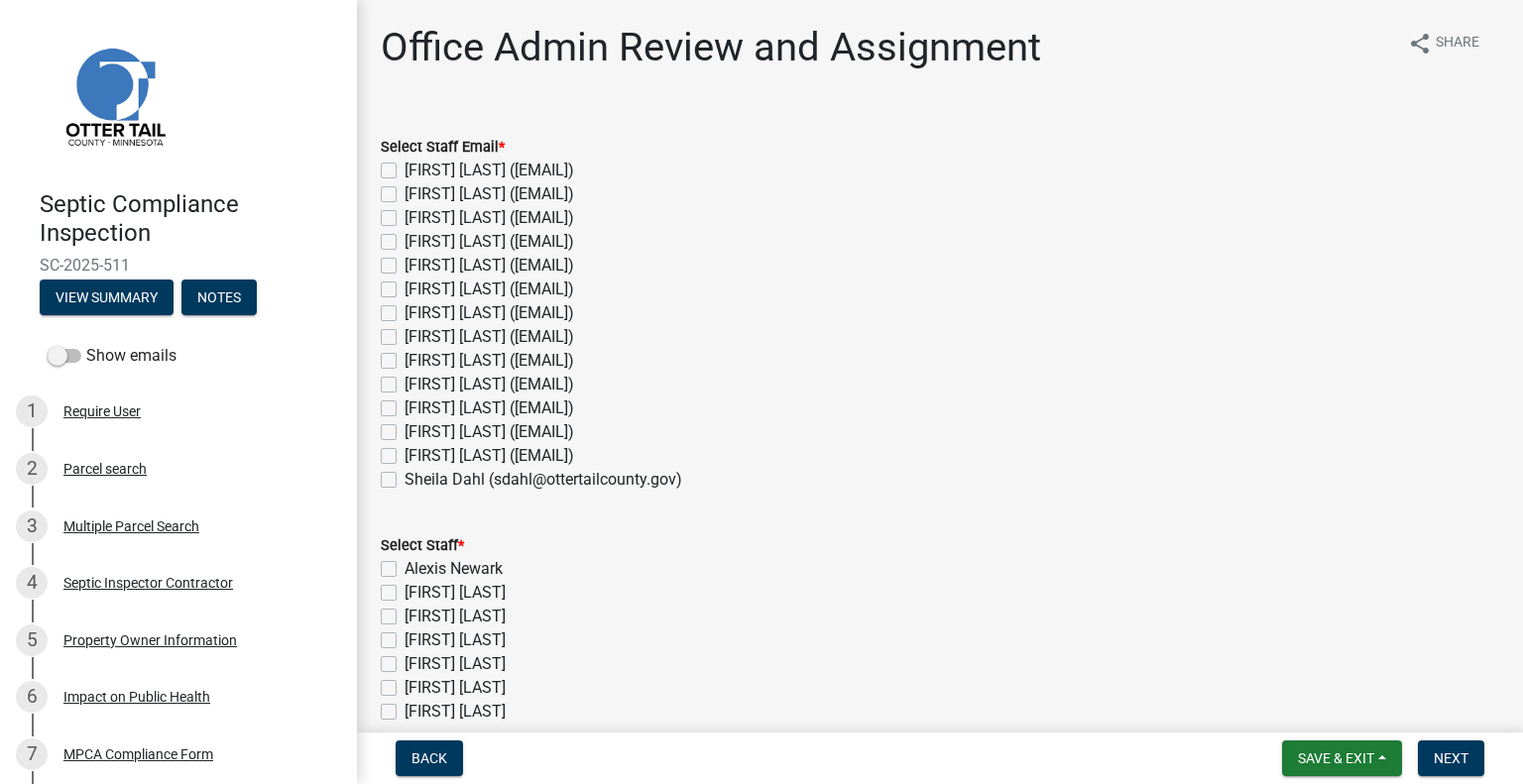 click on "[FIRST] [LAST] ([EMAIL])" 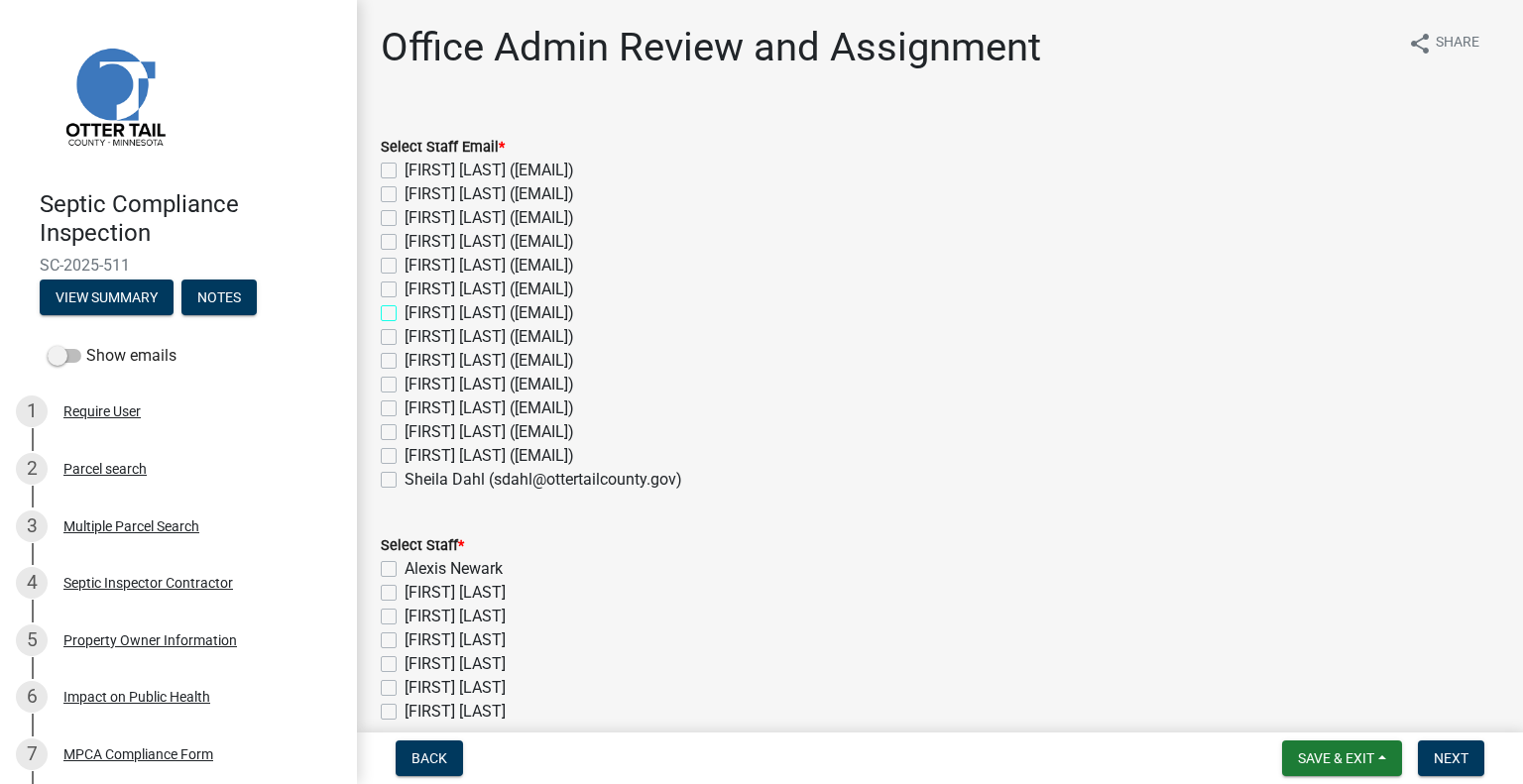 click on "[FIRST] [LAST] ([EMAIL])" at bounding box center (410, 307) 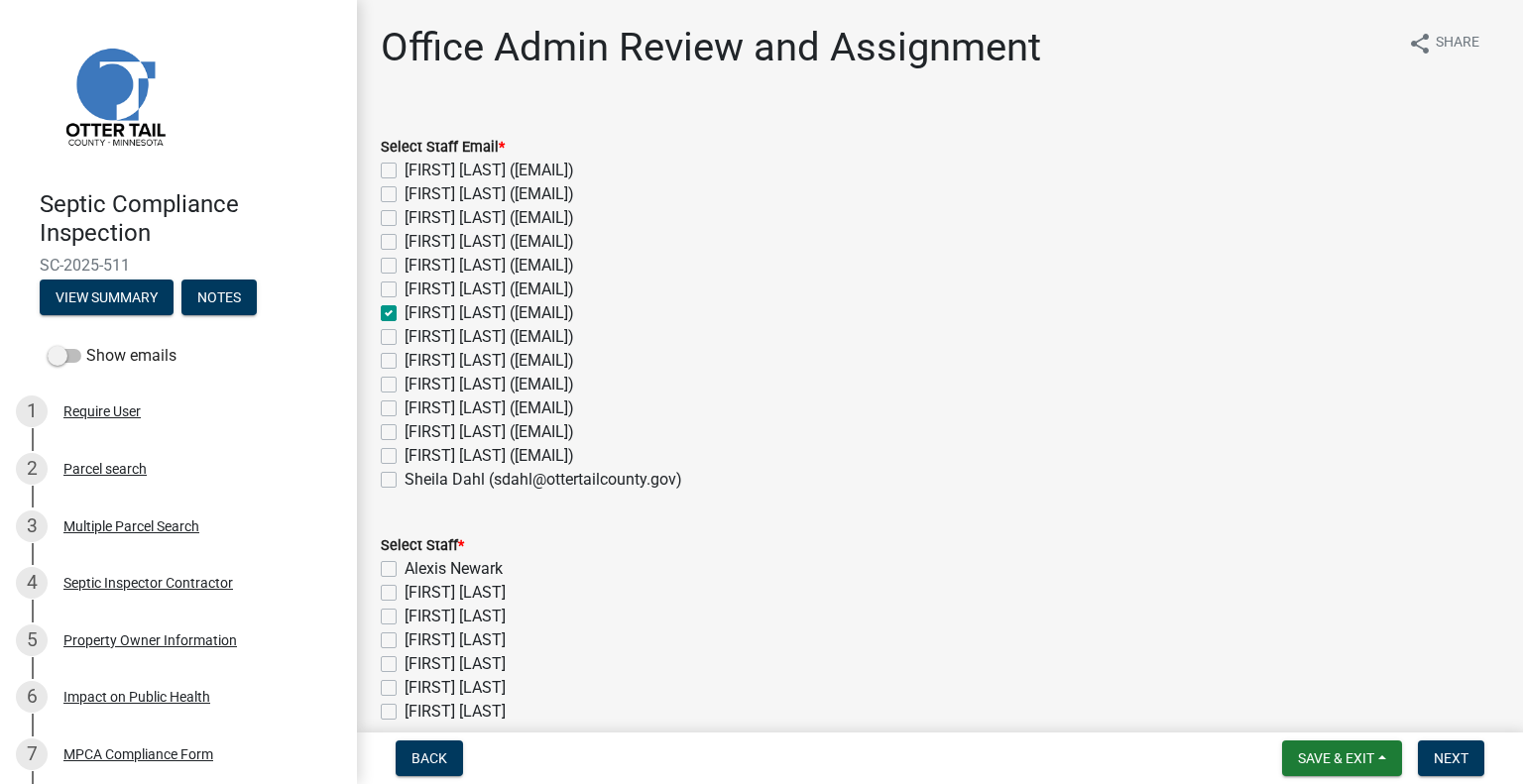 checkbox on "false" 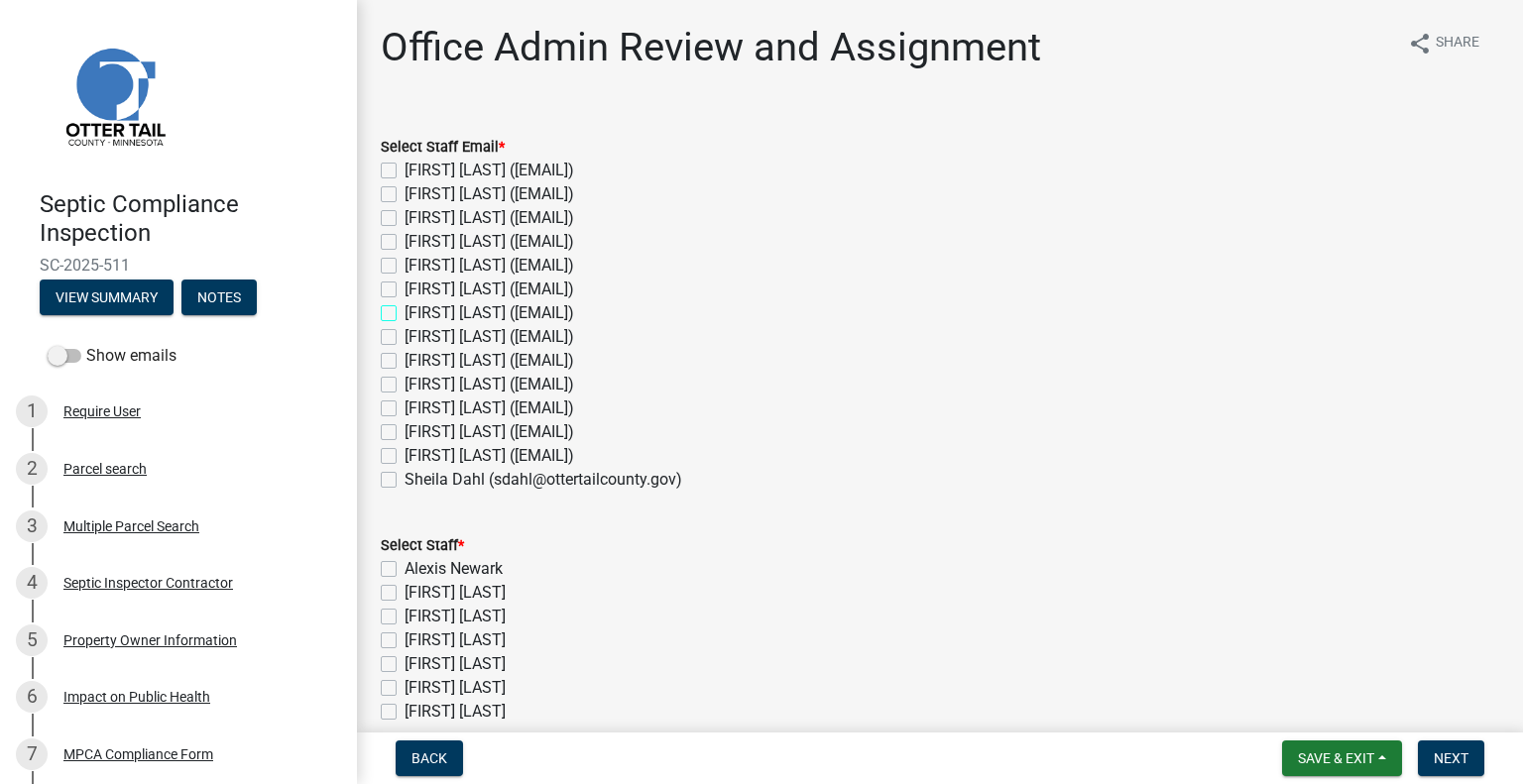 checkbox on "false" 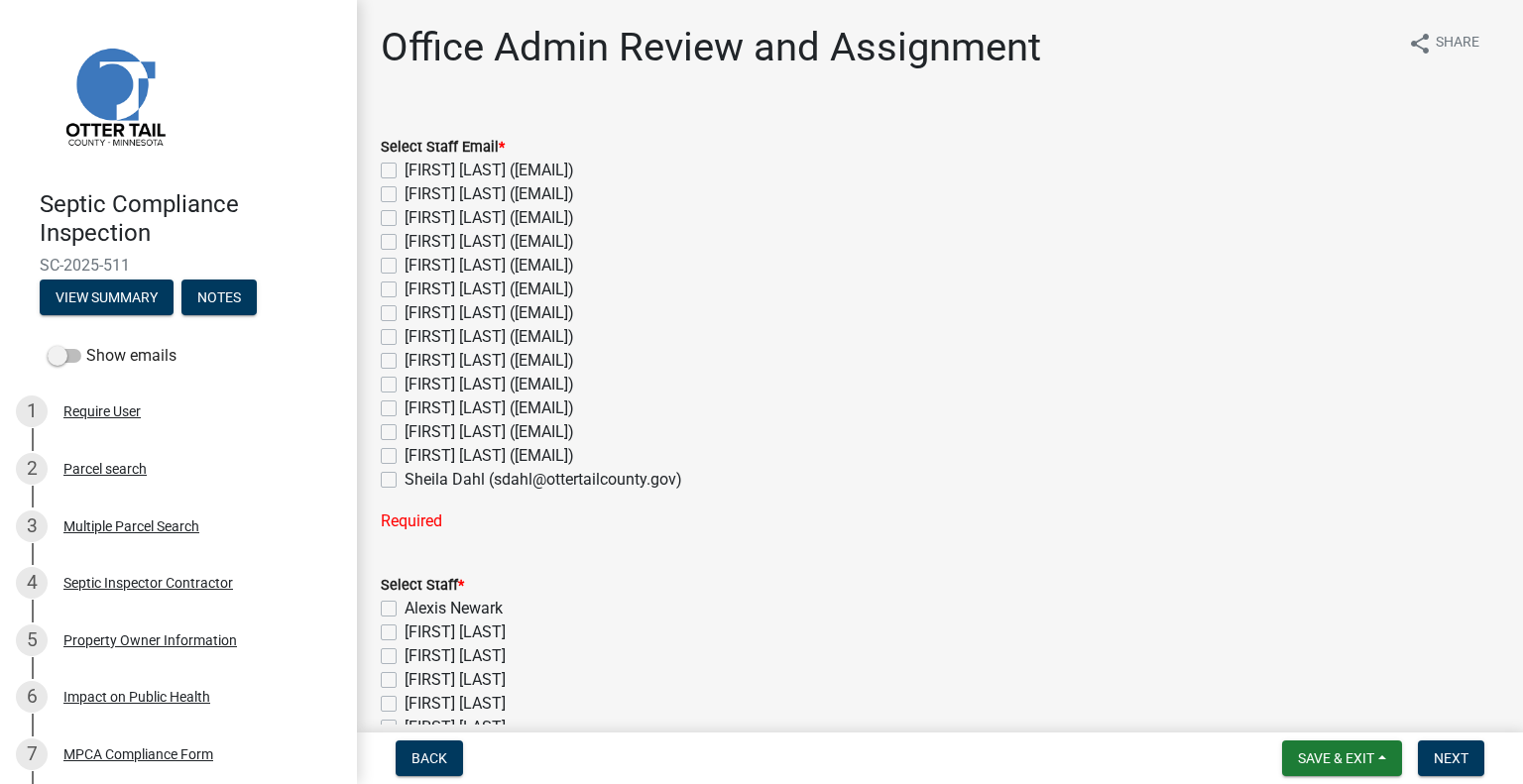 click on "Emma Swenson (eswenson@ottertailcounty.gov)" 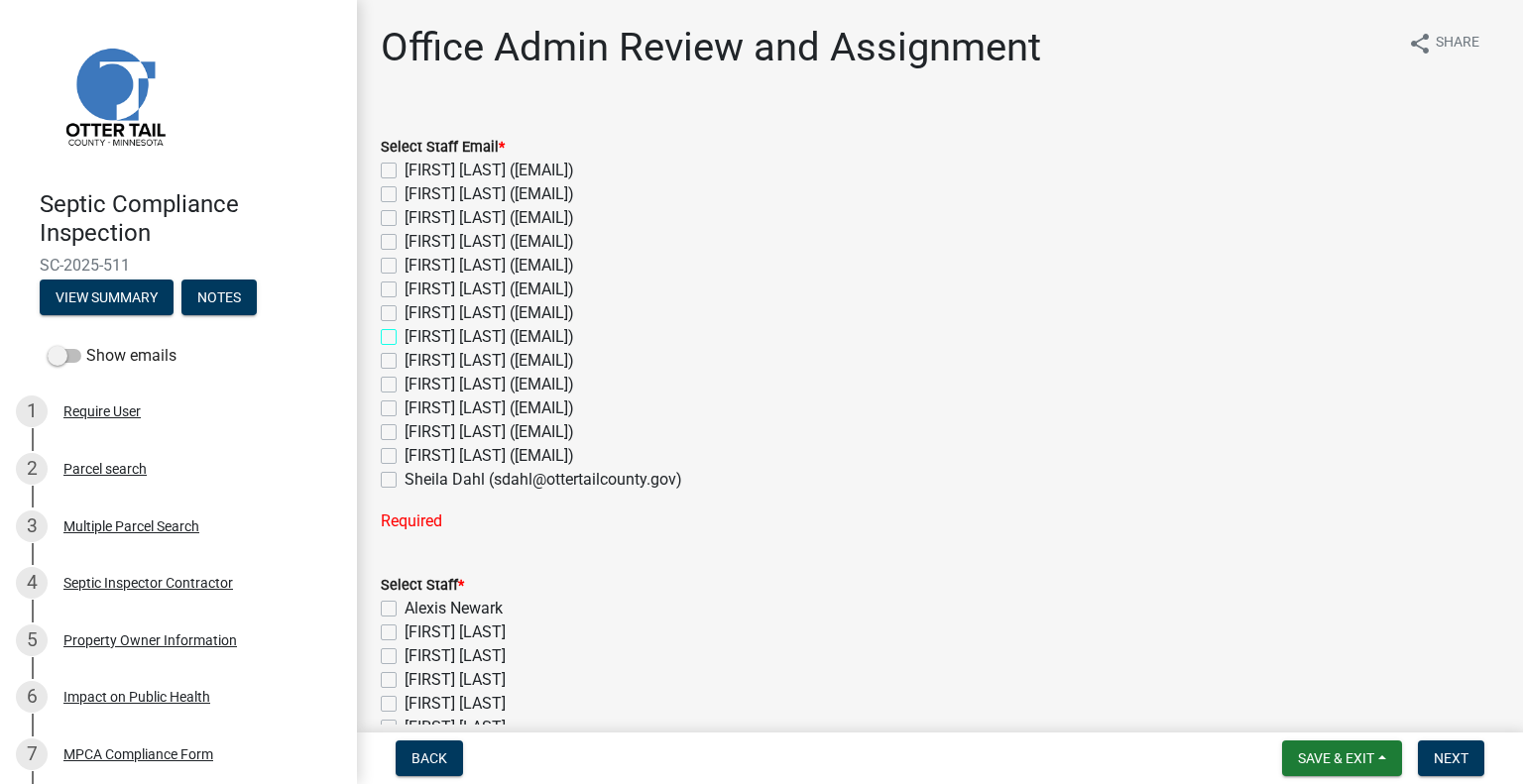 click on "Emma Swenson (eswenson@ottertailcounty.gov)" at bounding box center (410, 331) 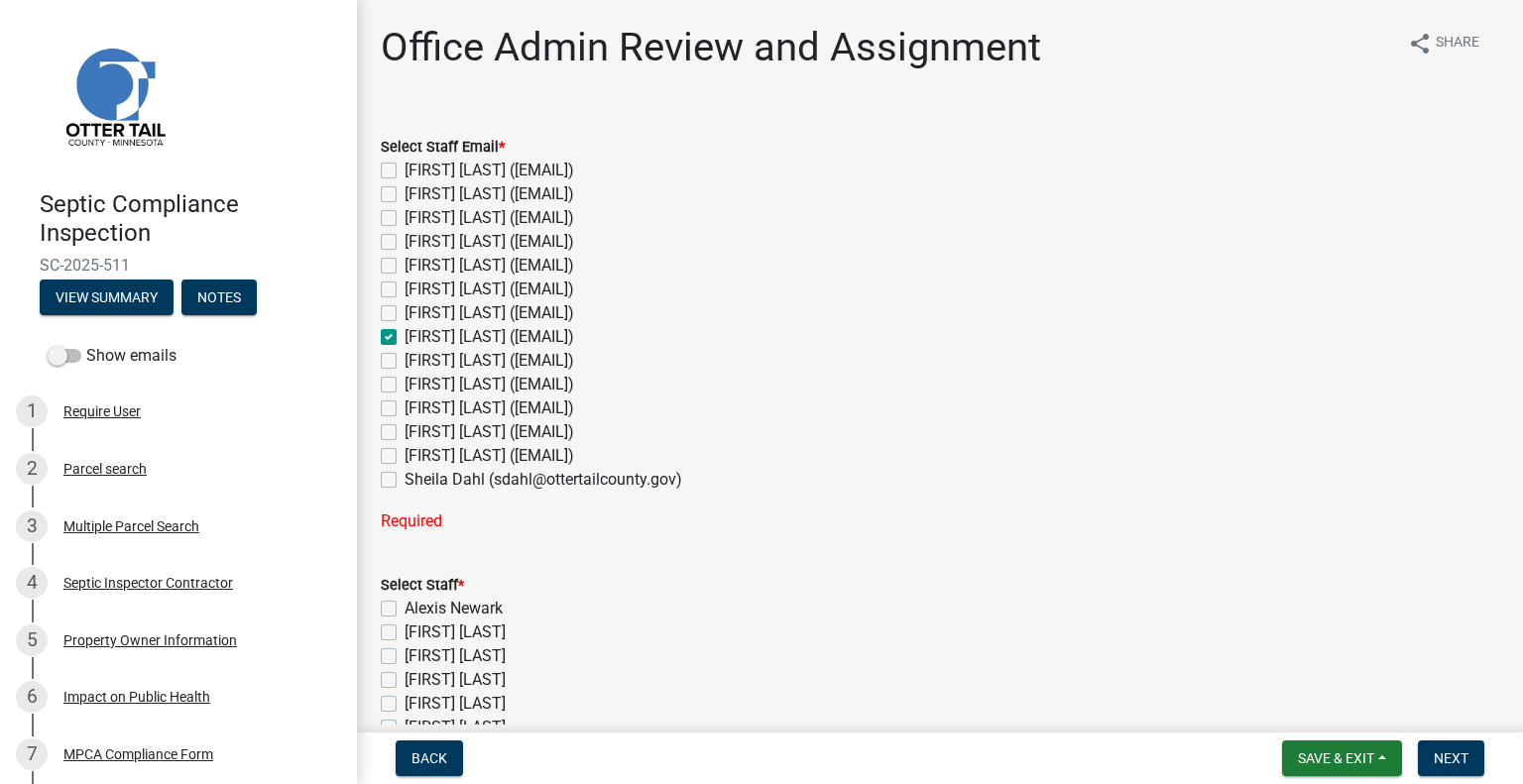 checkbox on "false" 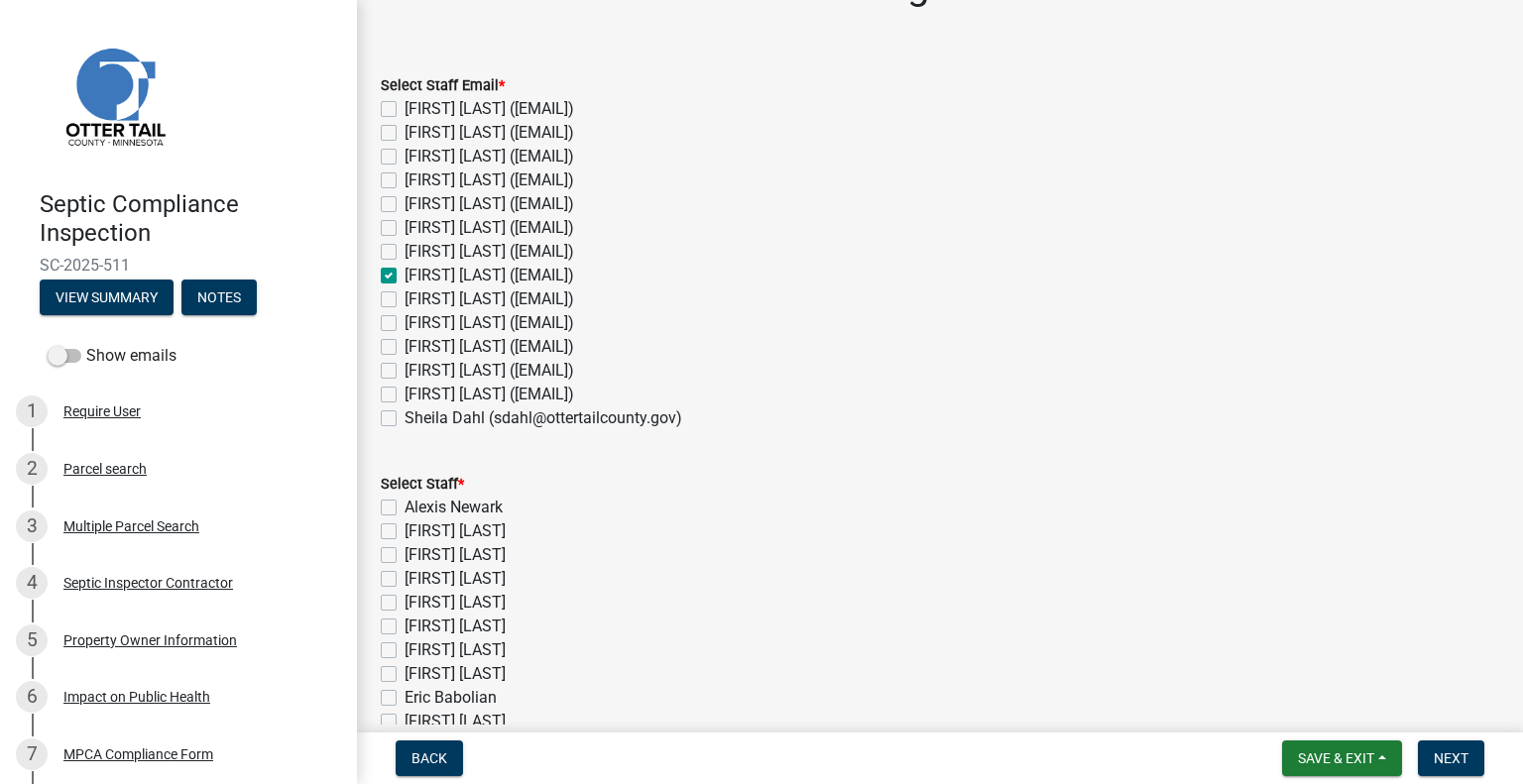 scroll, scrollTop: 99, scrollLeft: 0, axis: vertical 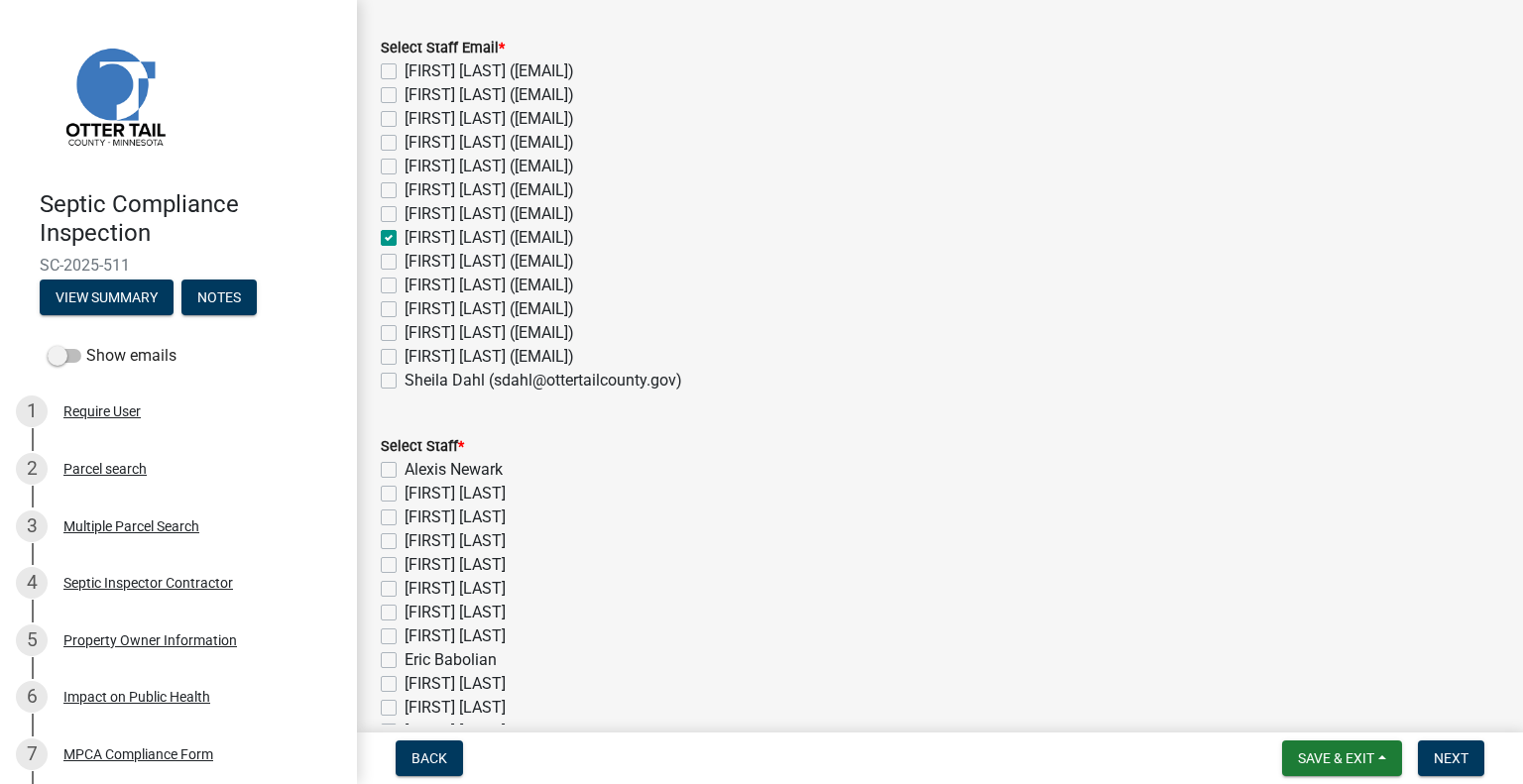 click on "Emma Swenson" 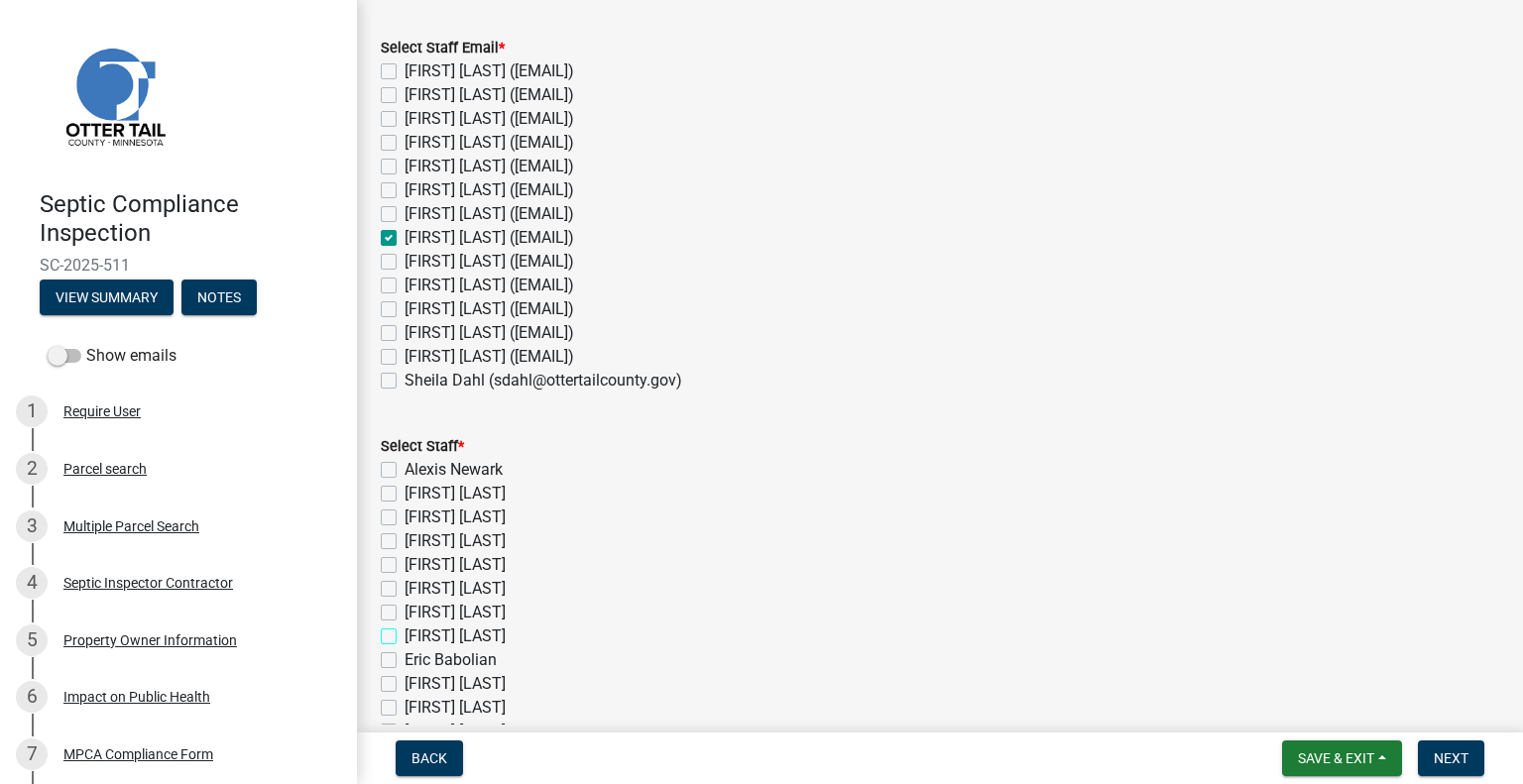click on "Emma Swenson" at bounding box center (410, 630) 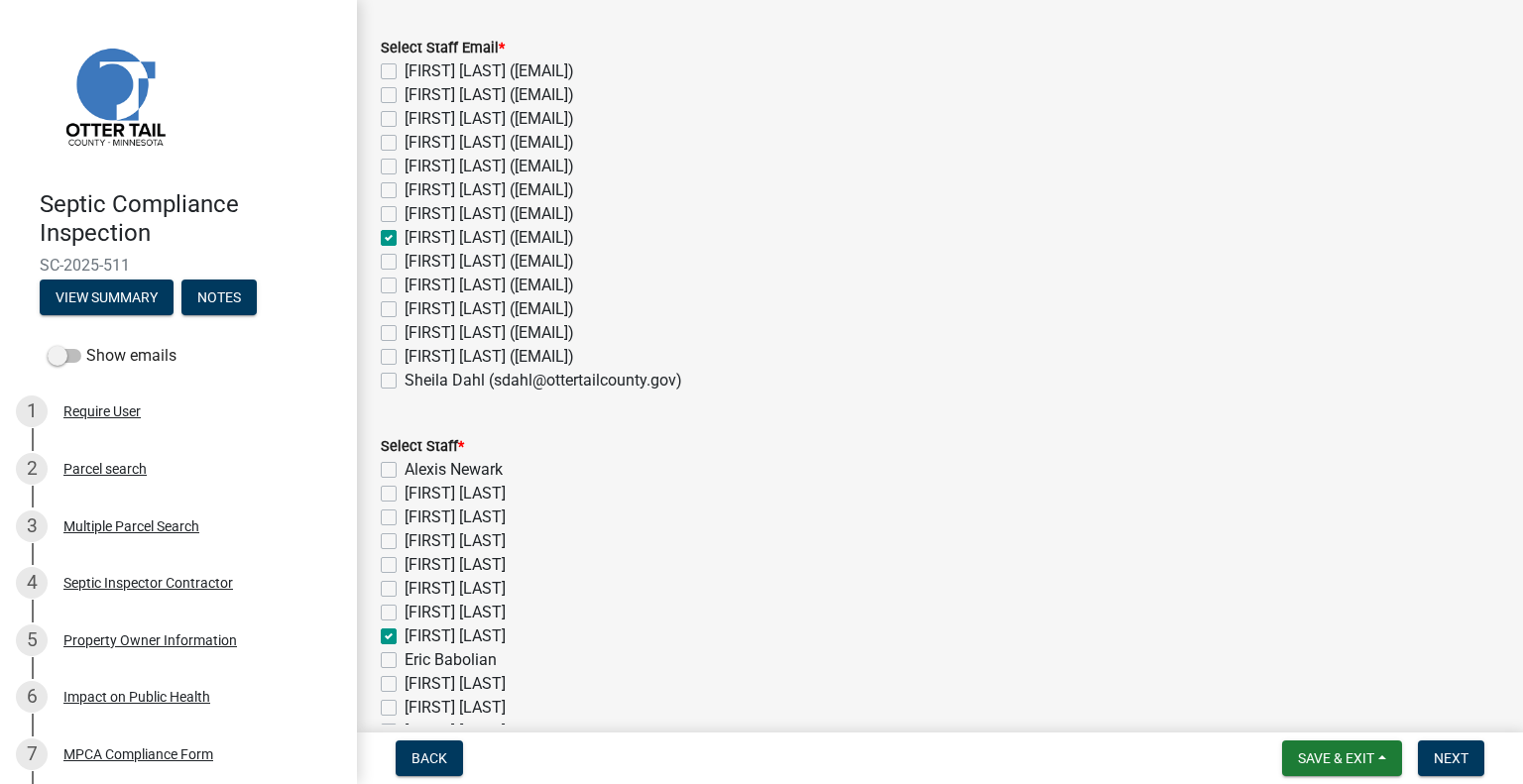 checkbox on "false" 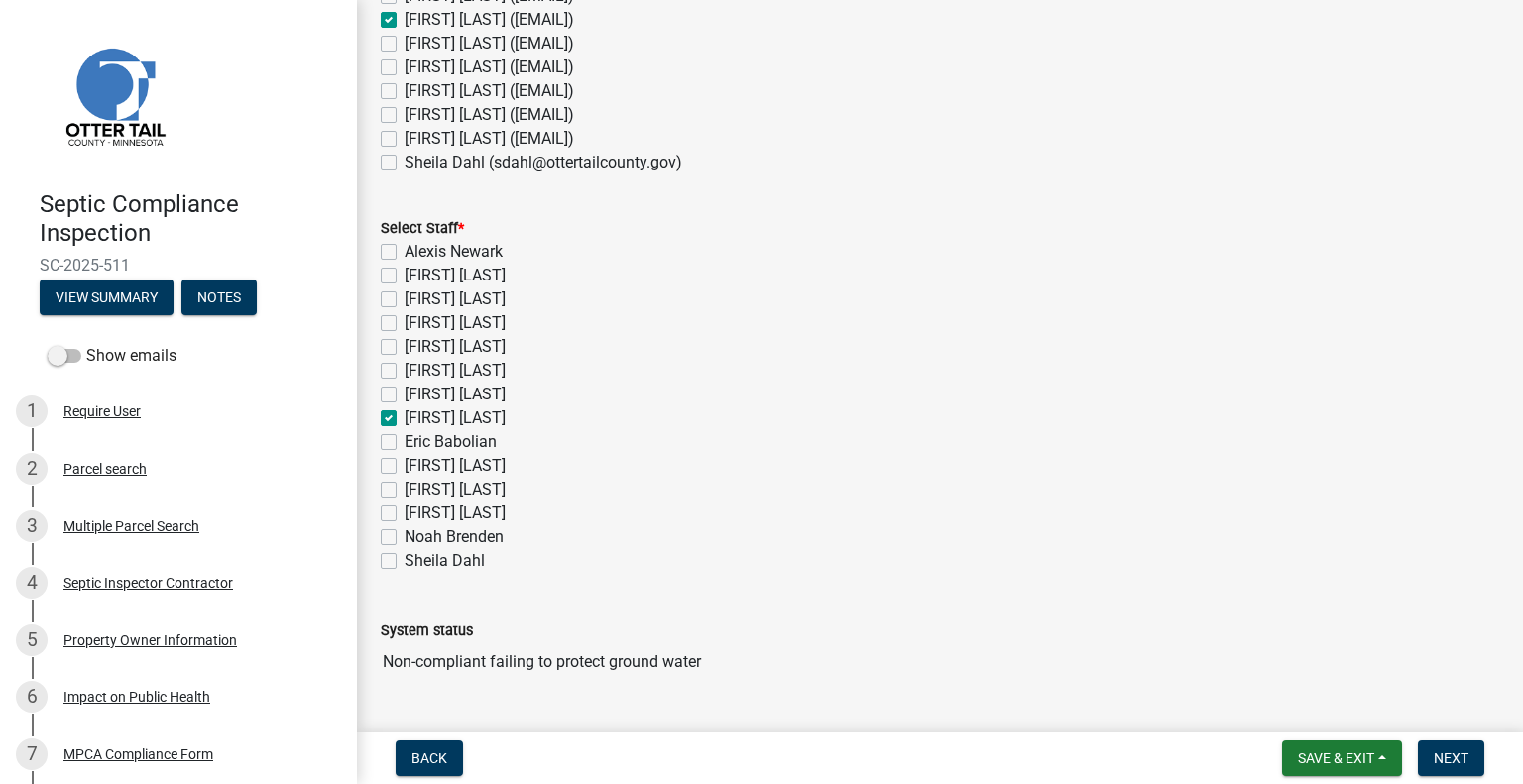 scroll, scrollTop: 323, scrollLeft: 0, axis: vertical 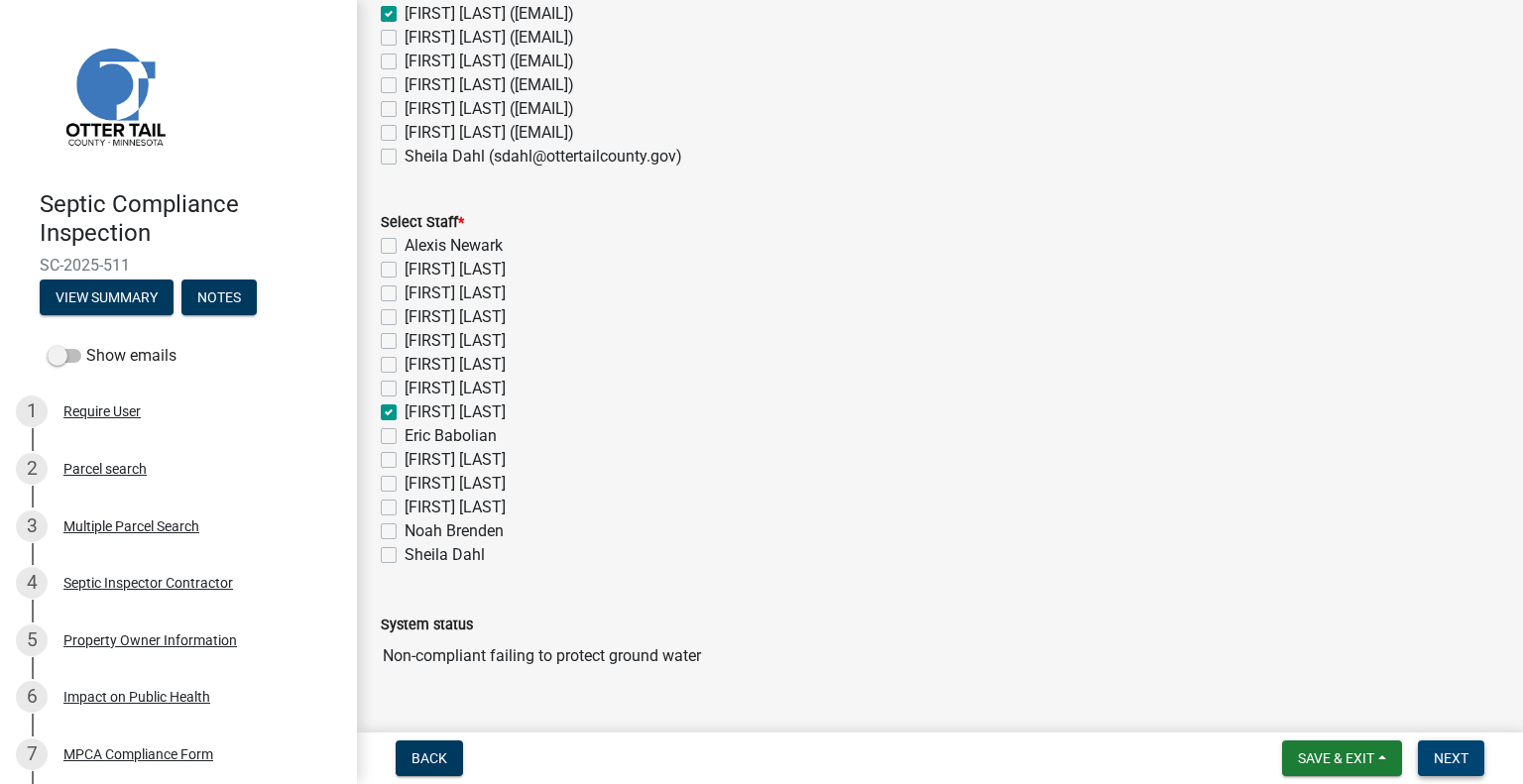click on "Next" at bounding box center (1451, 758) 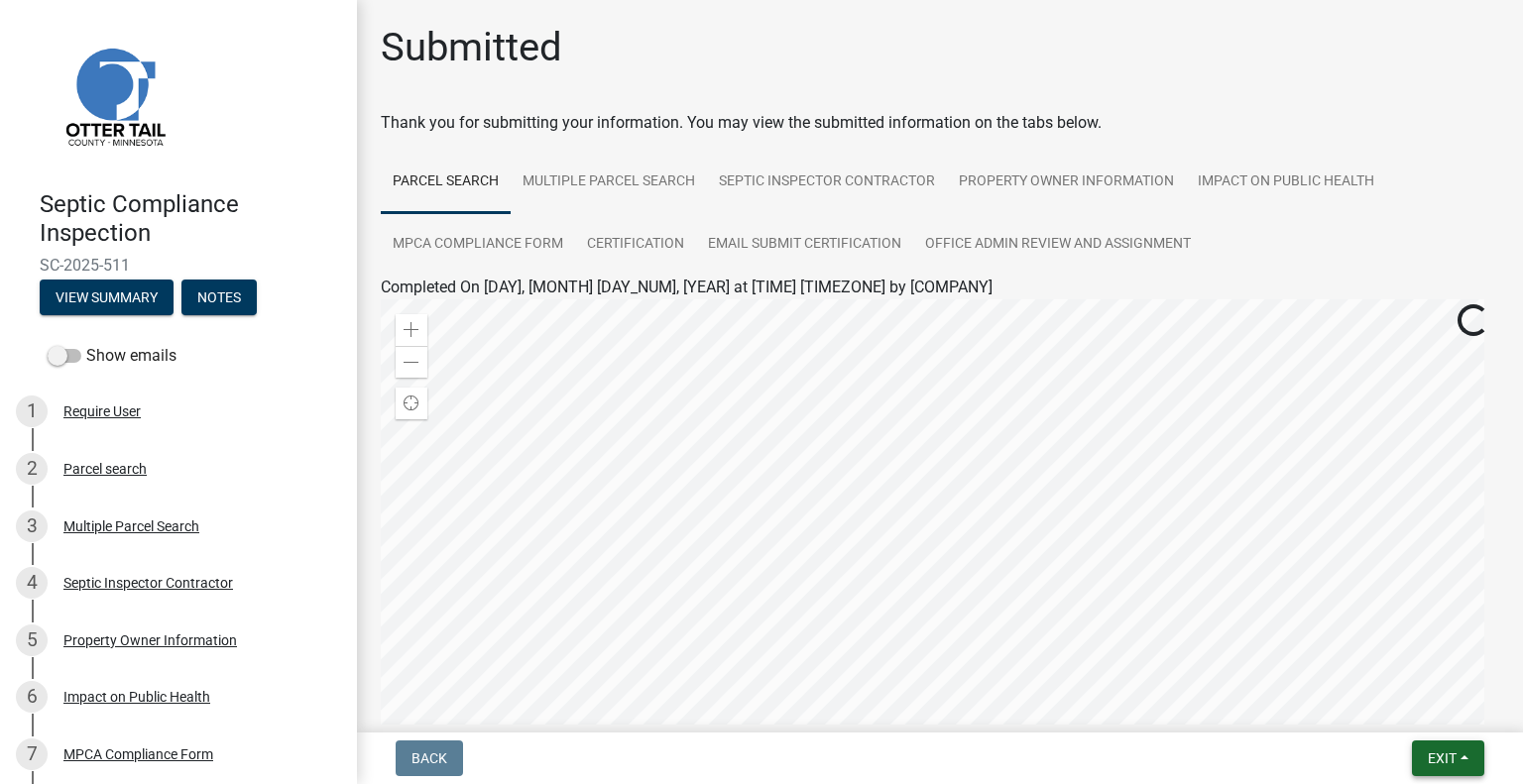click on "Exit" at bounding box center [1442, 758] 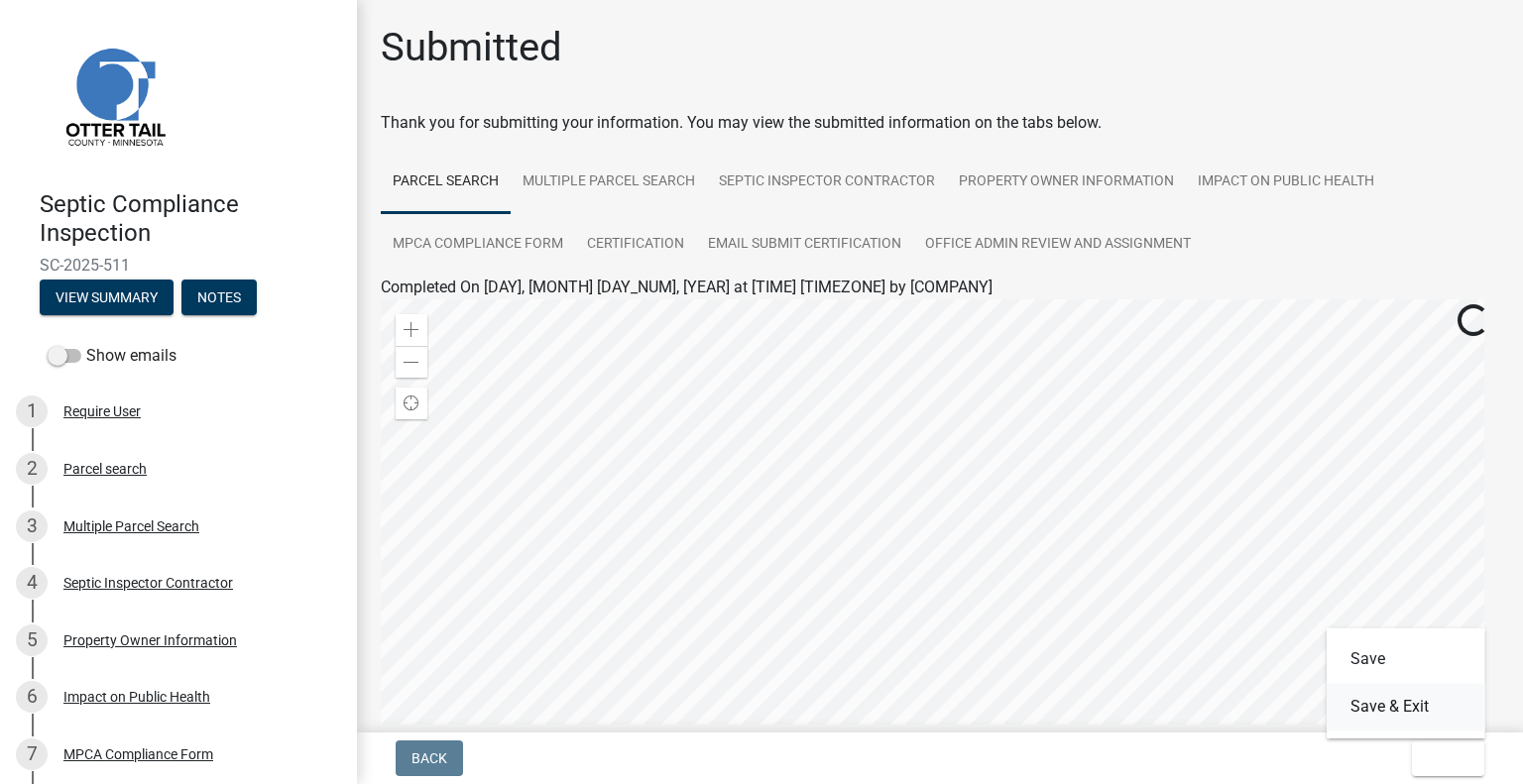 click on "Save & Exit" at bounding box center (1406, 707) 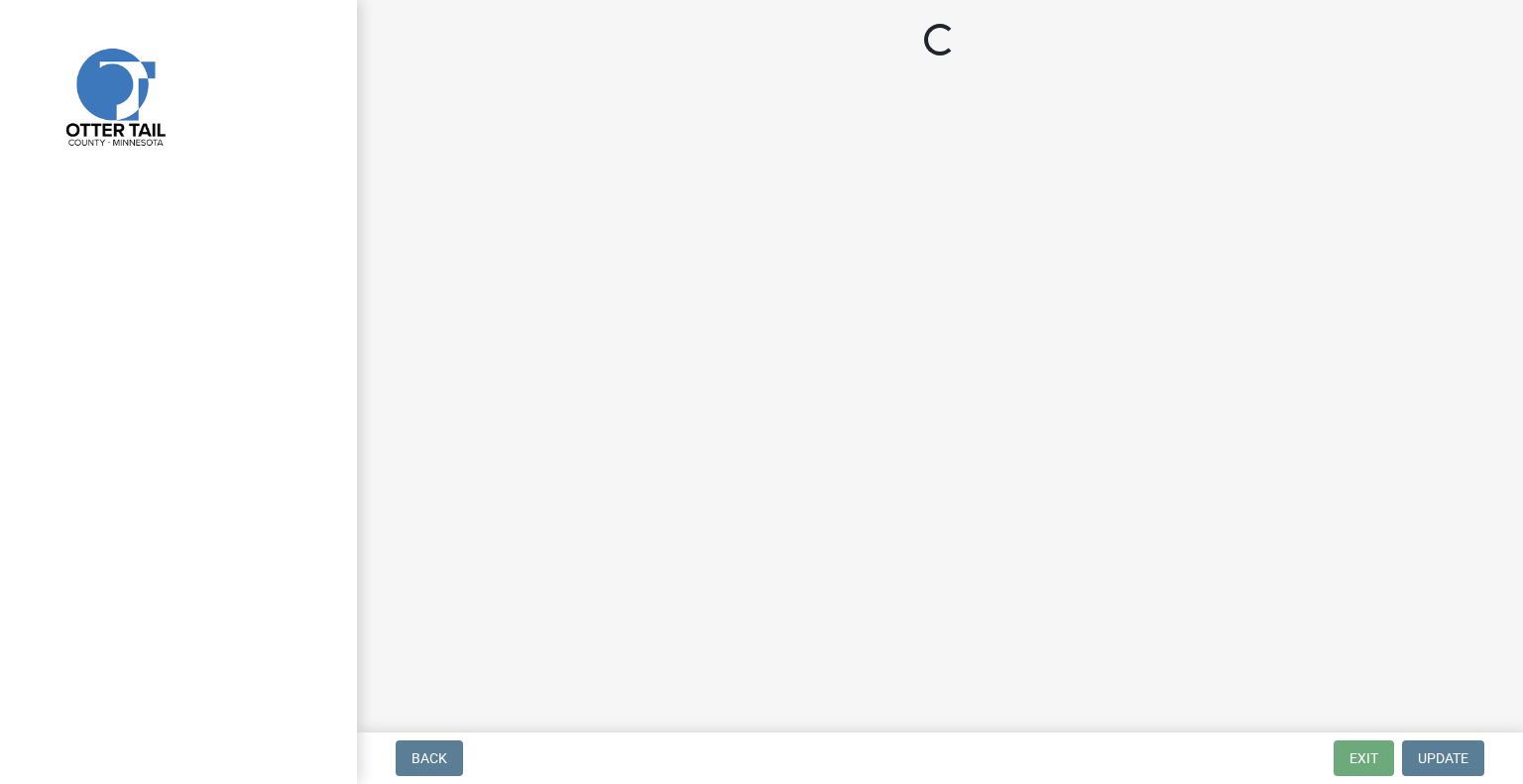 scroll, scrollTop: 0, scrollLeft: 0, axis: both 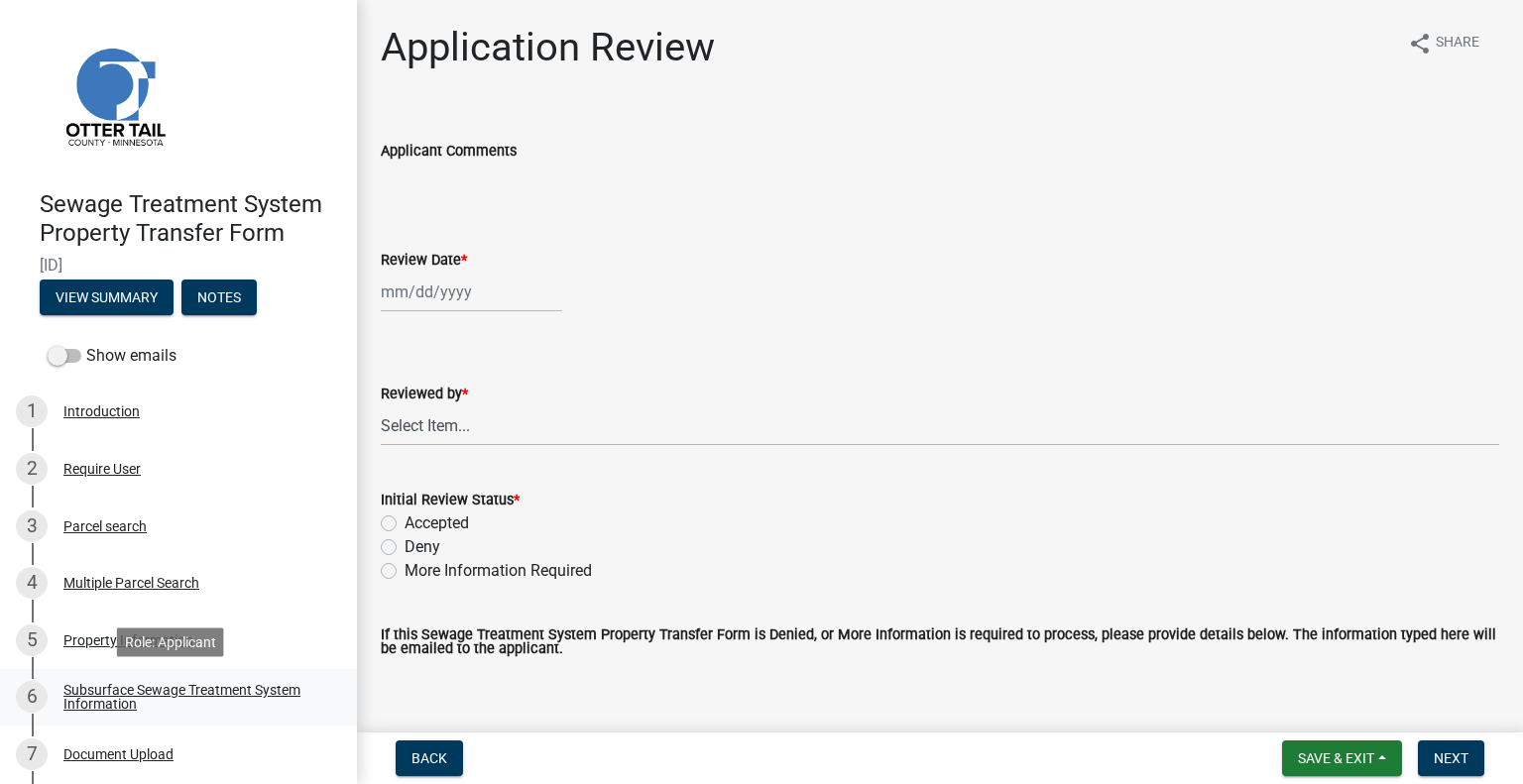 click on "Subsurface Sewage Treatment System Information" at bounding box center (194, 697) 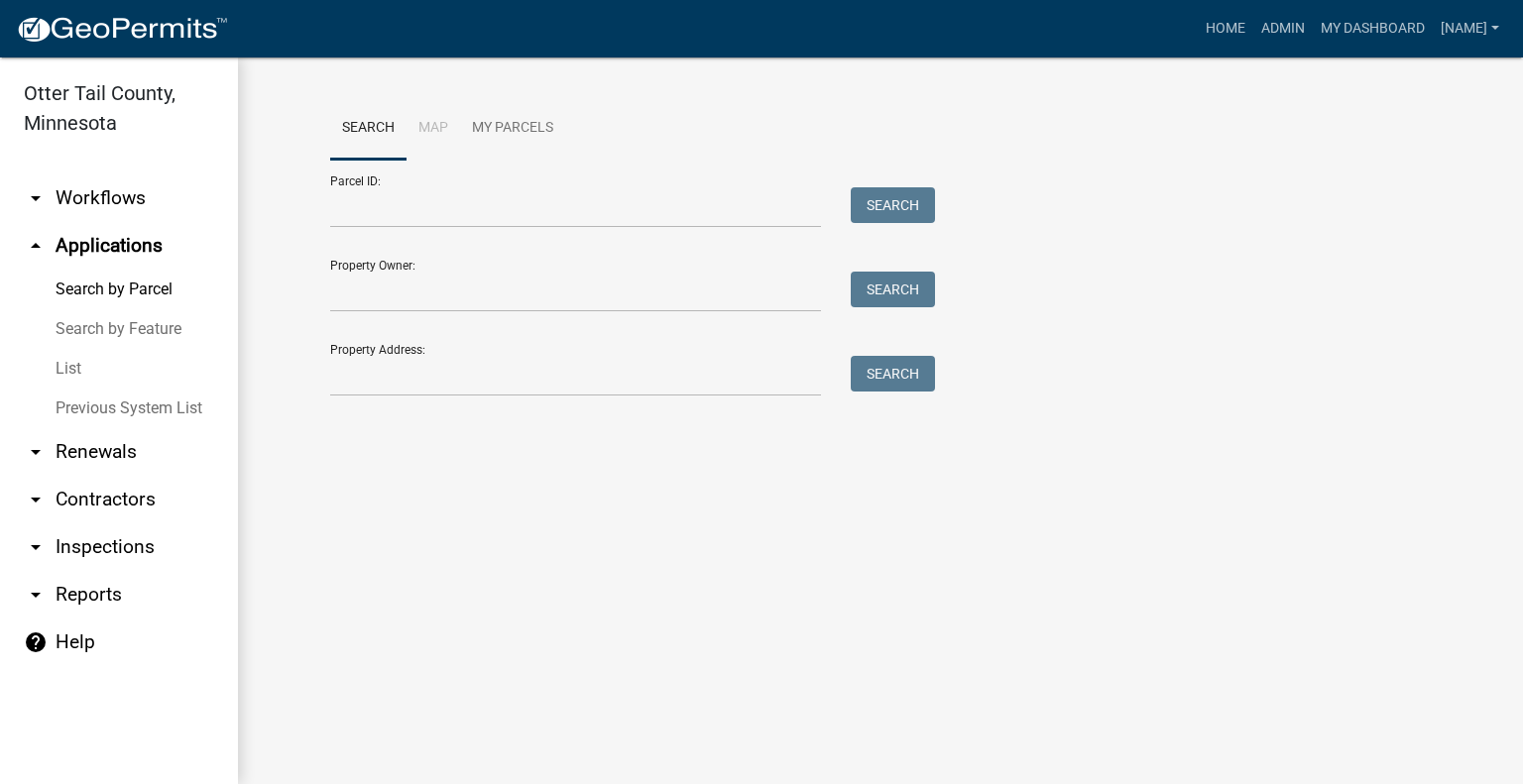 scroll, scrollTop: 0, scrollLeft: 0, axis: both 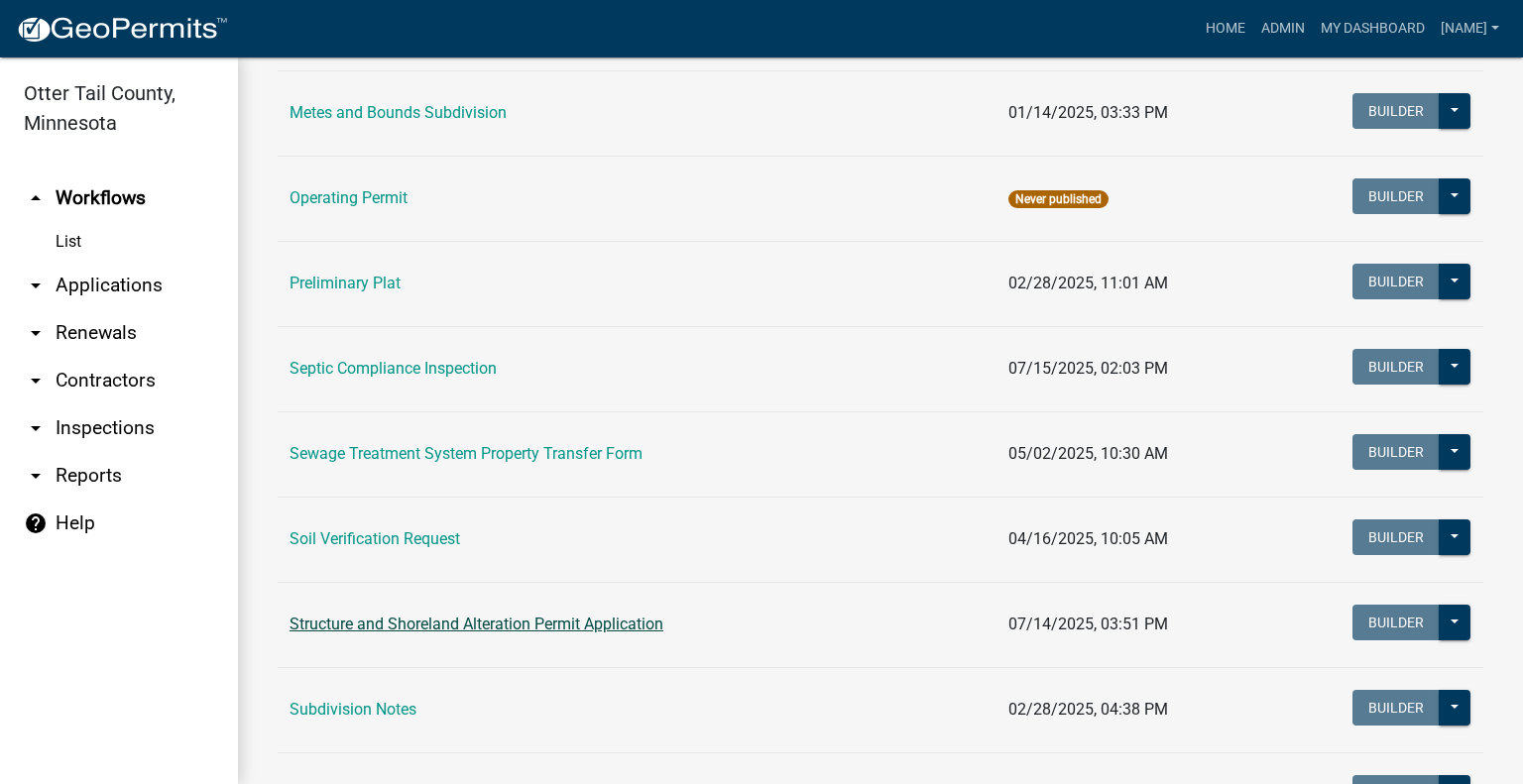 click on "Structure and Shoreland Alteration Permit Application" at bounding box center (476, 623) 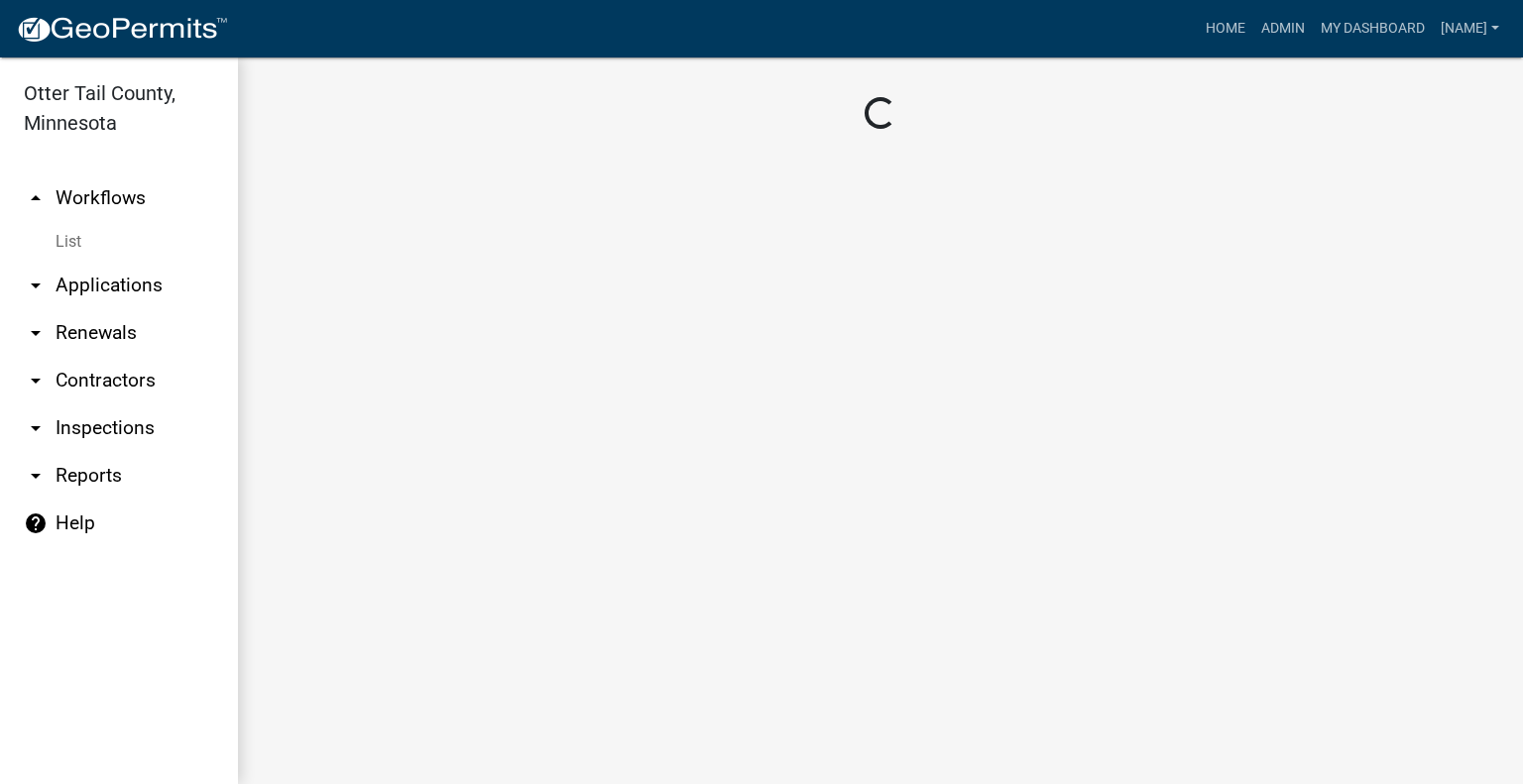 scroll, scrollTop: 0, scrollLeft: 0, axis: both 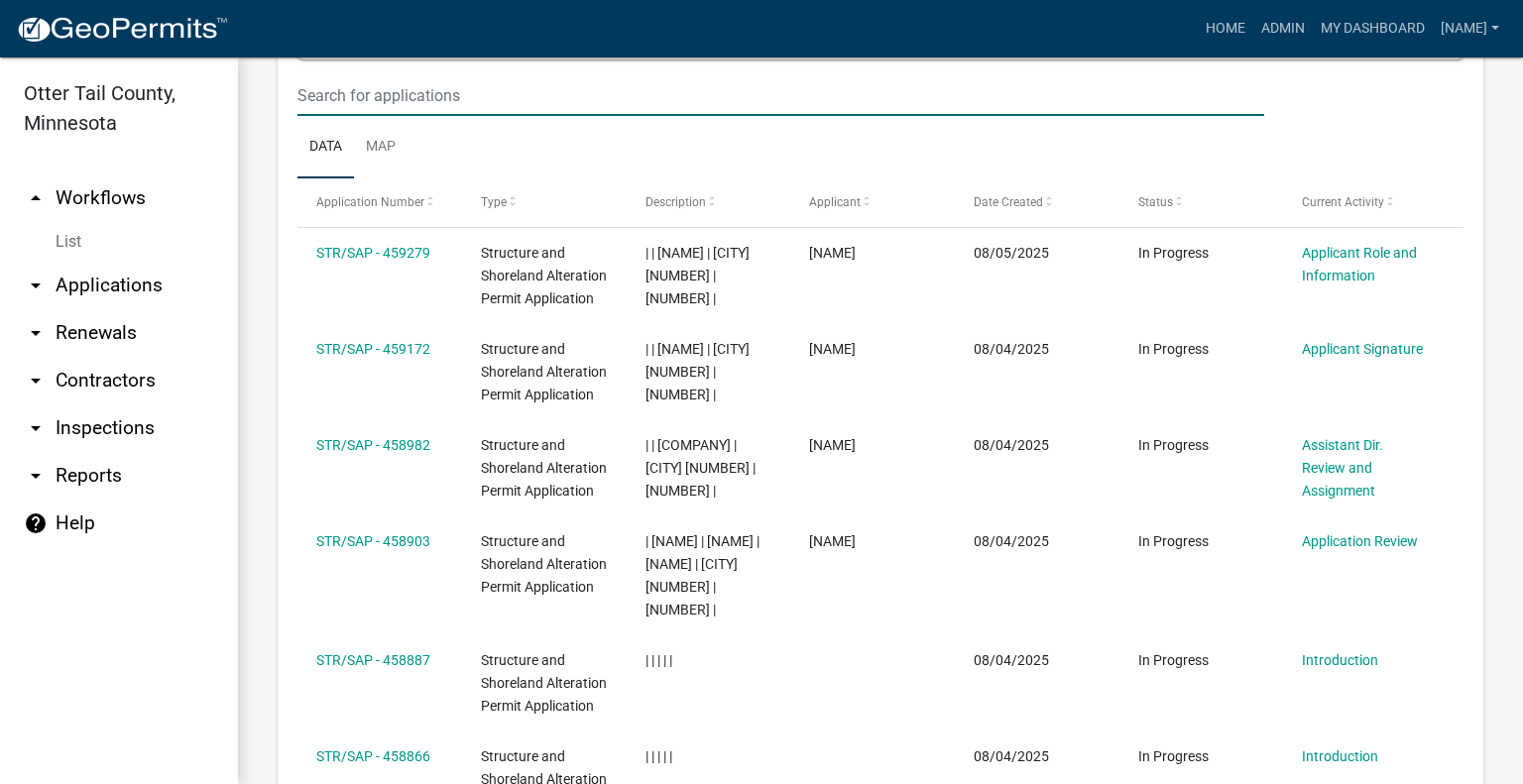 drag, startPoint x: 622, startPoint y: 415, endPoint x: 636, endPoint y: 410, distance: 14.866069 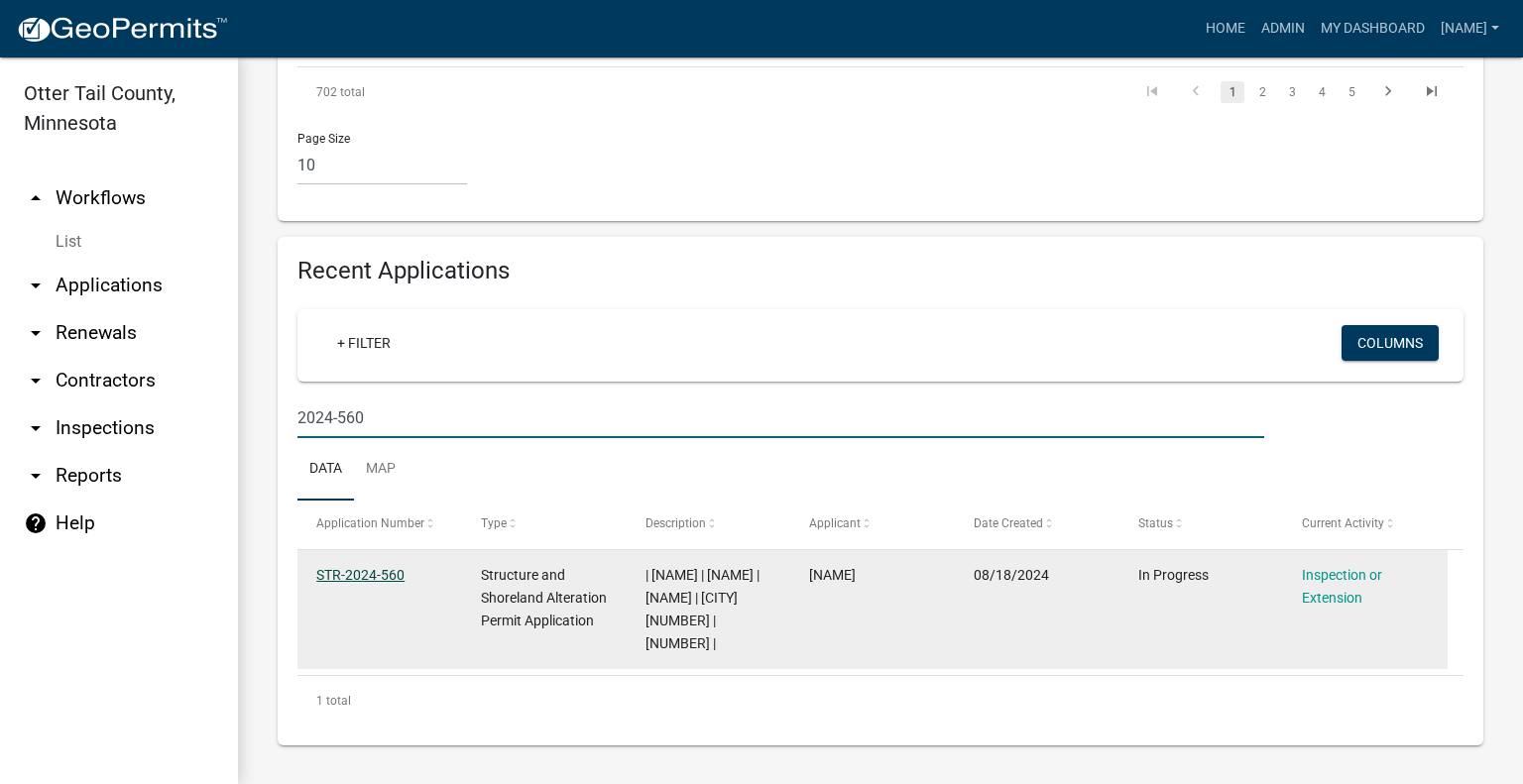type on "2024-560" 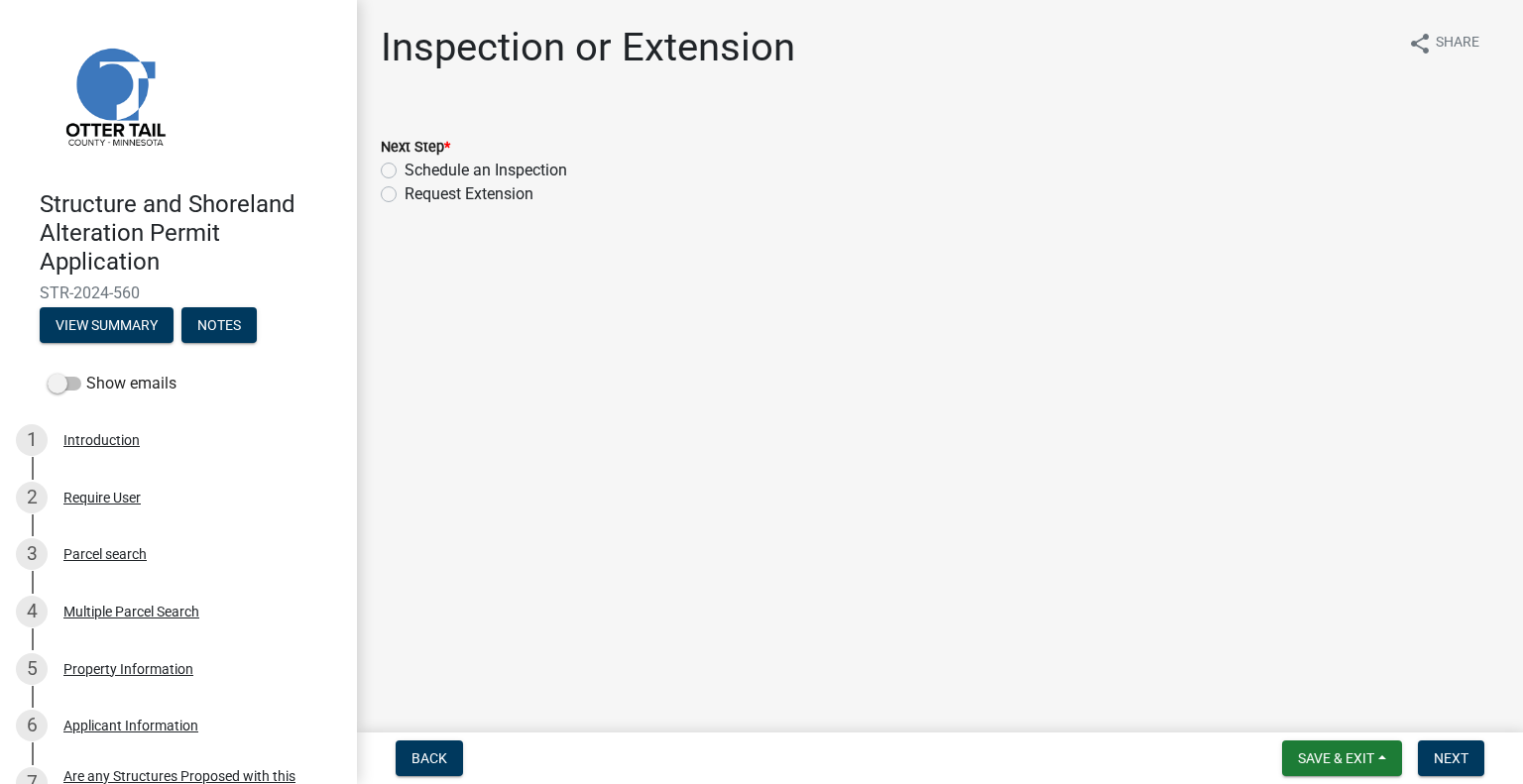 click on "Schedule an Inspection" 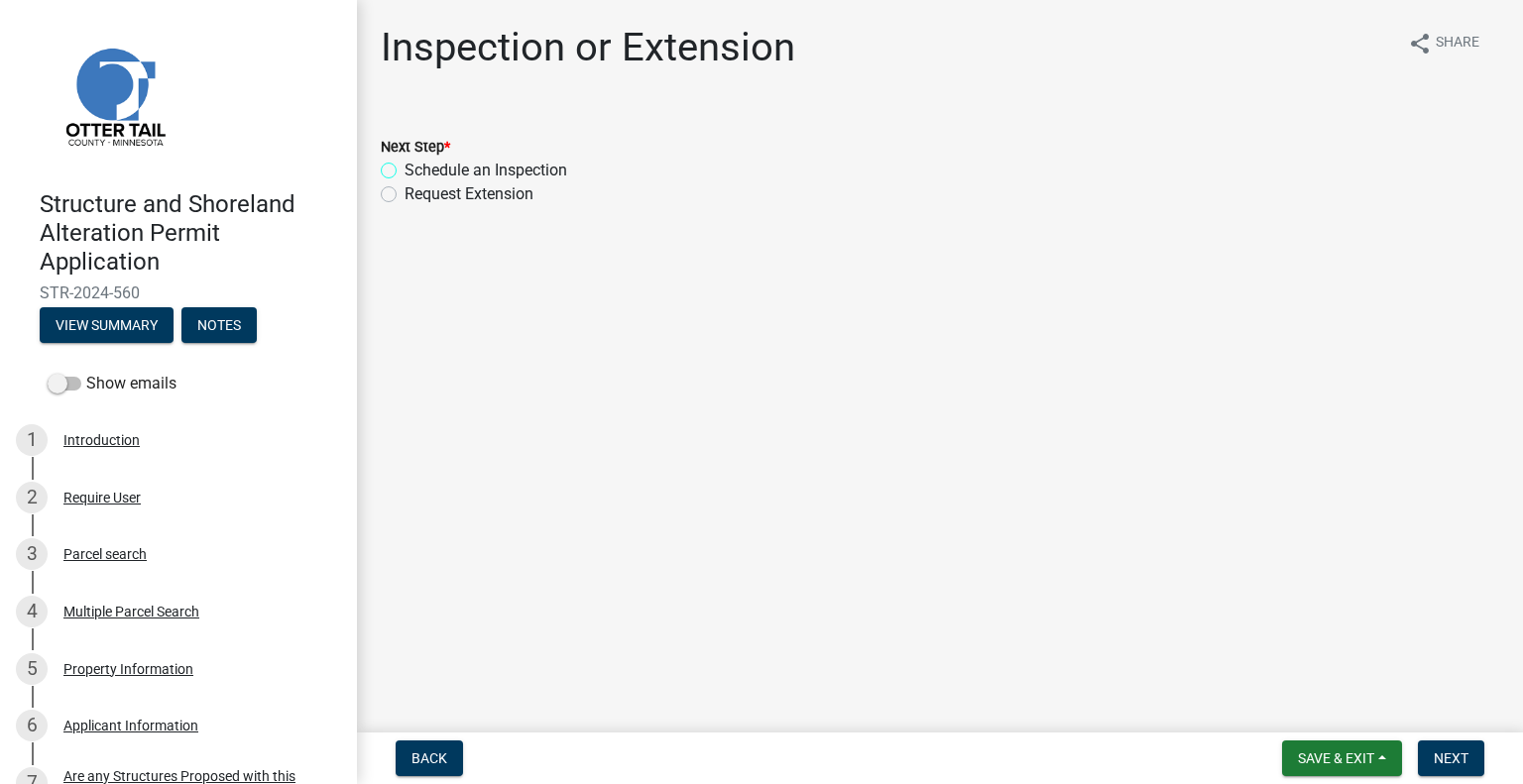 click on "Schedule an Inspection" at bounding box center (410, 165) 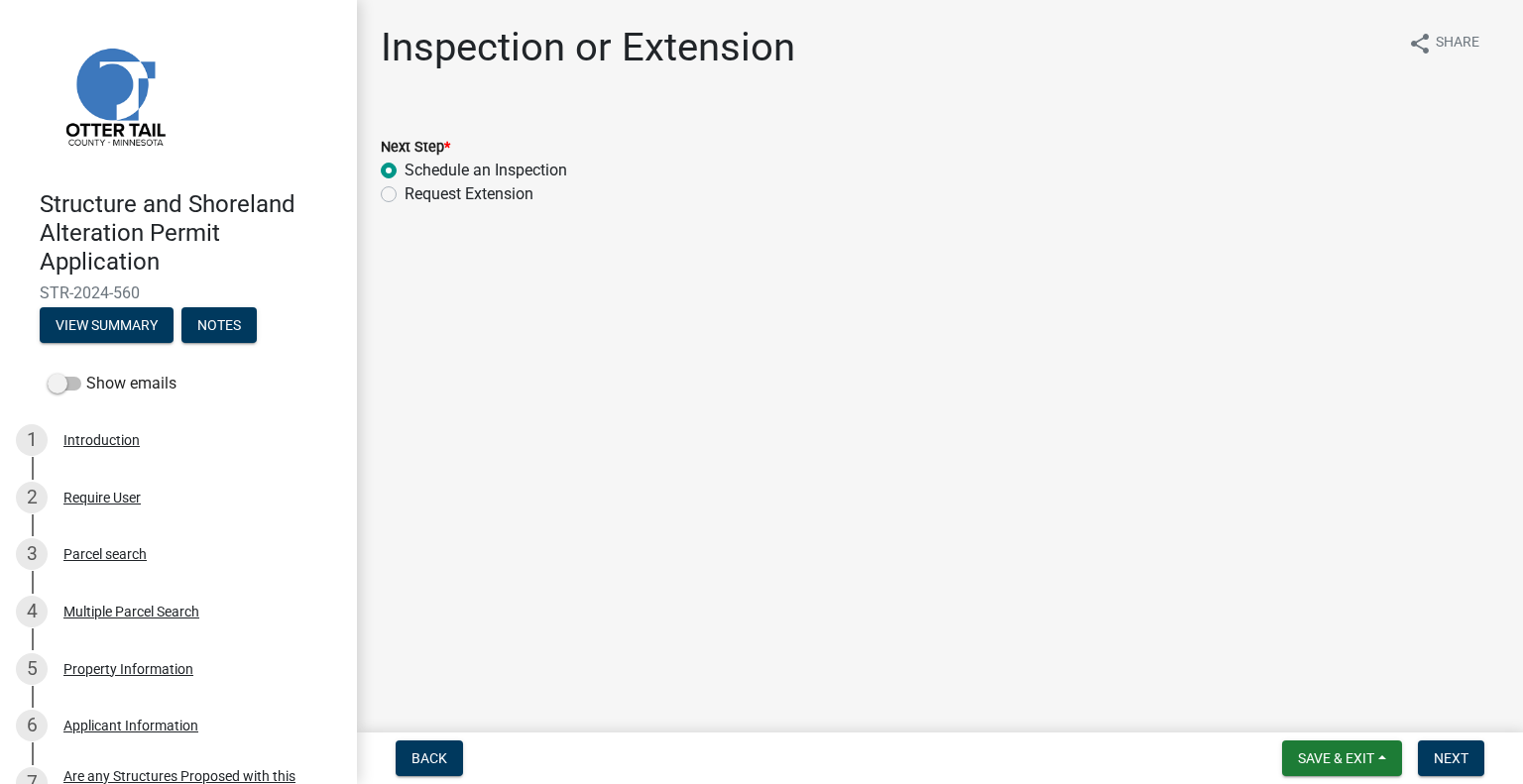 radio on "true" 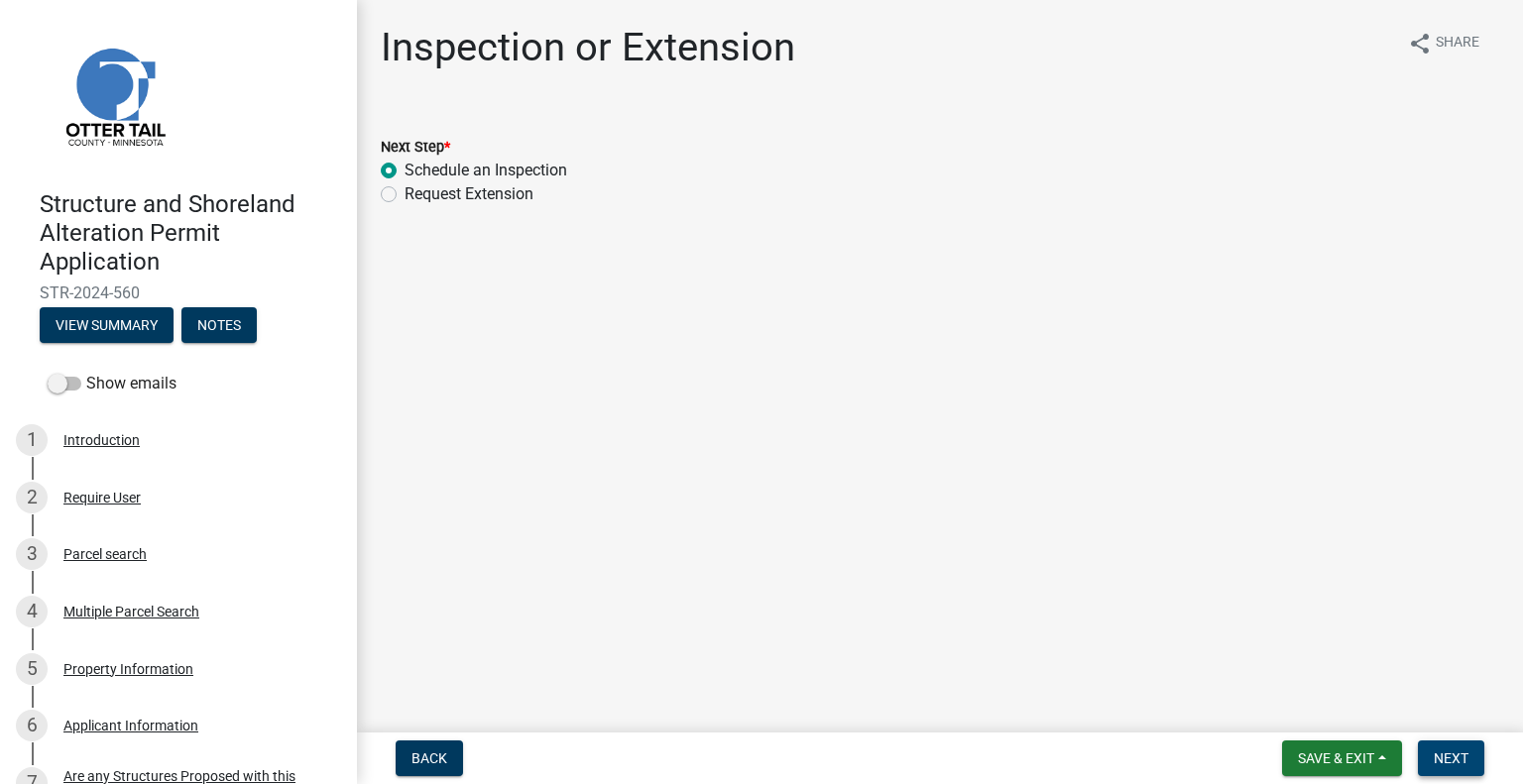 click on "Next" at bounding box center (1451, 758) 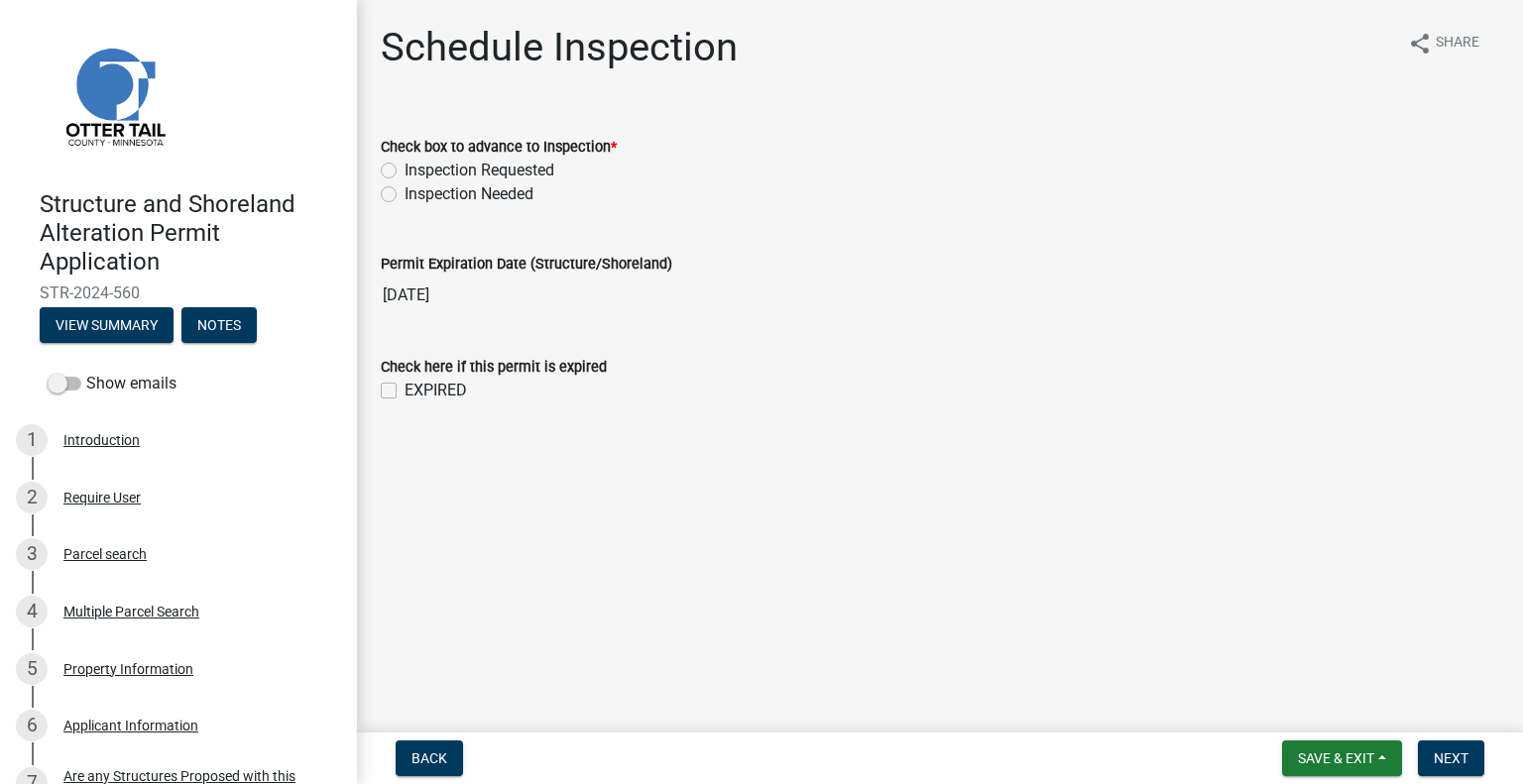 click on "Inspection Requested" 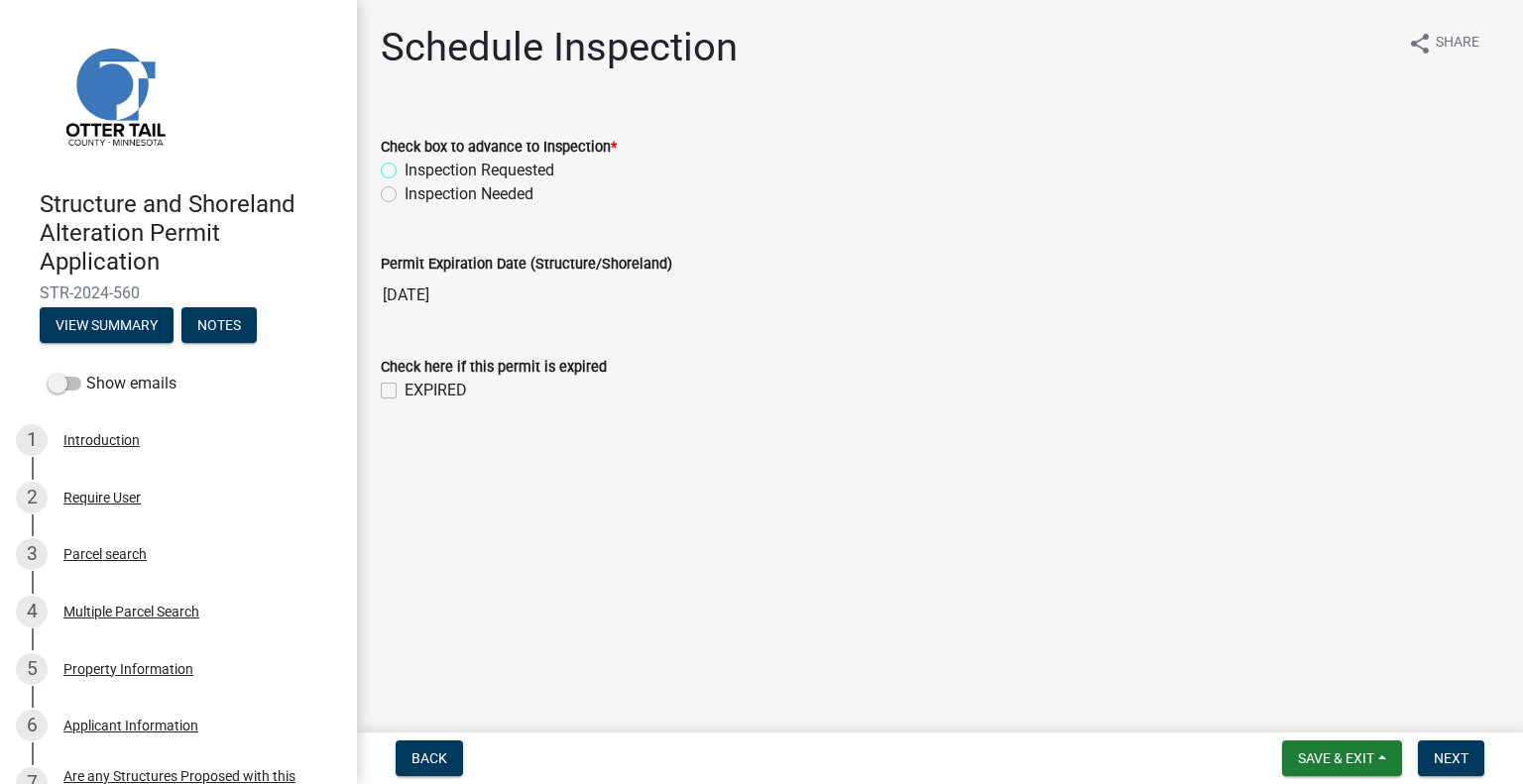 click on "Inspection Requested" at bounding box center (410, 165) 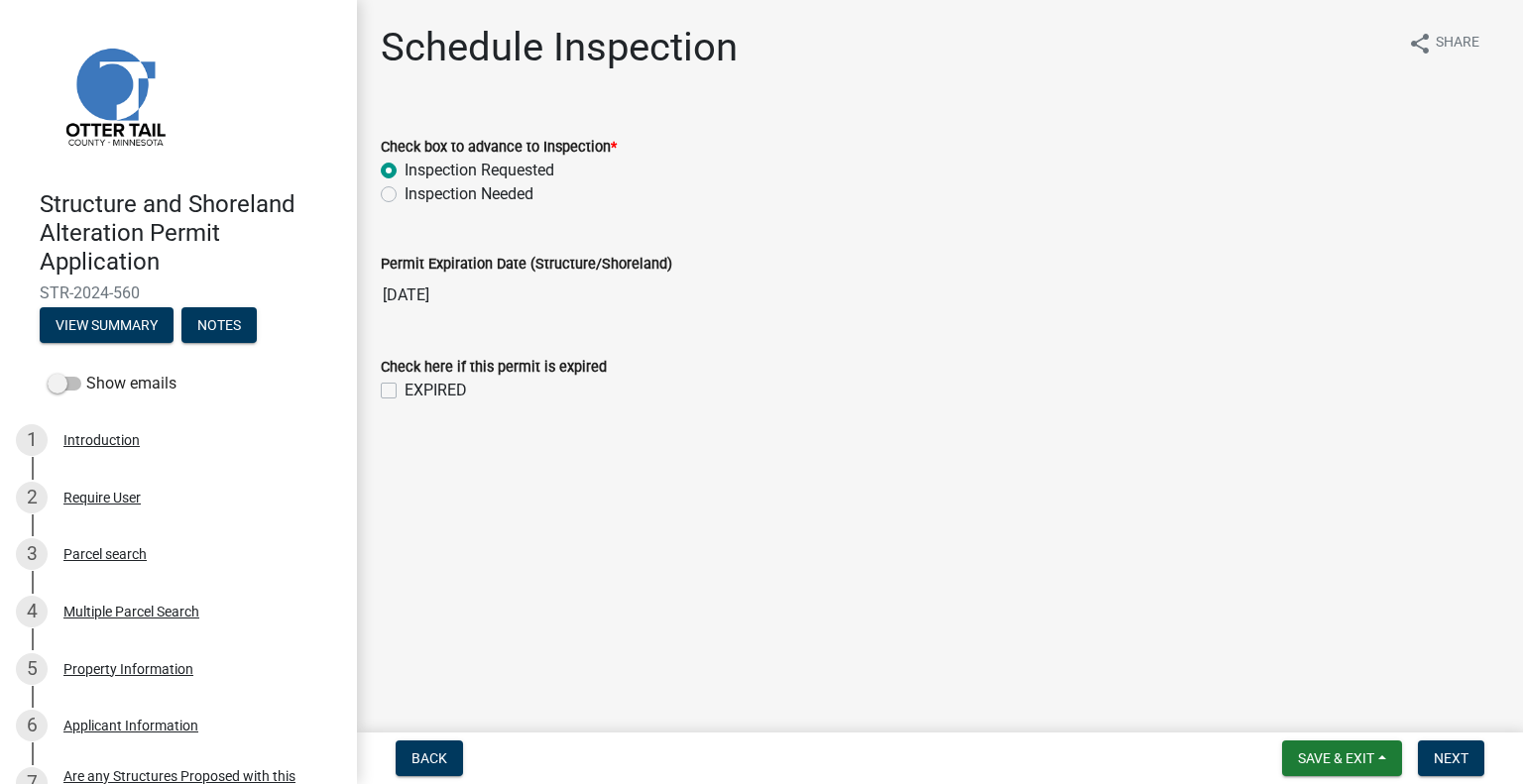 radio on "true" 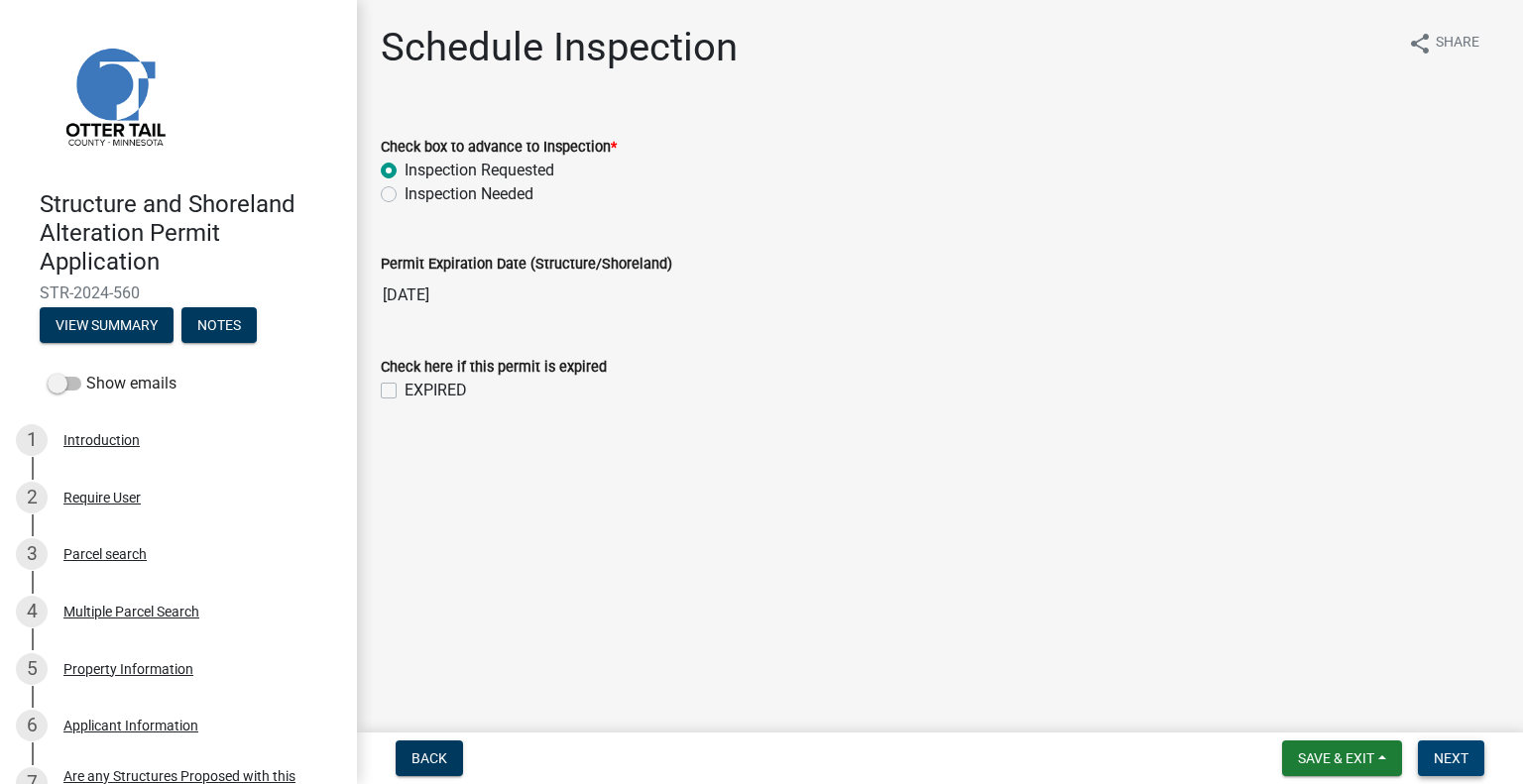 click on "Next" at bounding box center [1451, 758] 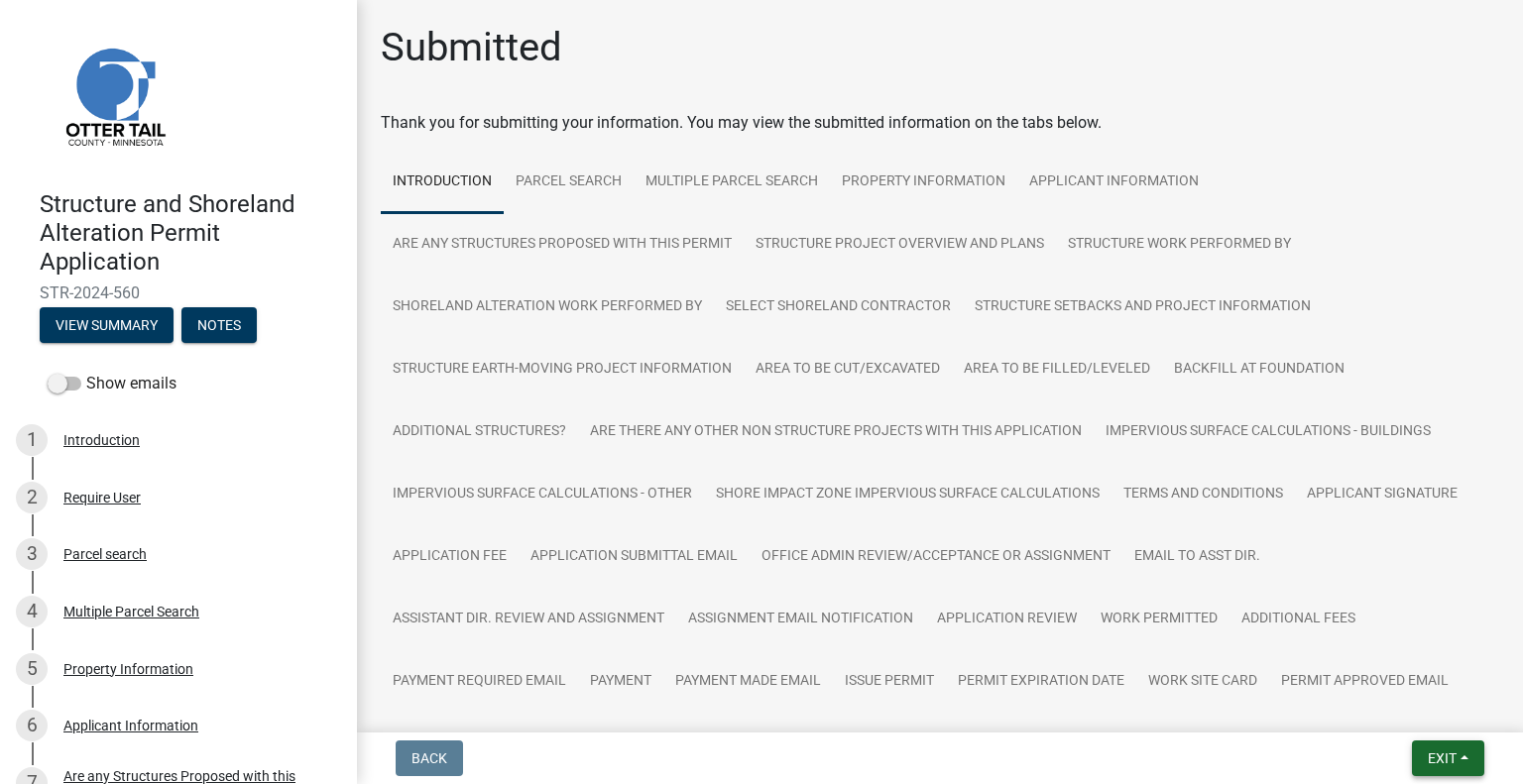 click on "Exit" at bounding box center (1442, 758) 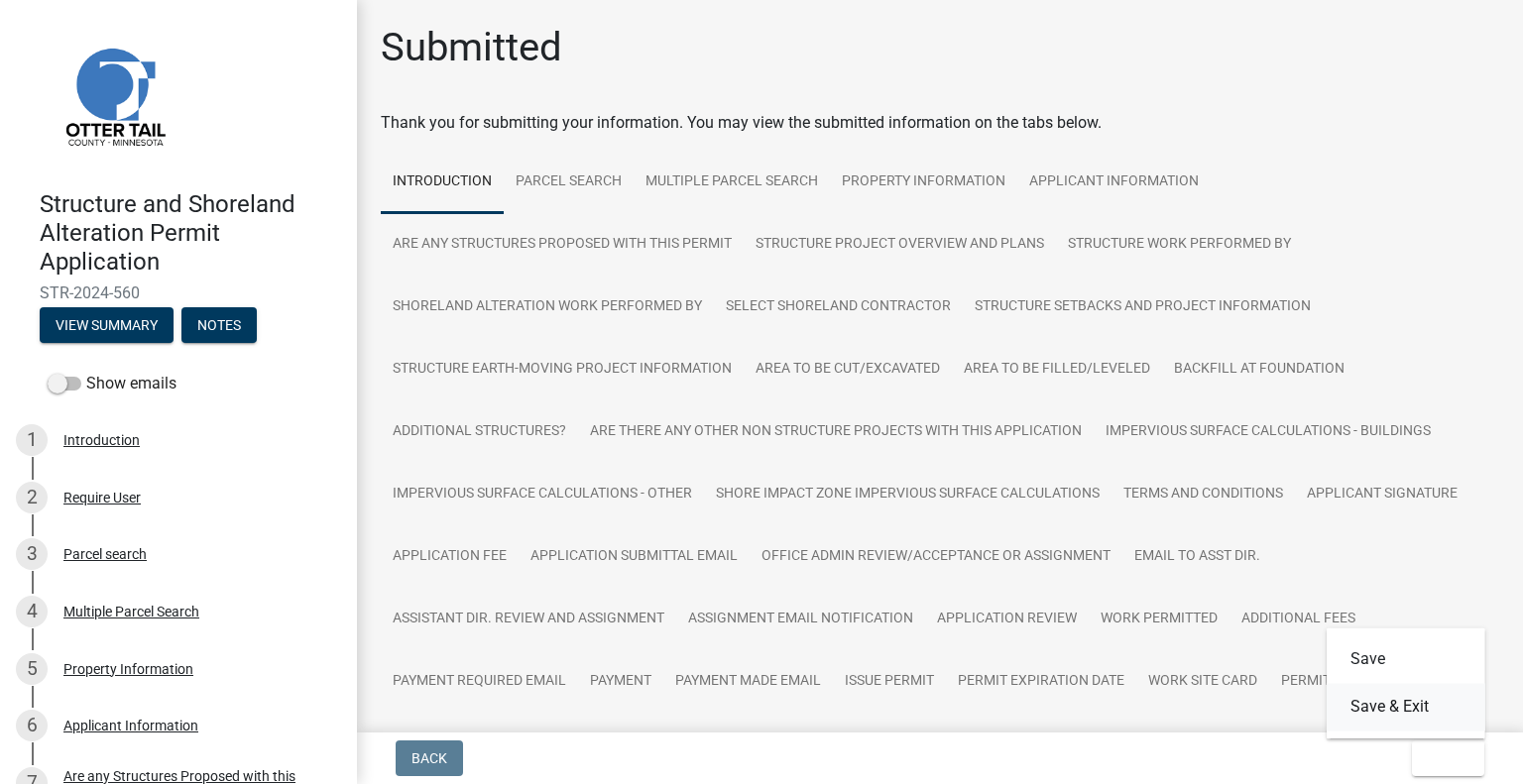 click on "Save & Exit" at bounding box center [1406, 707] 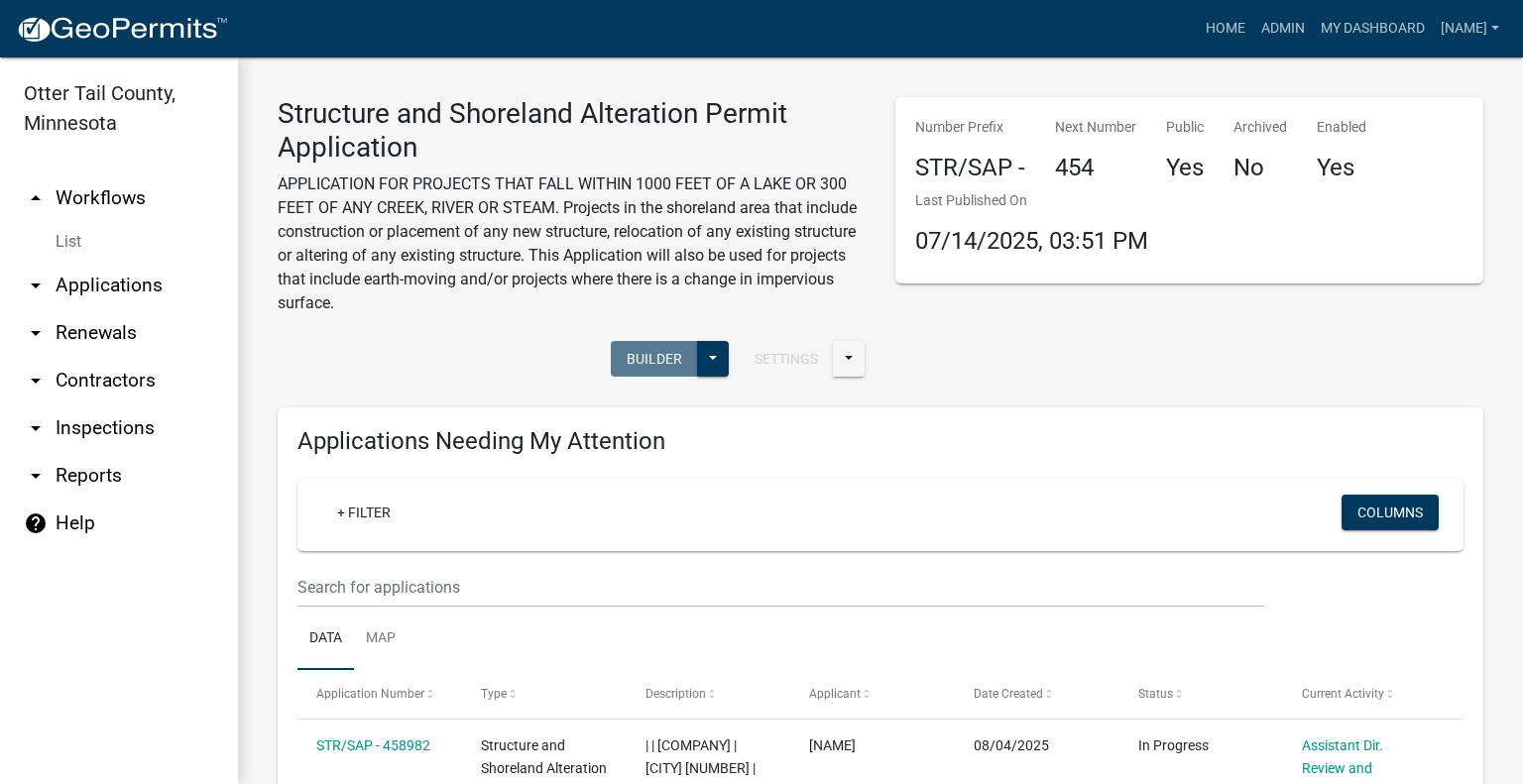 click on "arrow_drop_down   Applications" at bounding box center (119, 285) 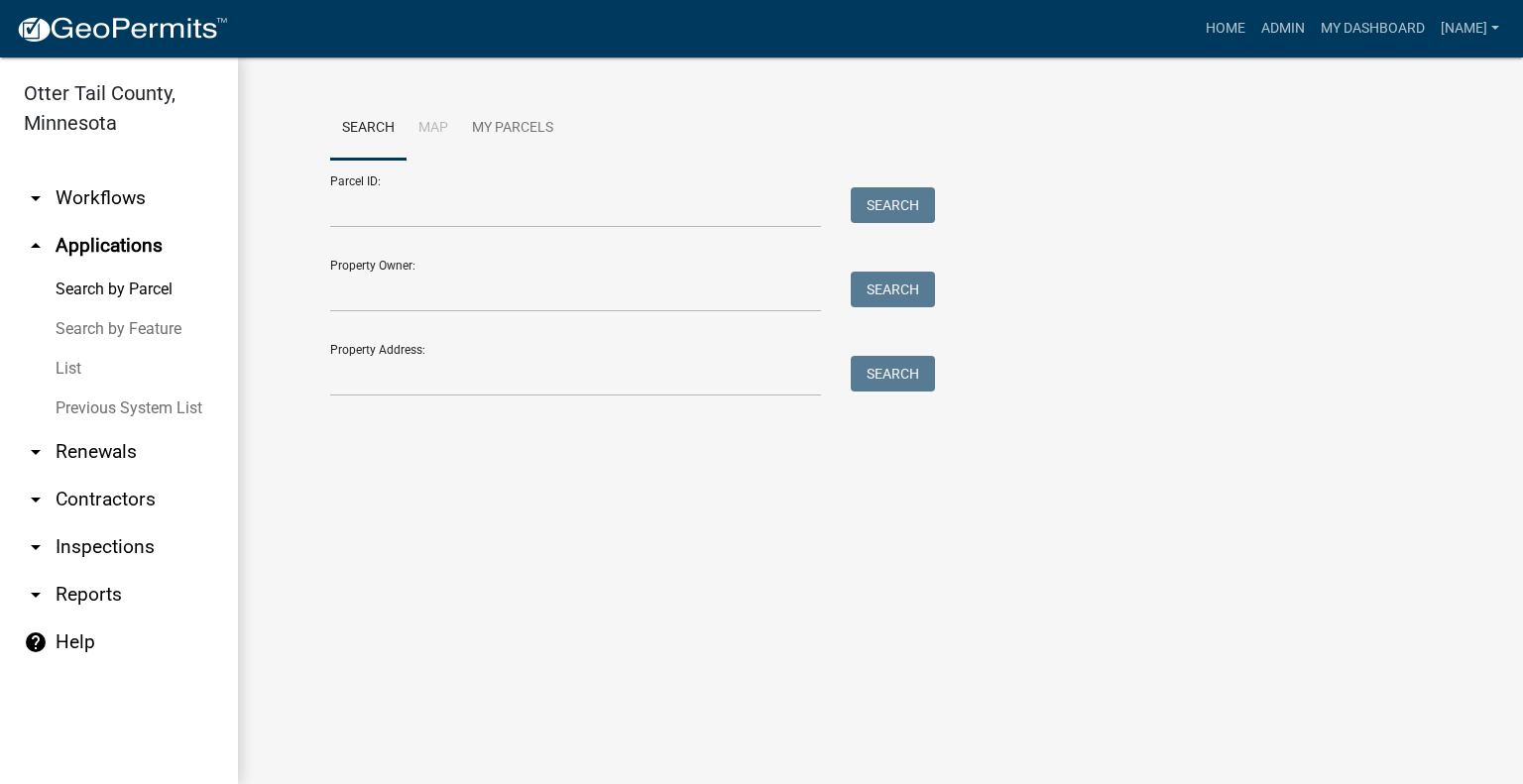 click on "arrow_drop_down   Workflows" at bounding box center (119, 198) 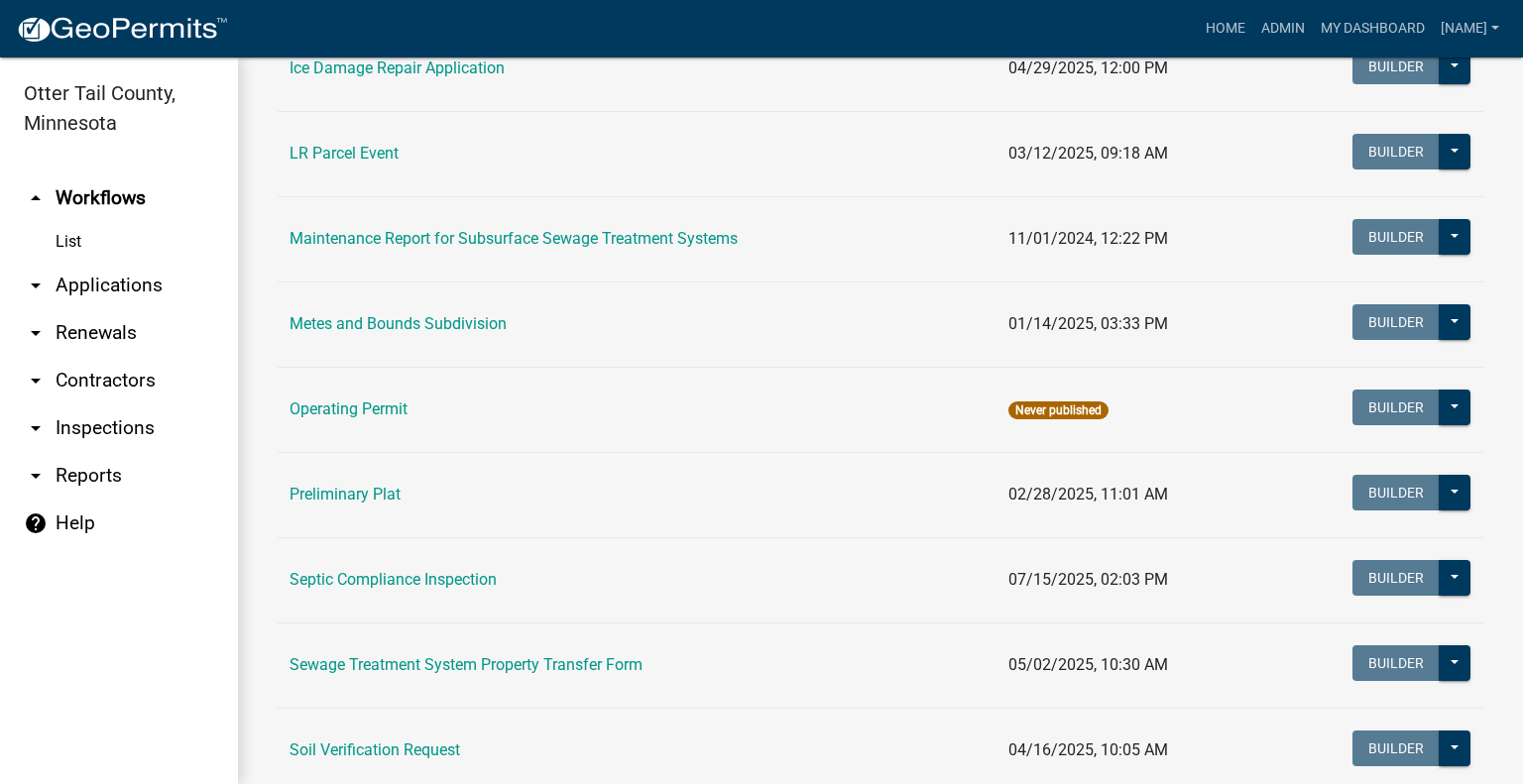 scroll, scrollTop: 694, scrollLeft: 0, axis: vertical 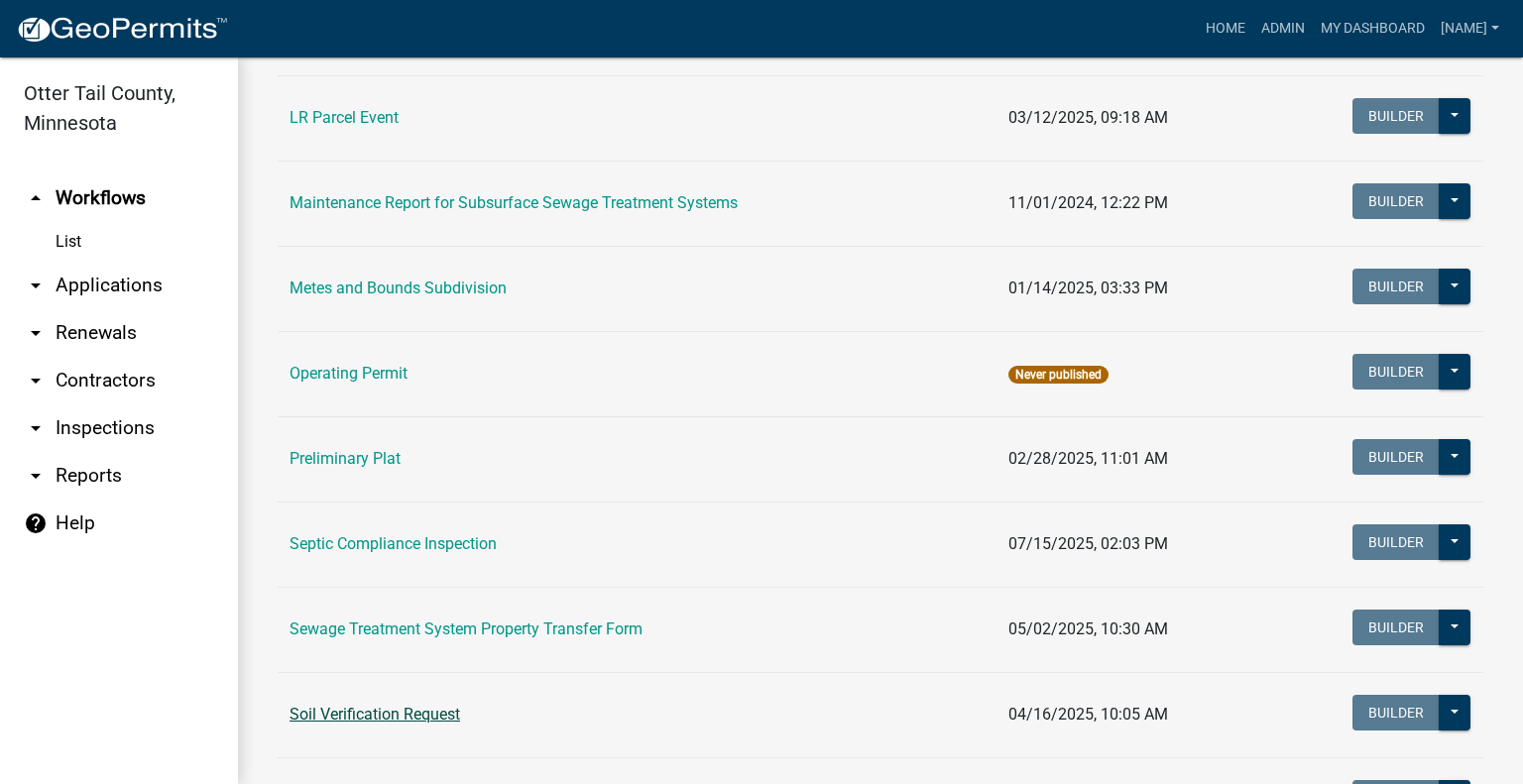 click on "Soil Verification Request" at bounding box center (375, 714) 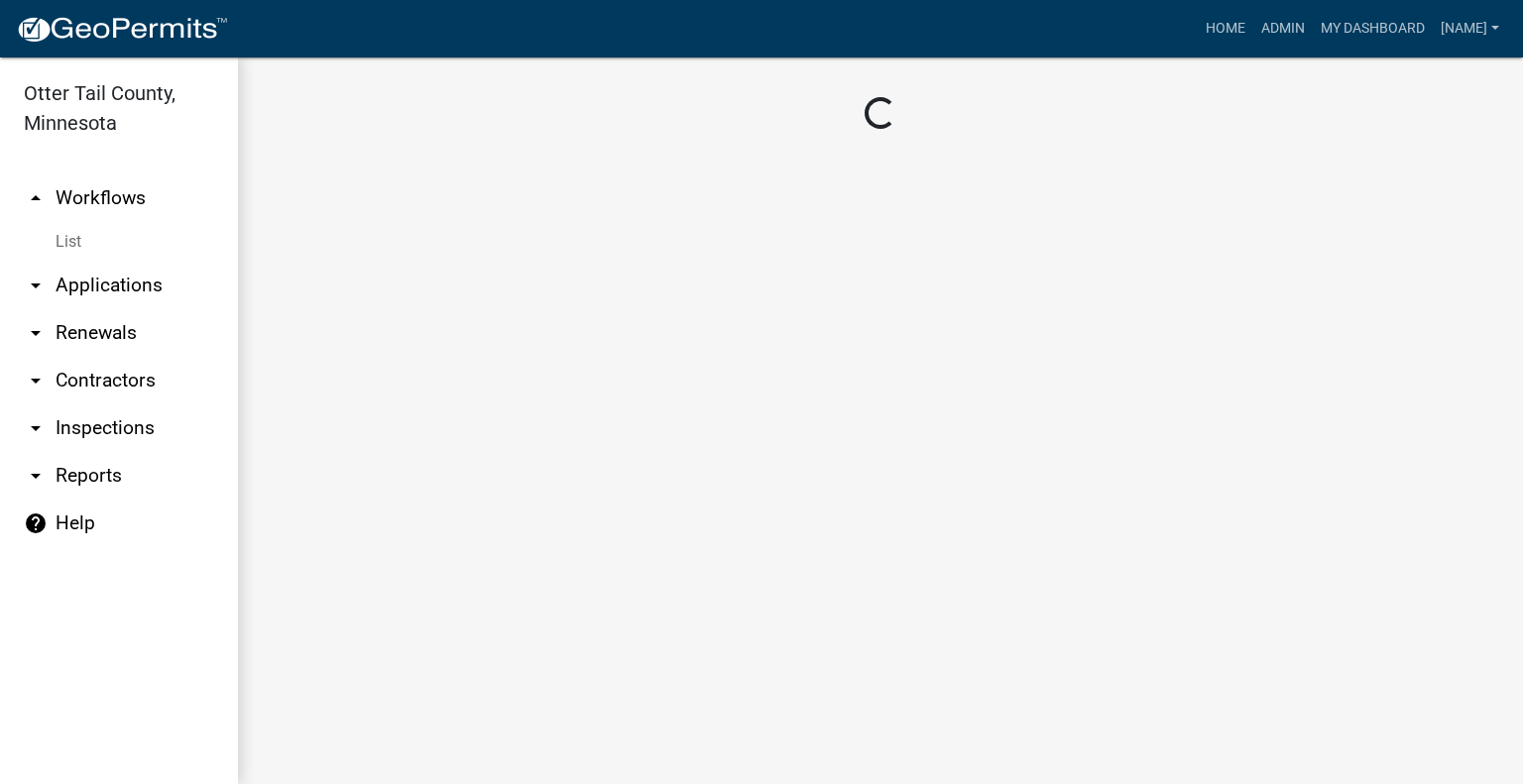 scroll, scrollTop: 0, scrollLeft: 0, axis: both 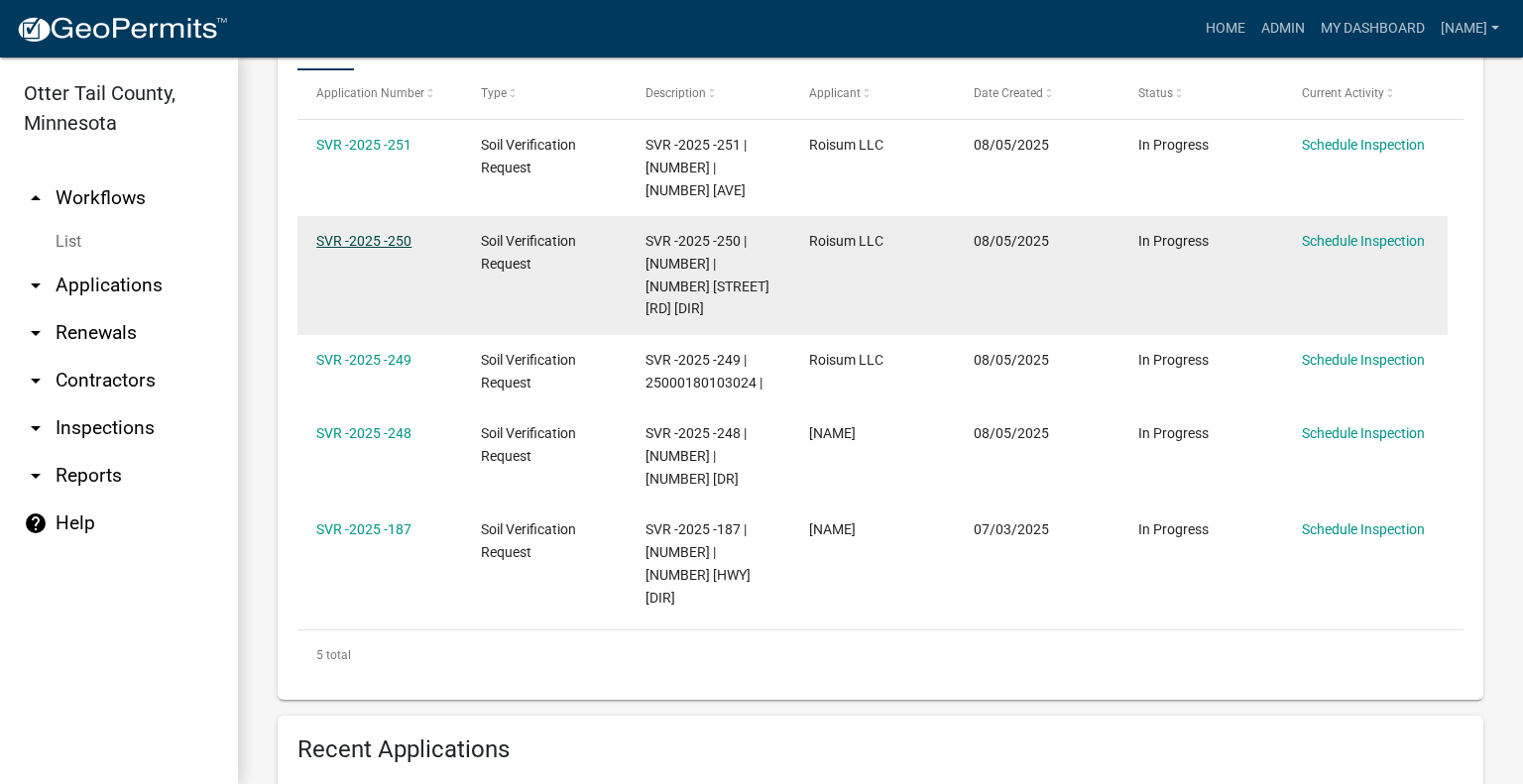 click on "SVR -2025 -250" 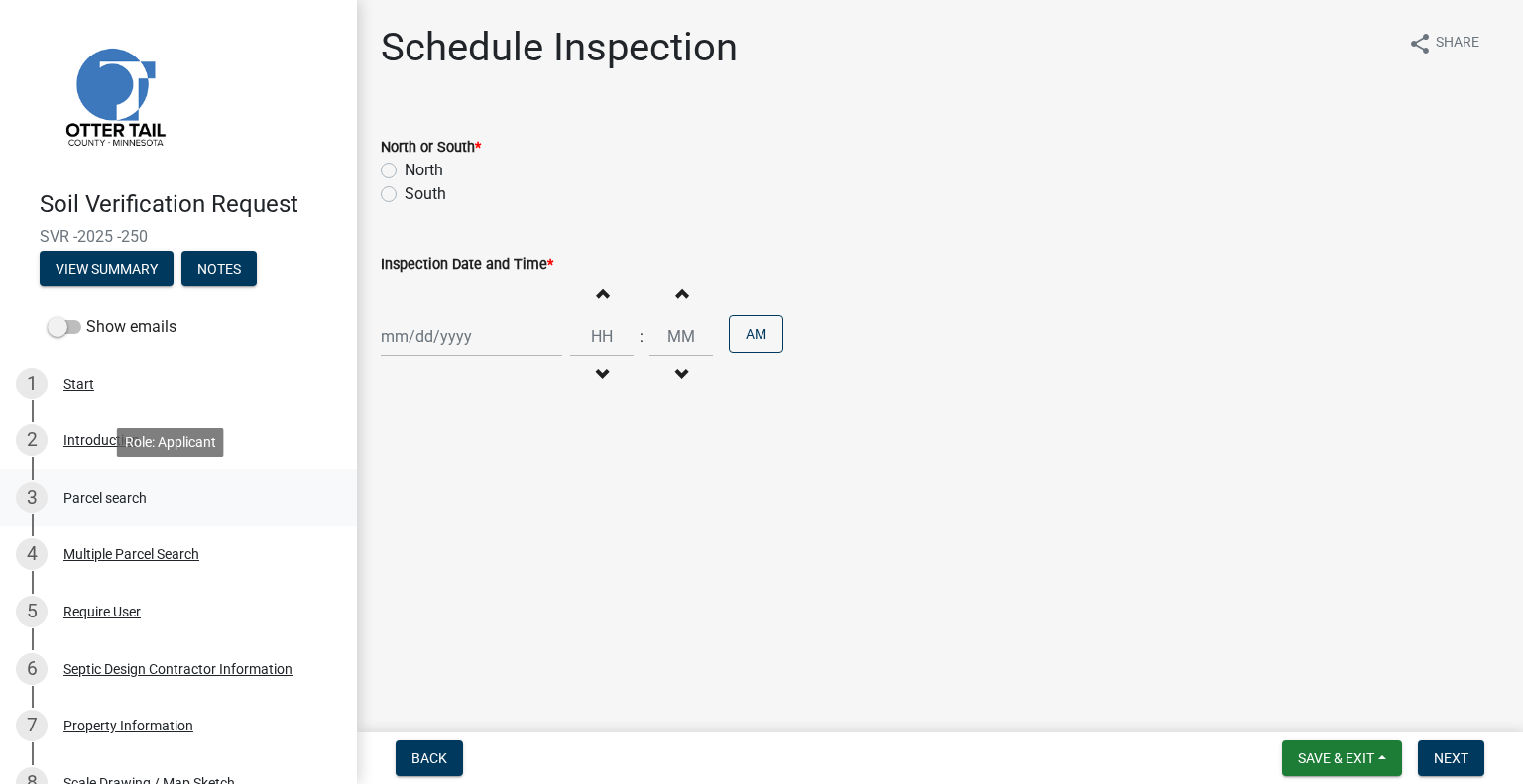 click on "3     Parcel search" at bounding box center [171, 498] 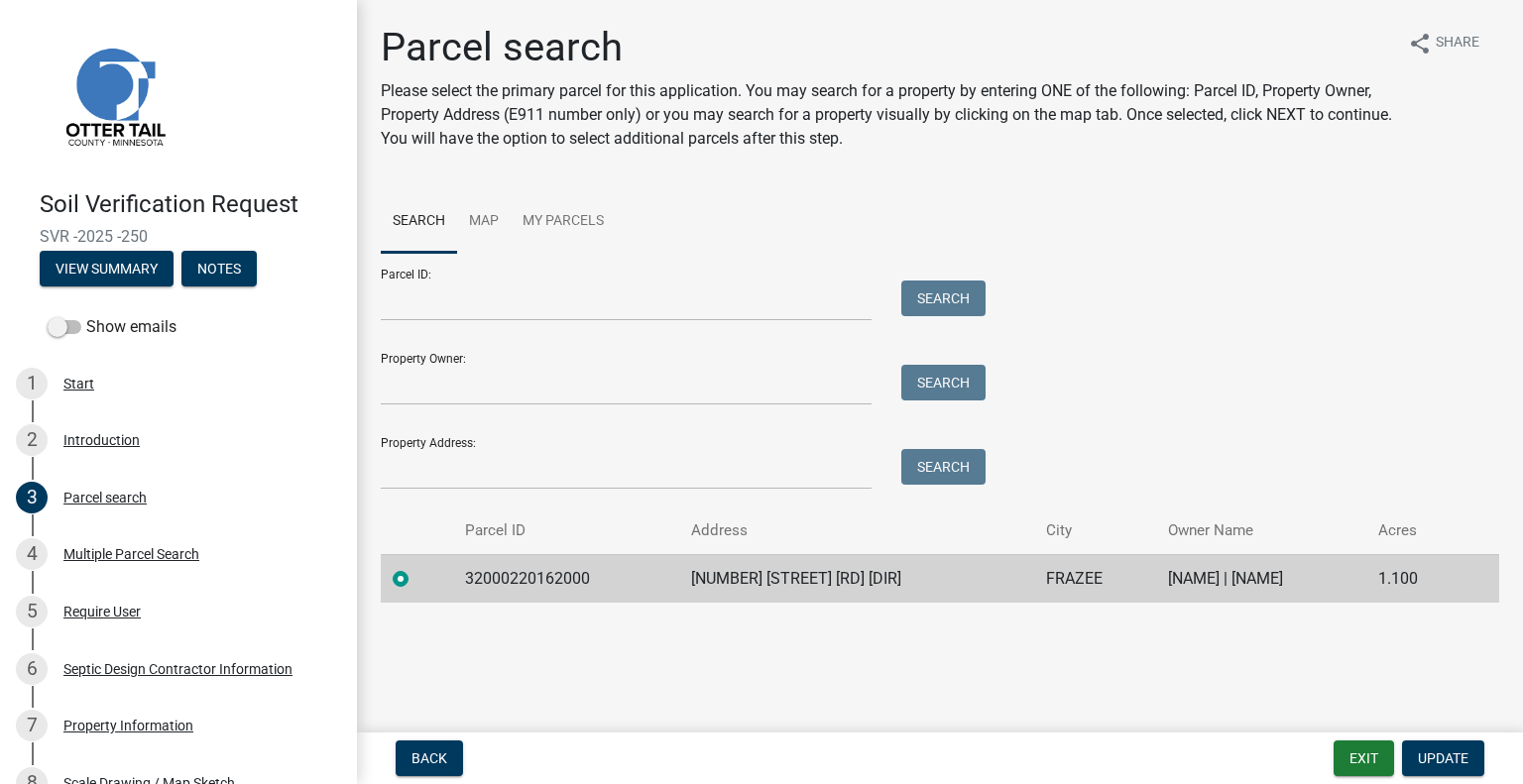 click on "32000220162000" 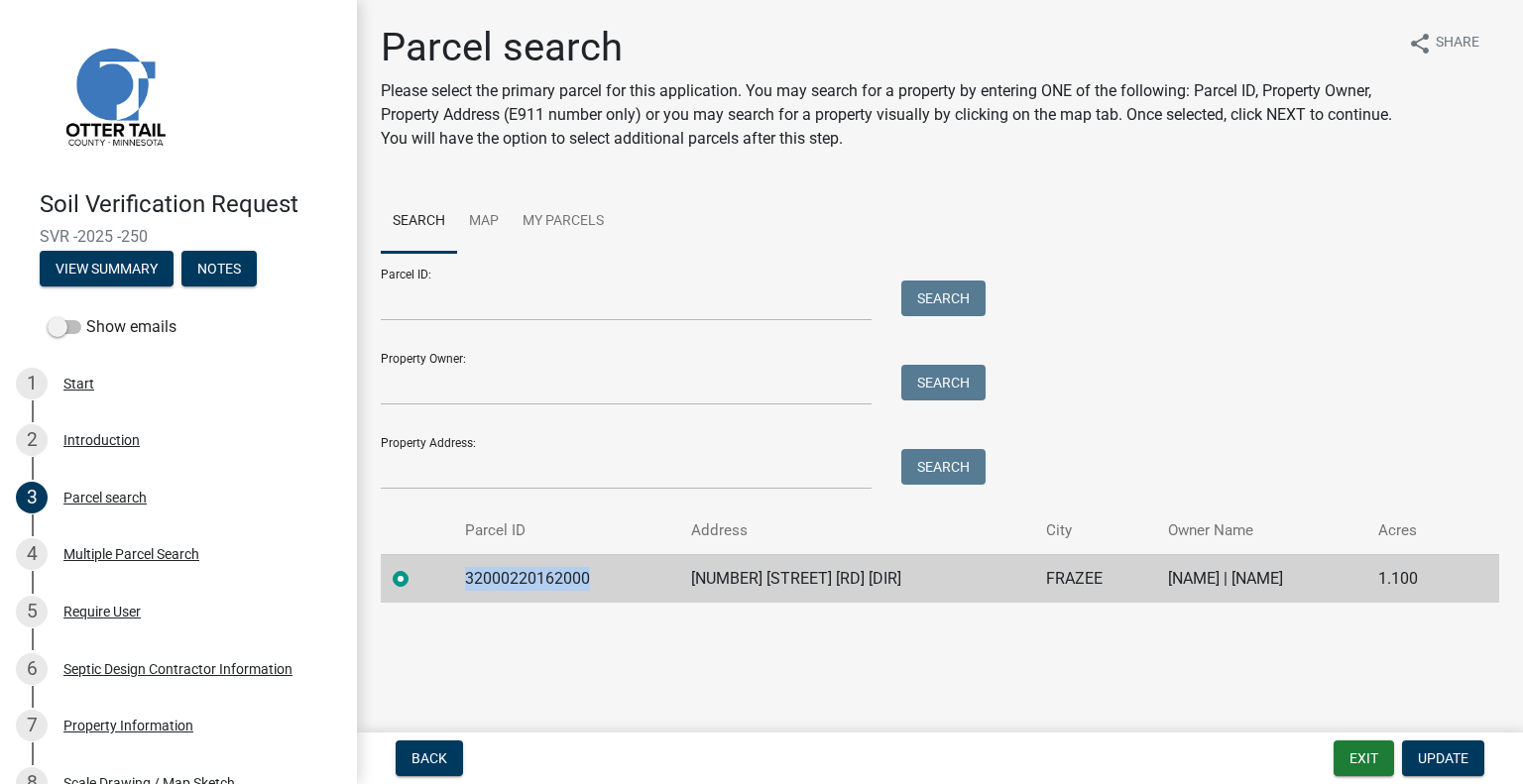 click on "32000220162000" 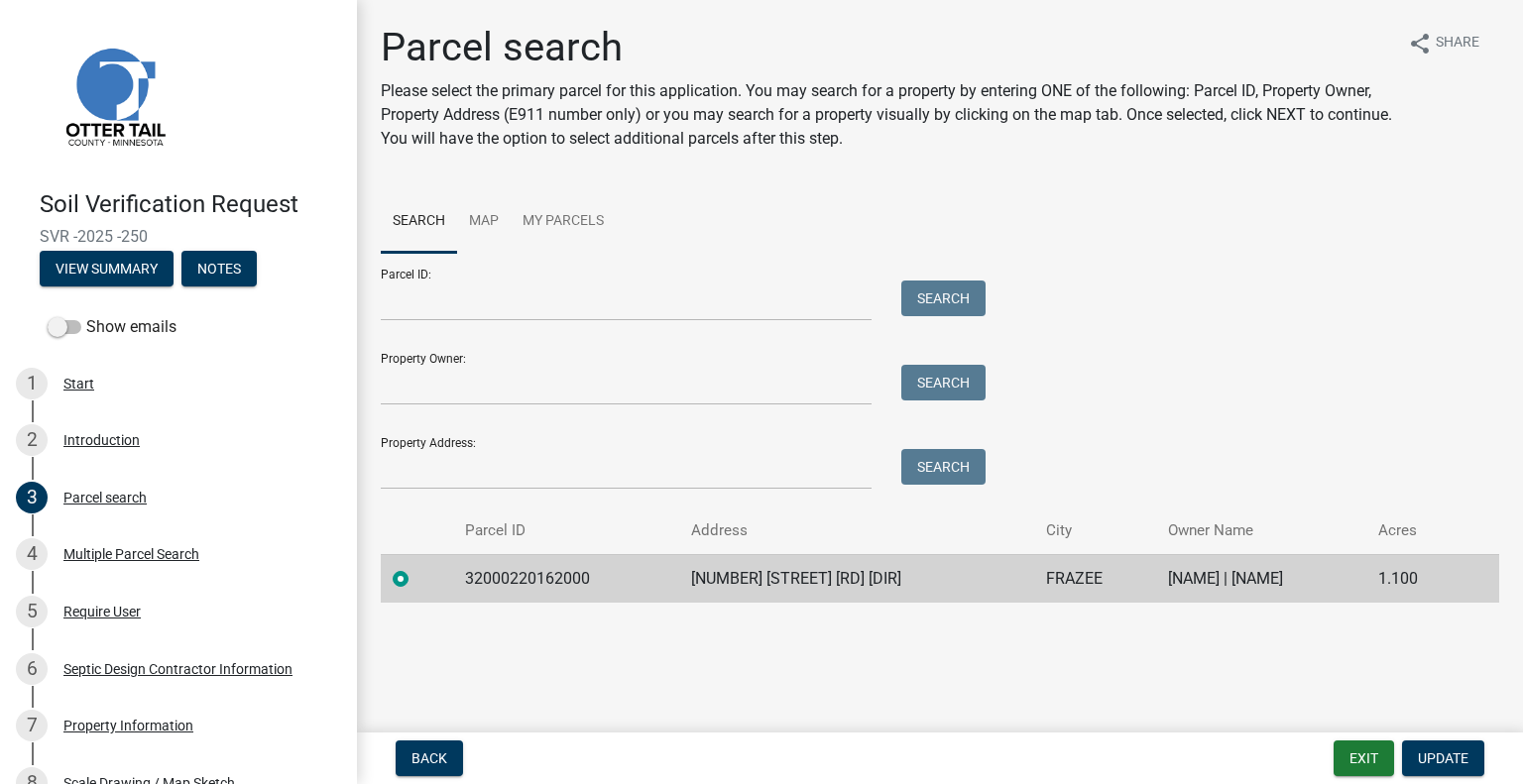 click on "[NUMBER] [STREET] [RD] [DIR]" 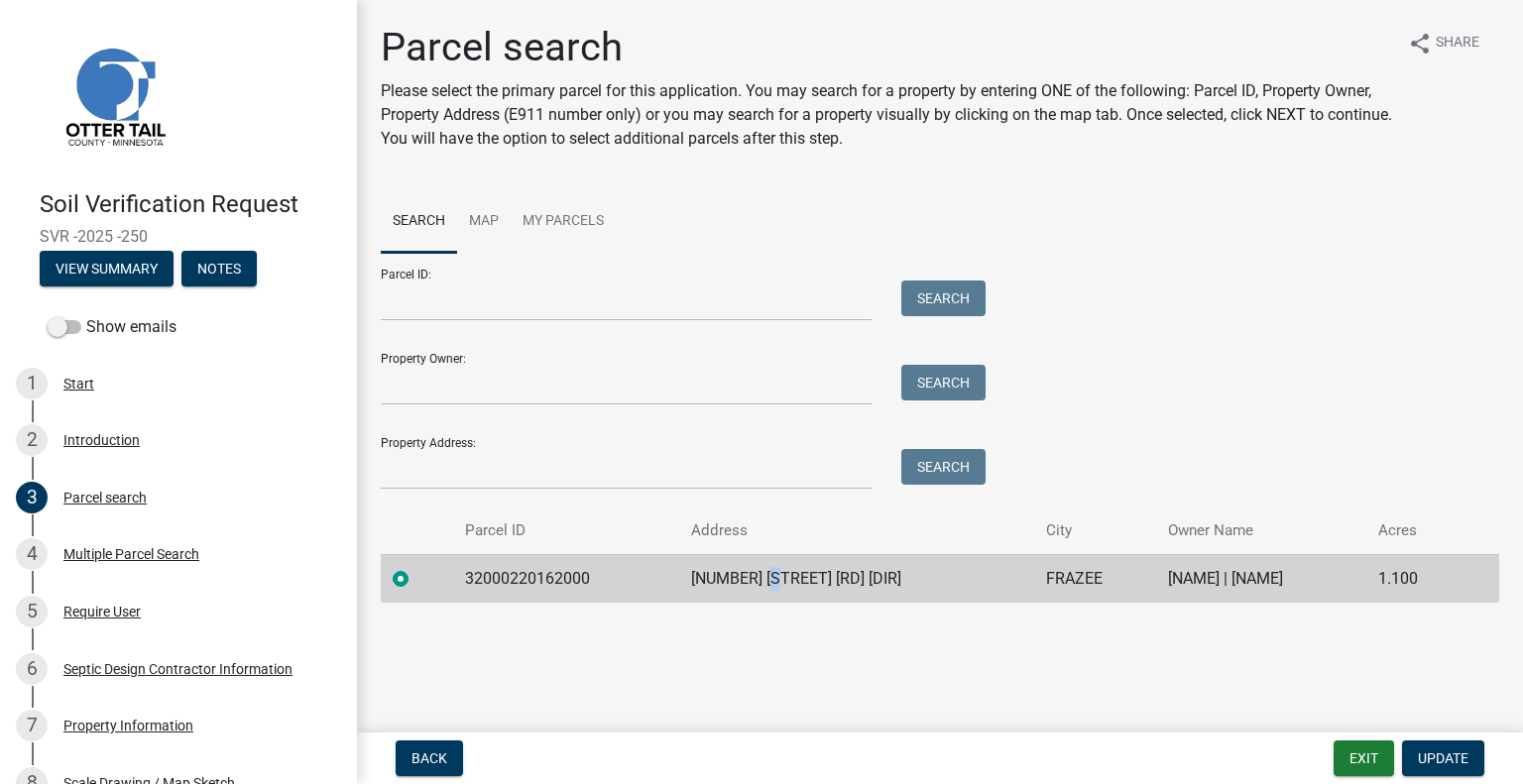 click on "[NUMBER] [STREET] [RD] [DIR]" 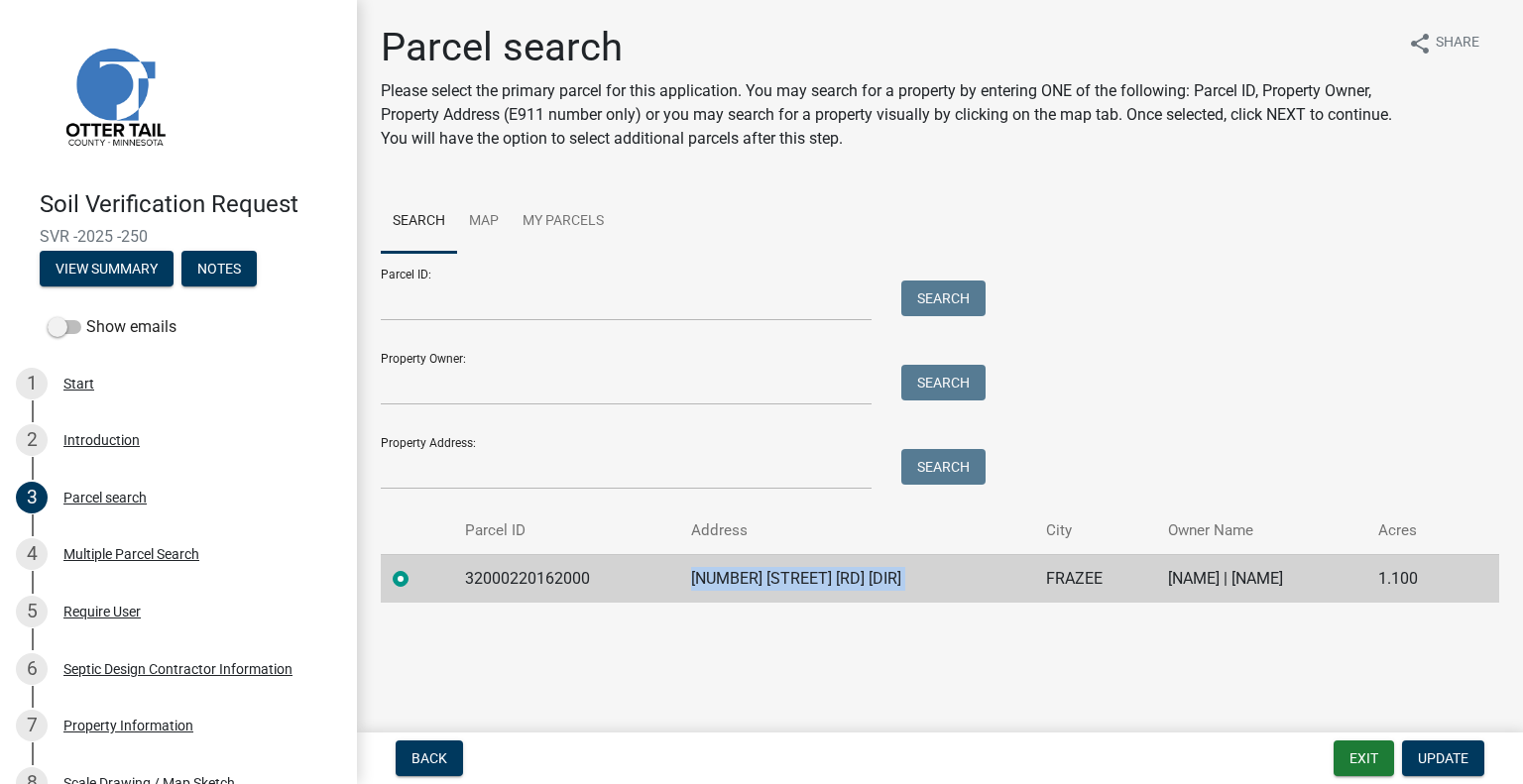 click on "[NUMBER] [STREET] [RD] [DIR]" 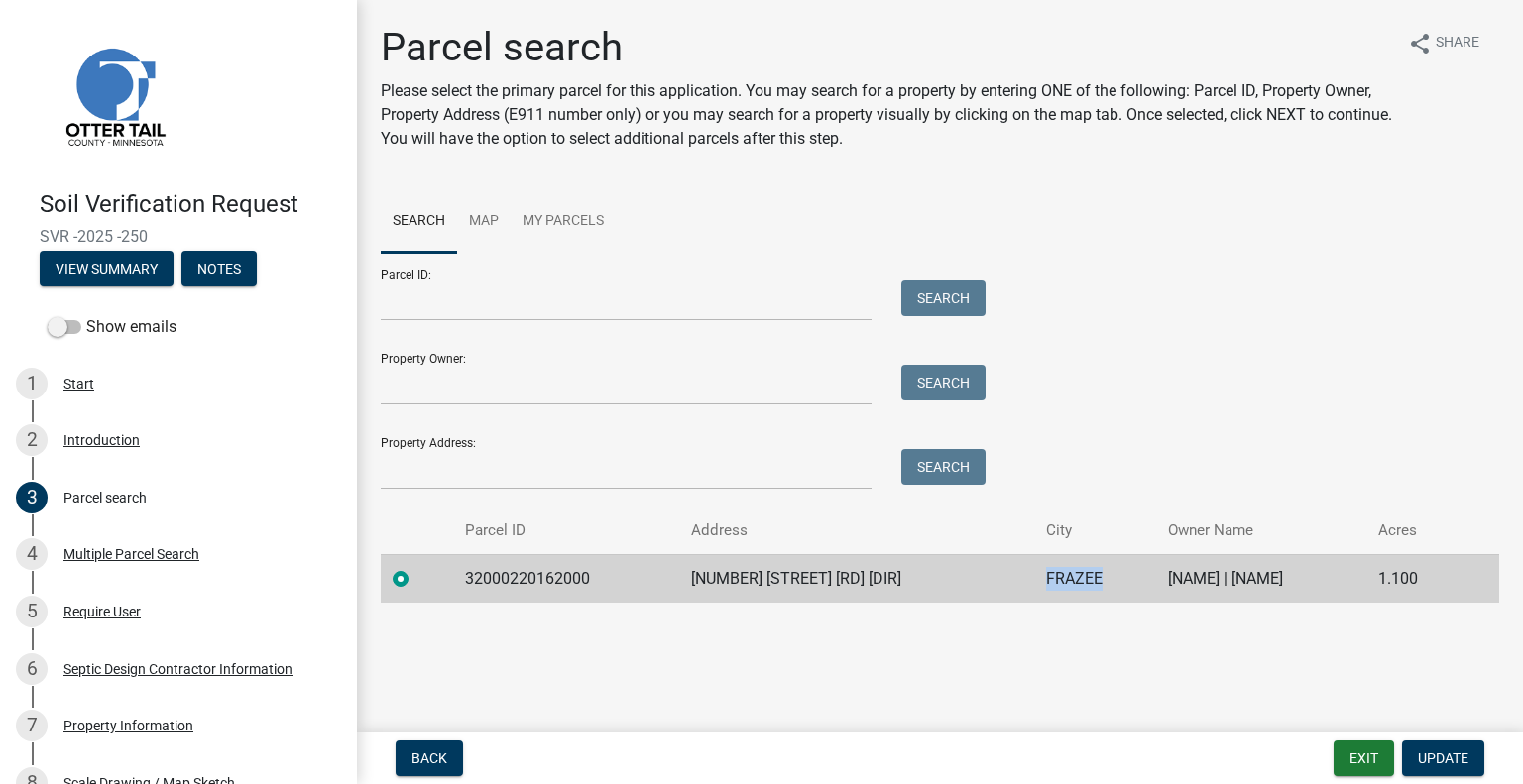 click on "FRAZEE" 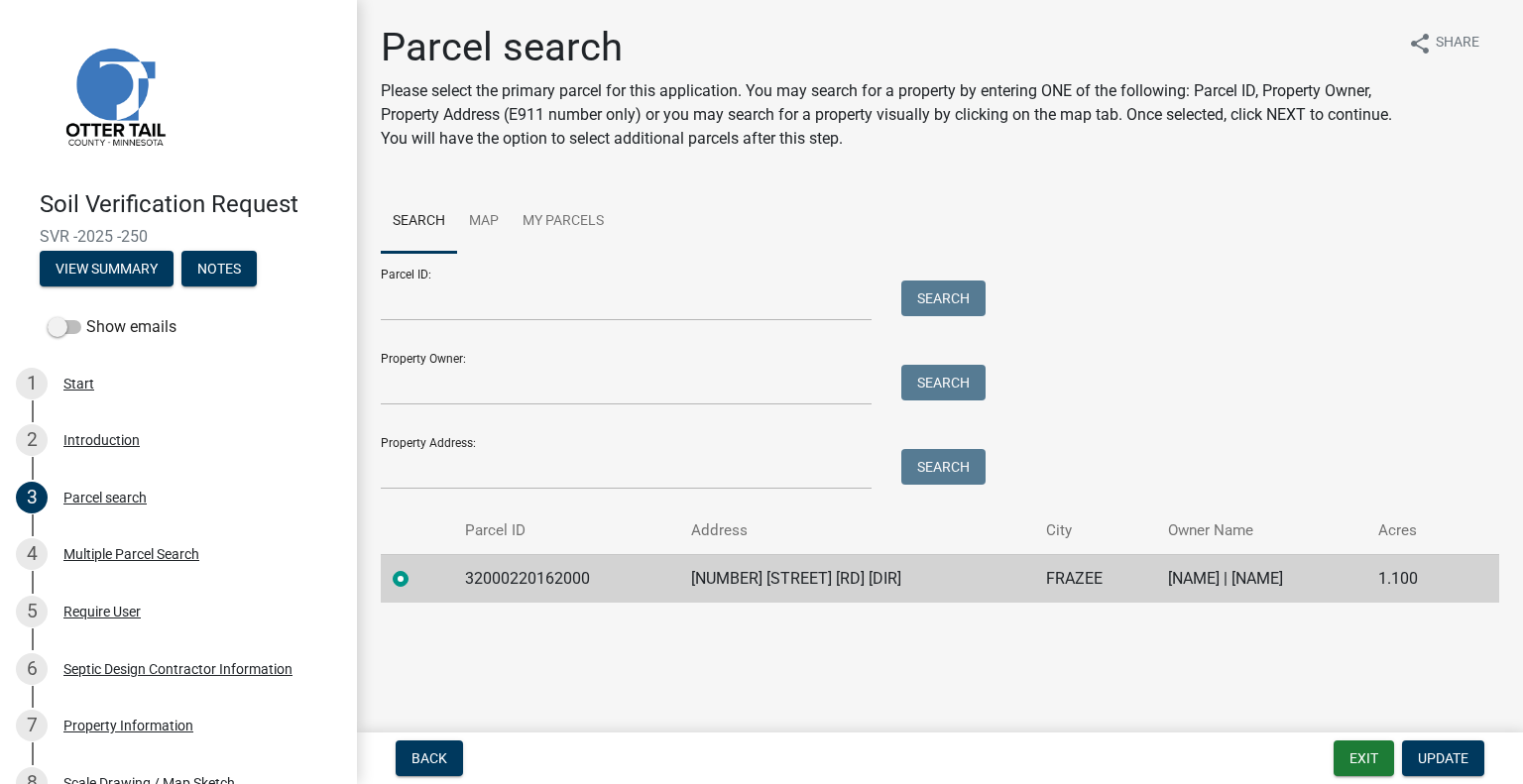 drag, startPoint x: 865, startPoint y: 580, endPoint x: 853, endPoint y: 581, distance: 12.0415946 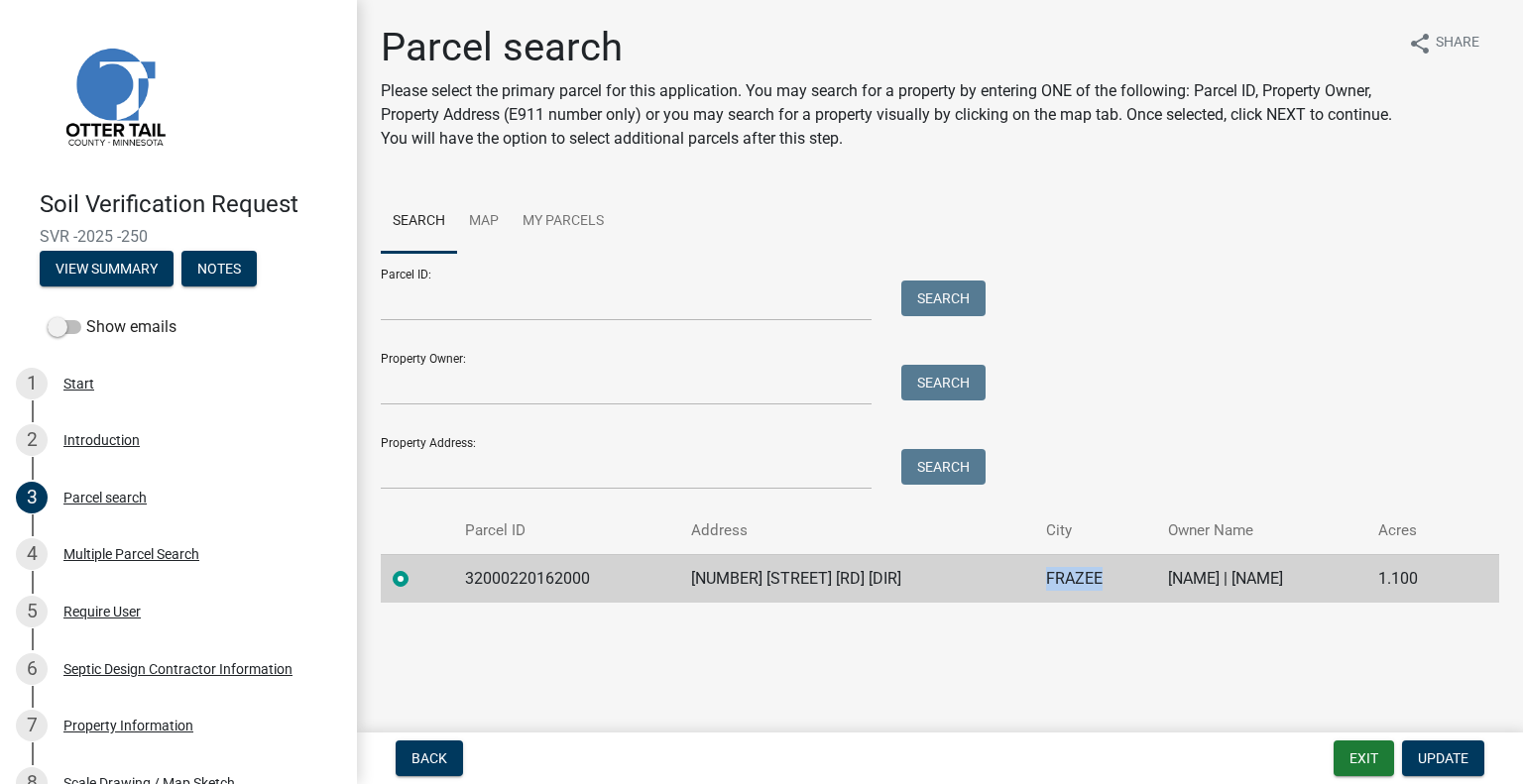 click on "FRAZEE" 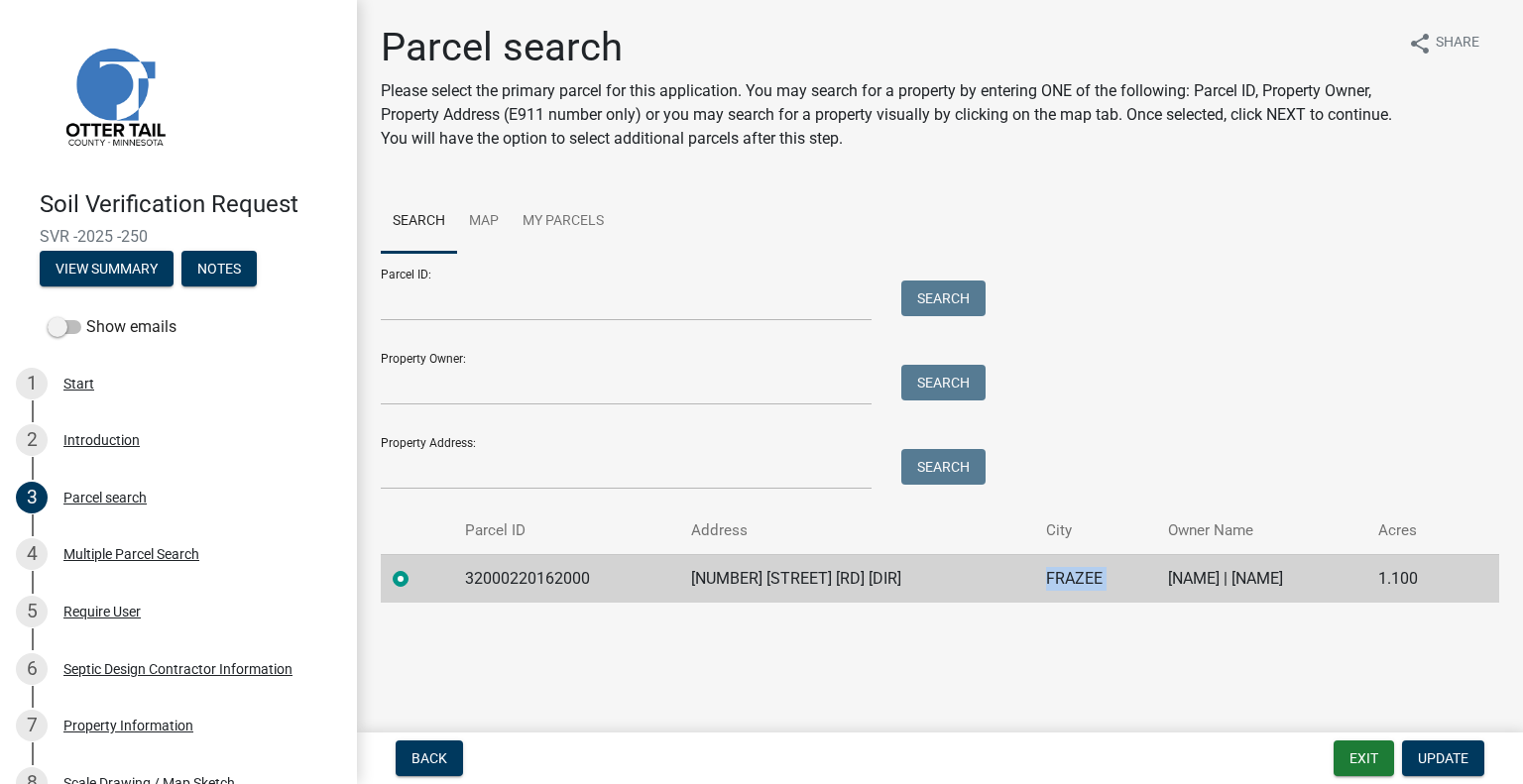 click on "FRAZEE" 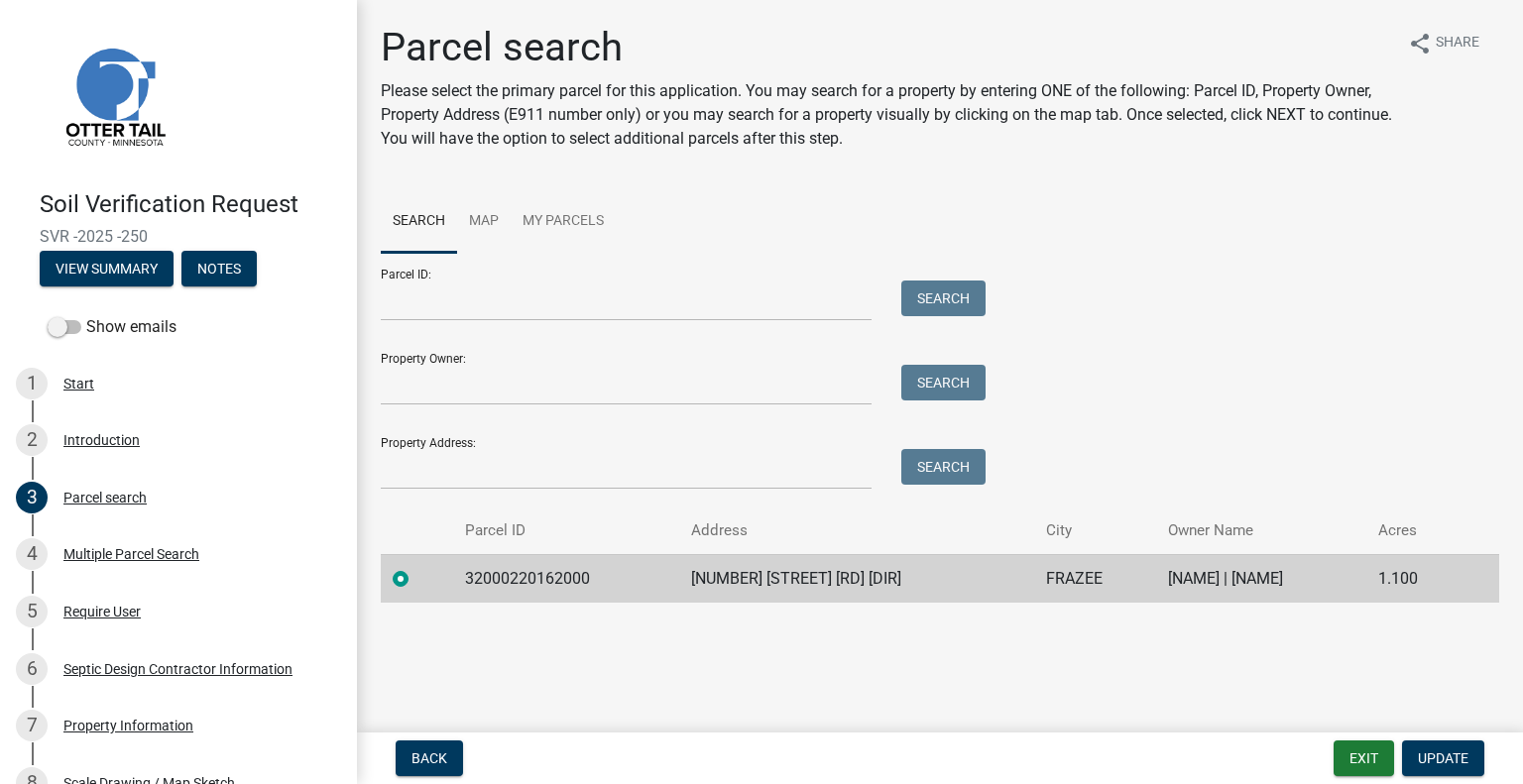 click on "[NAME] | [NAME]" 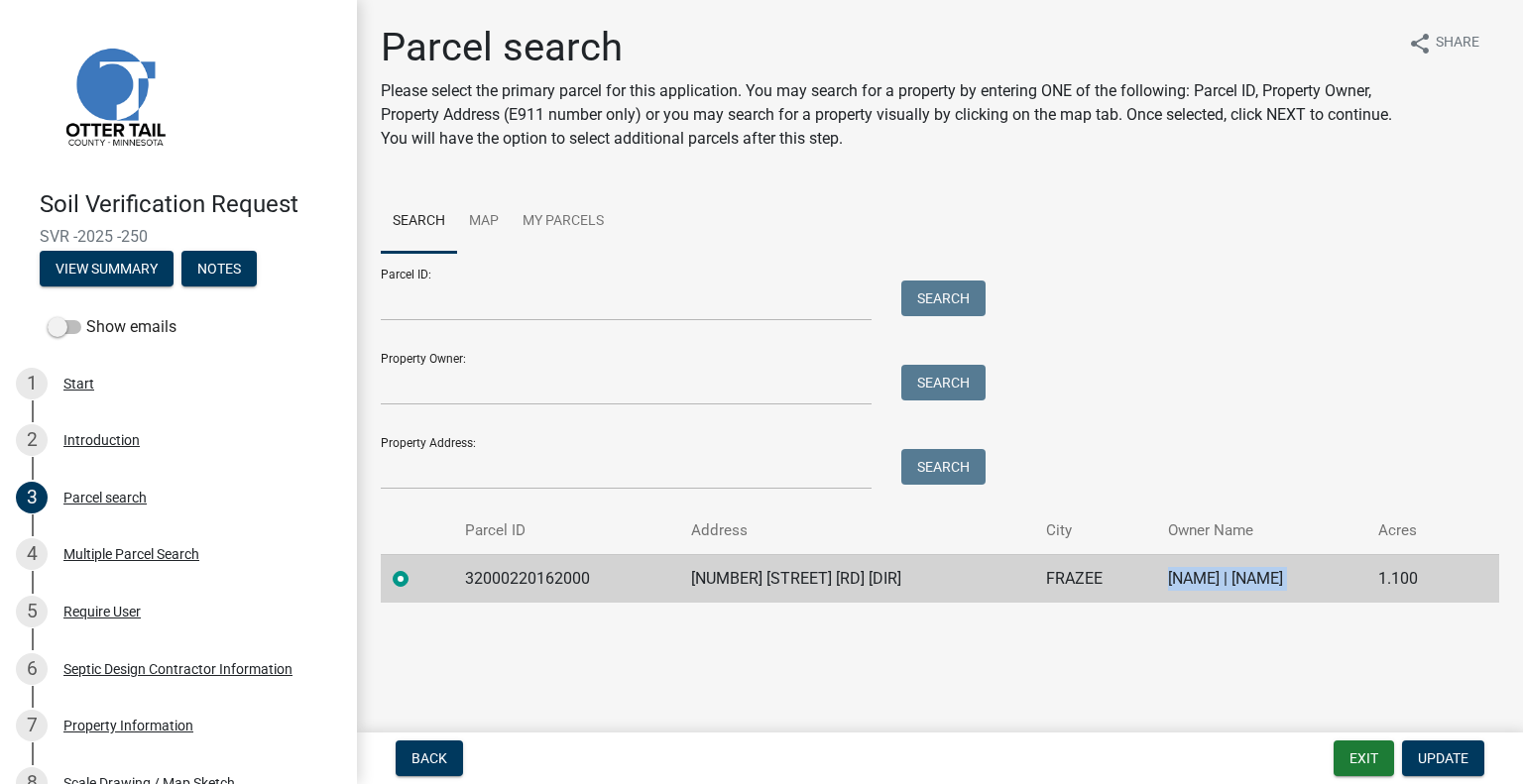 click on "[NAME] | [NAME]" 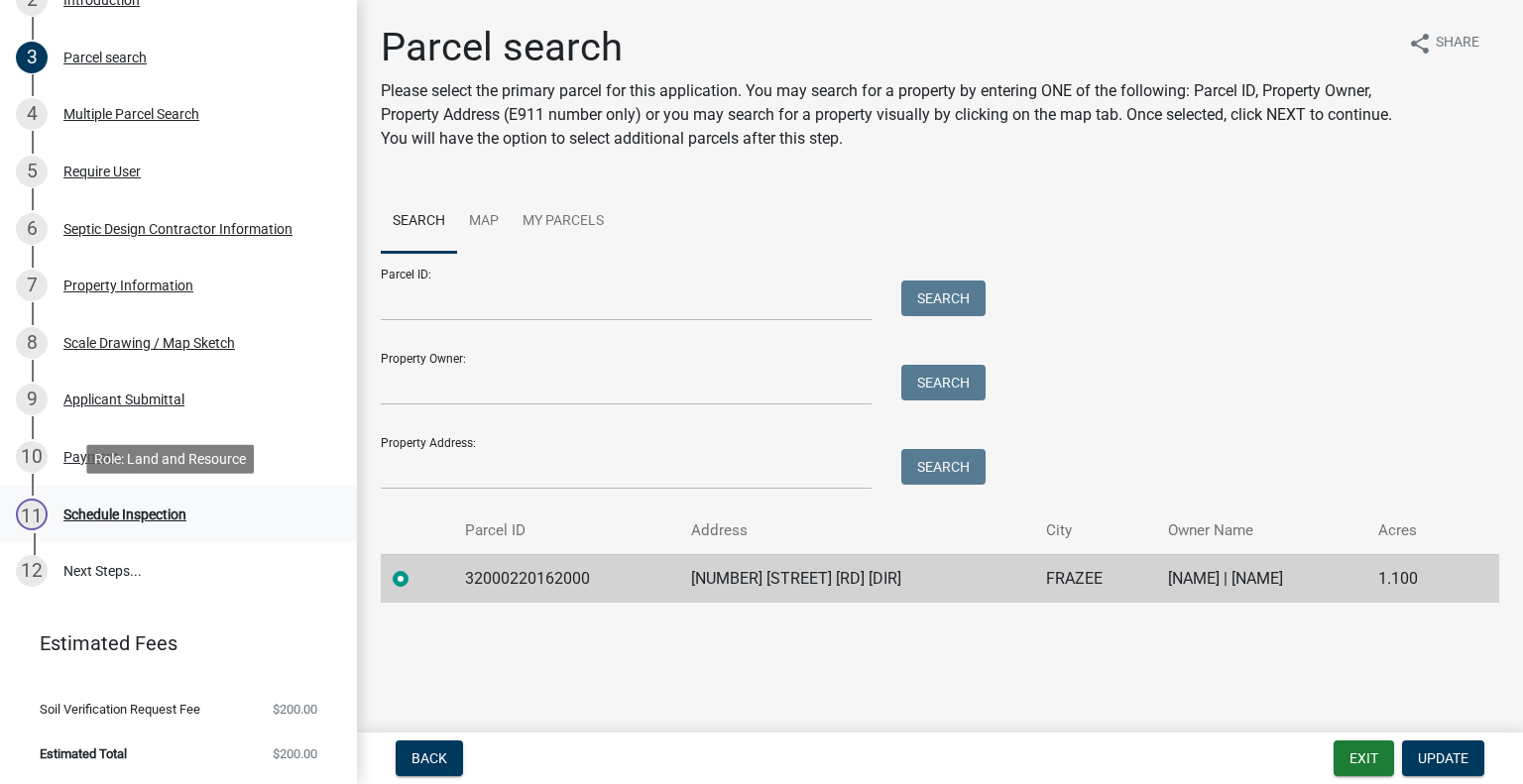 click on "Schedule Inspection" at bounding box center [125, 514] 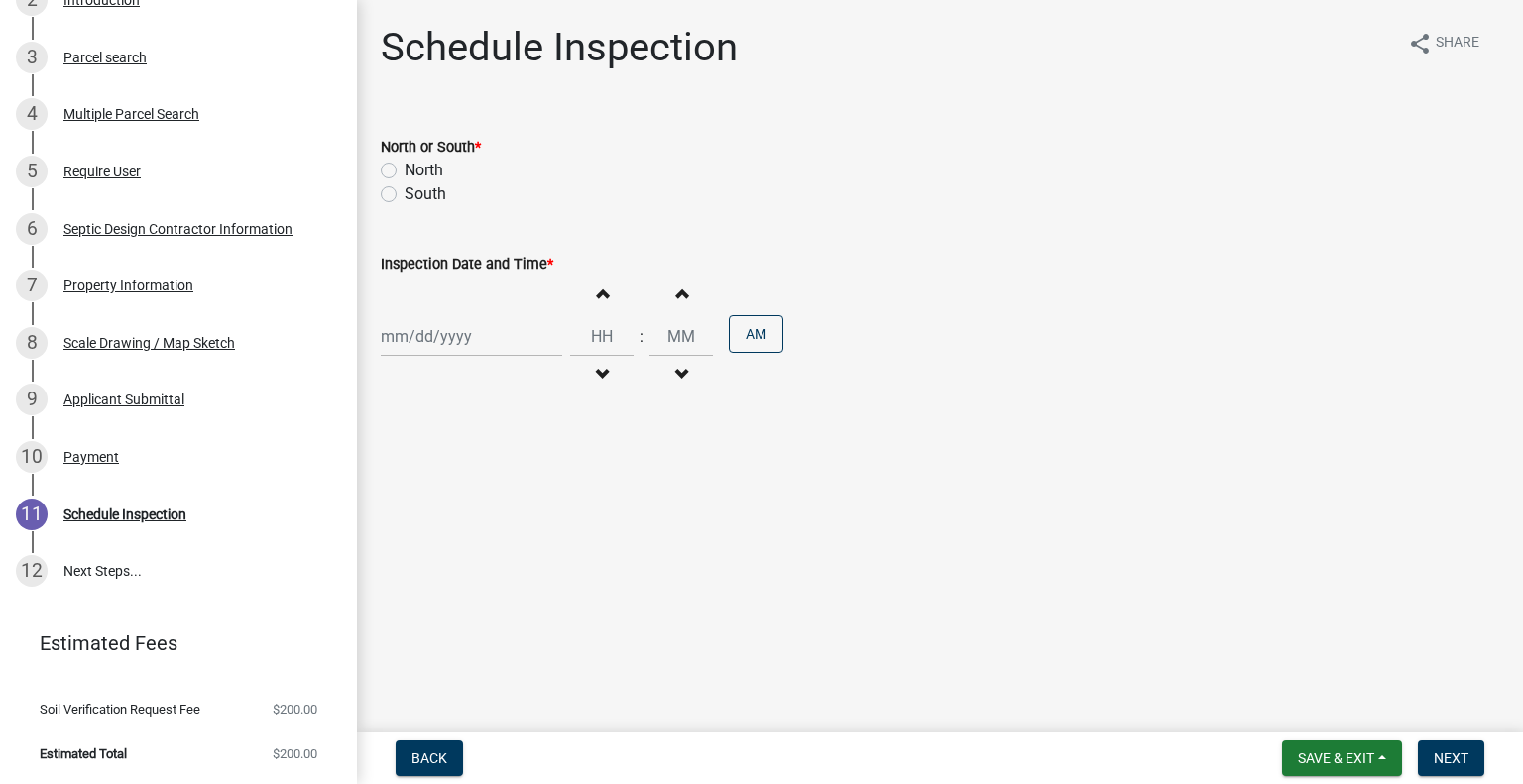 click on "North" 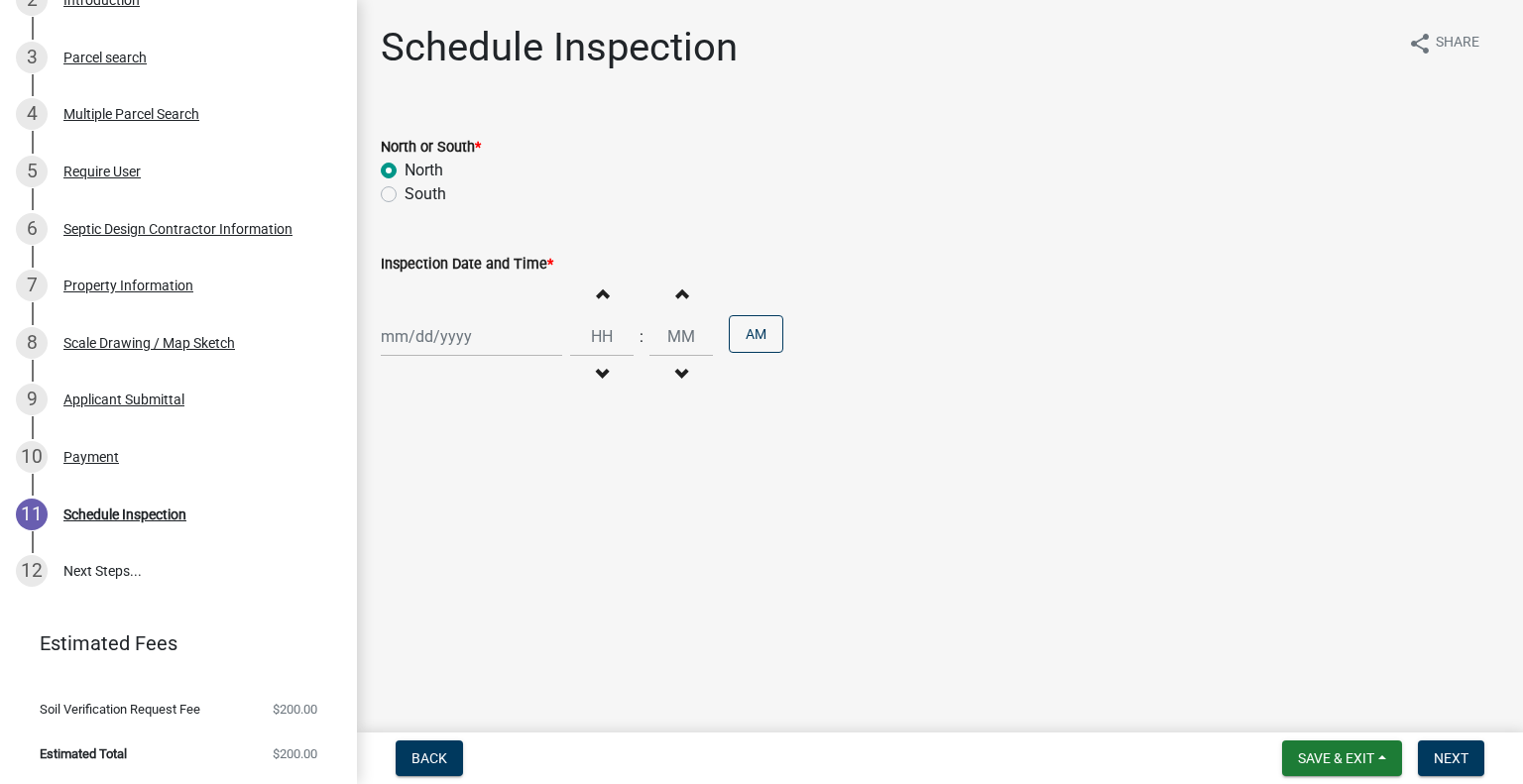 radio on "true" 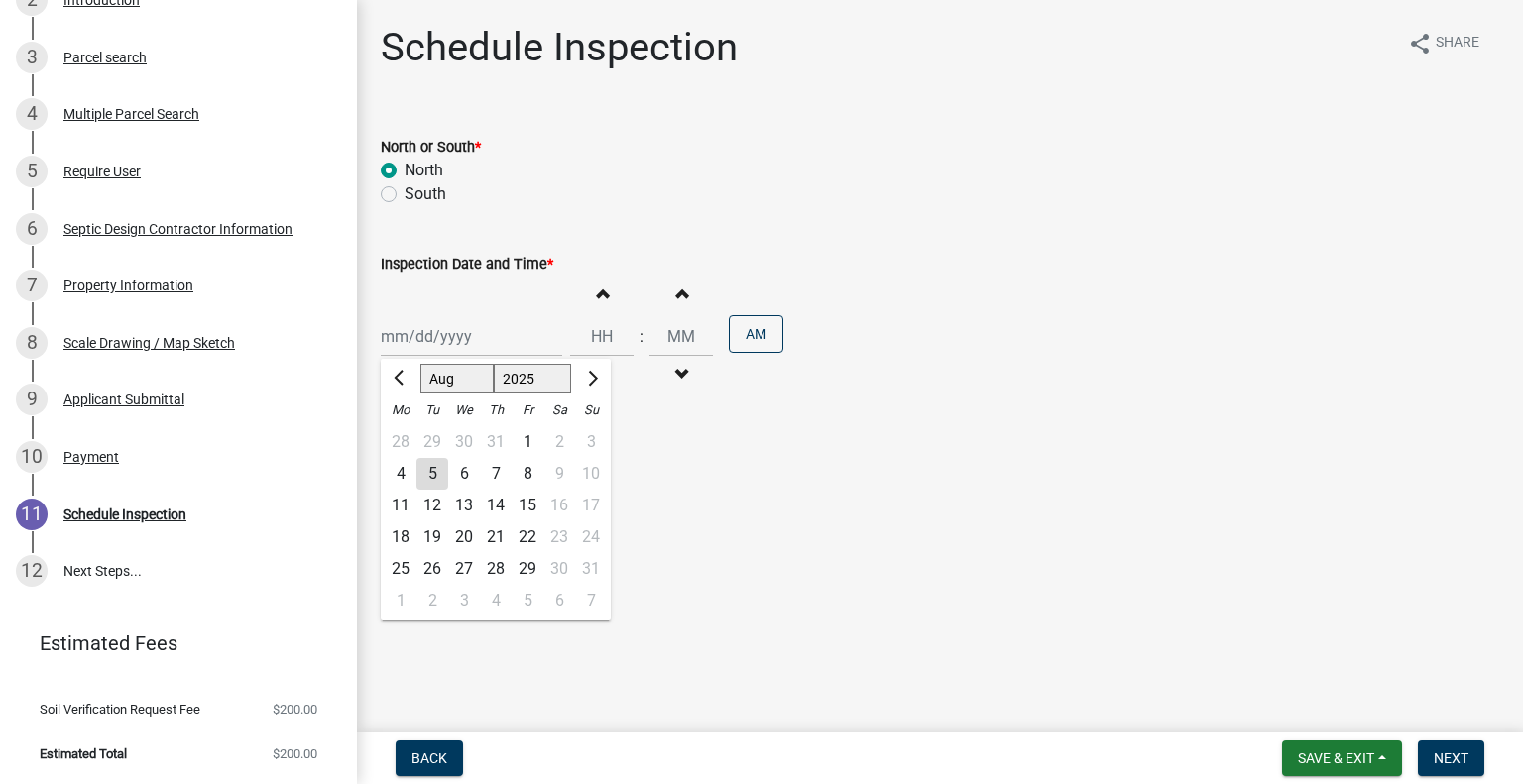 click on "7" 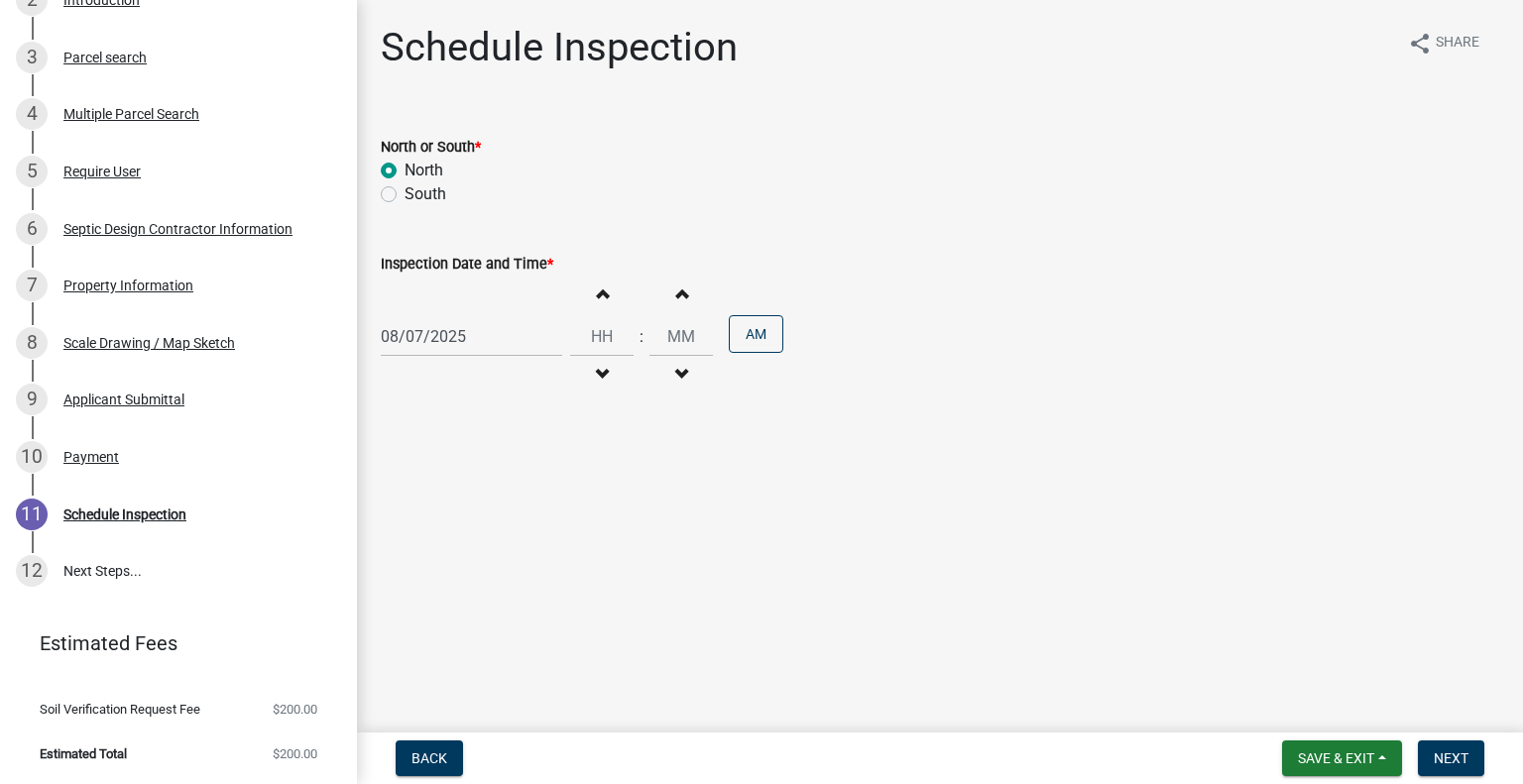 click on "Decrement hours" at bounding box center (602, 375) 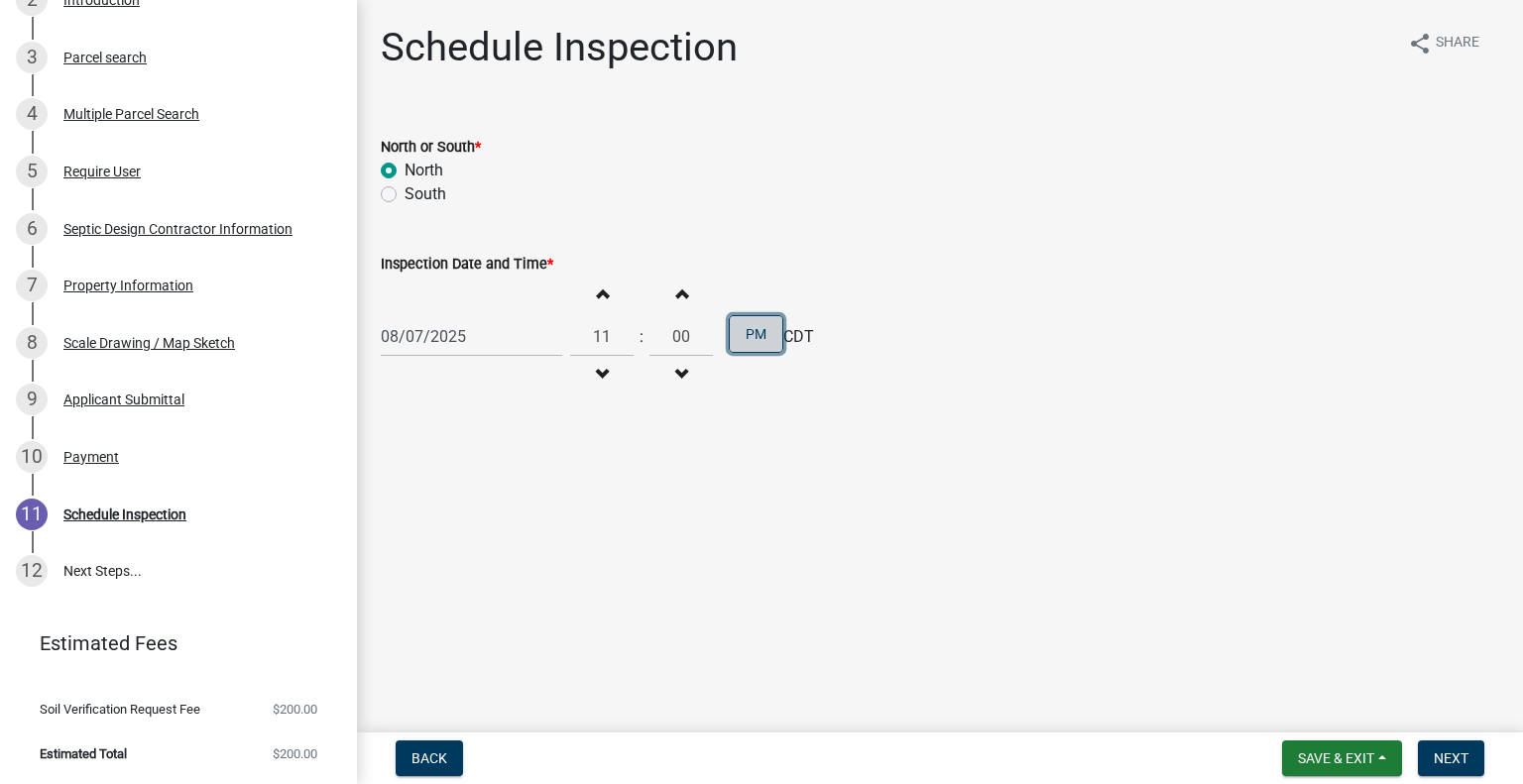click on "PM" at bounding box center (756, 334) 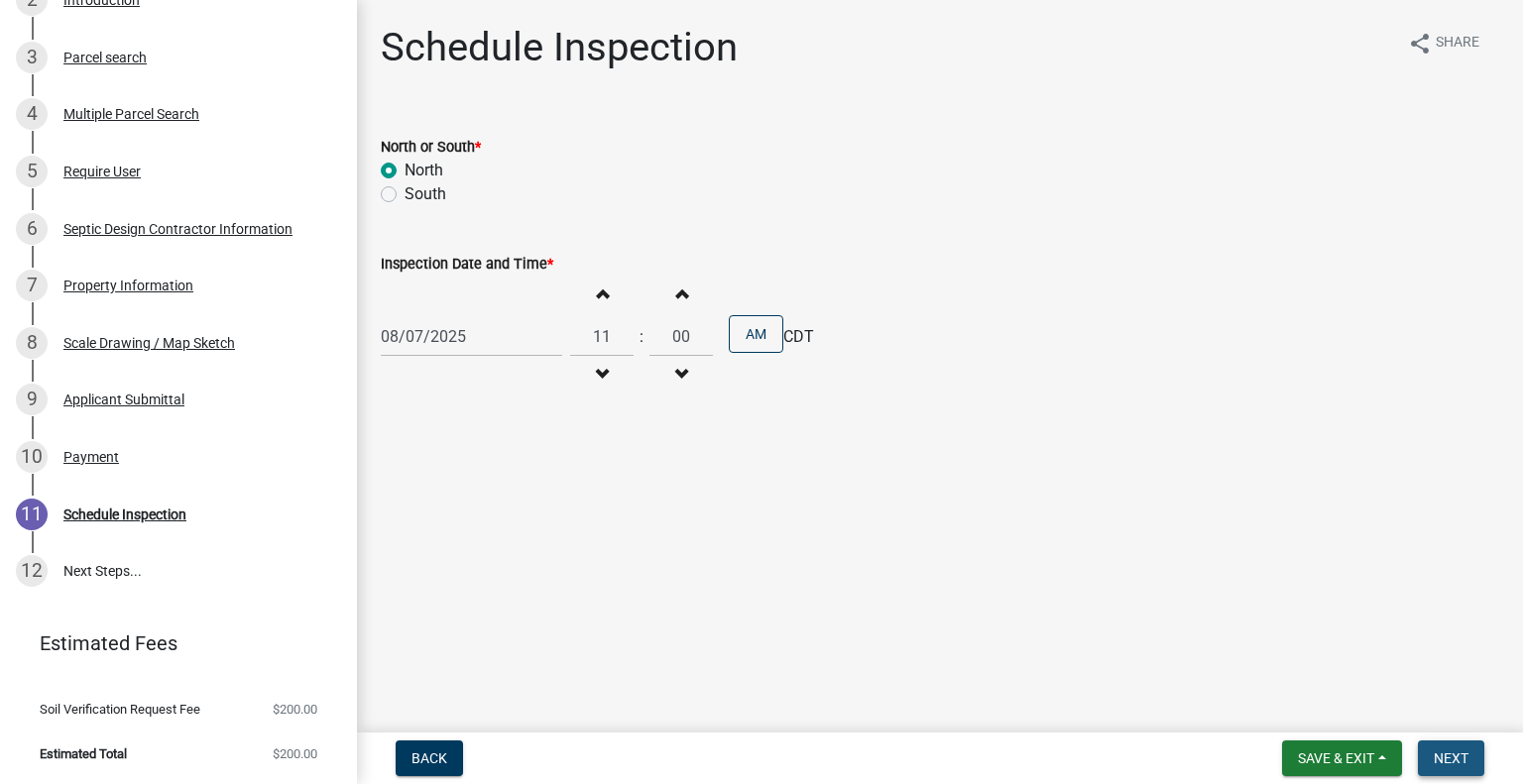 click on "Next" at bounding box center [1451, 758] 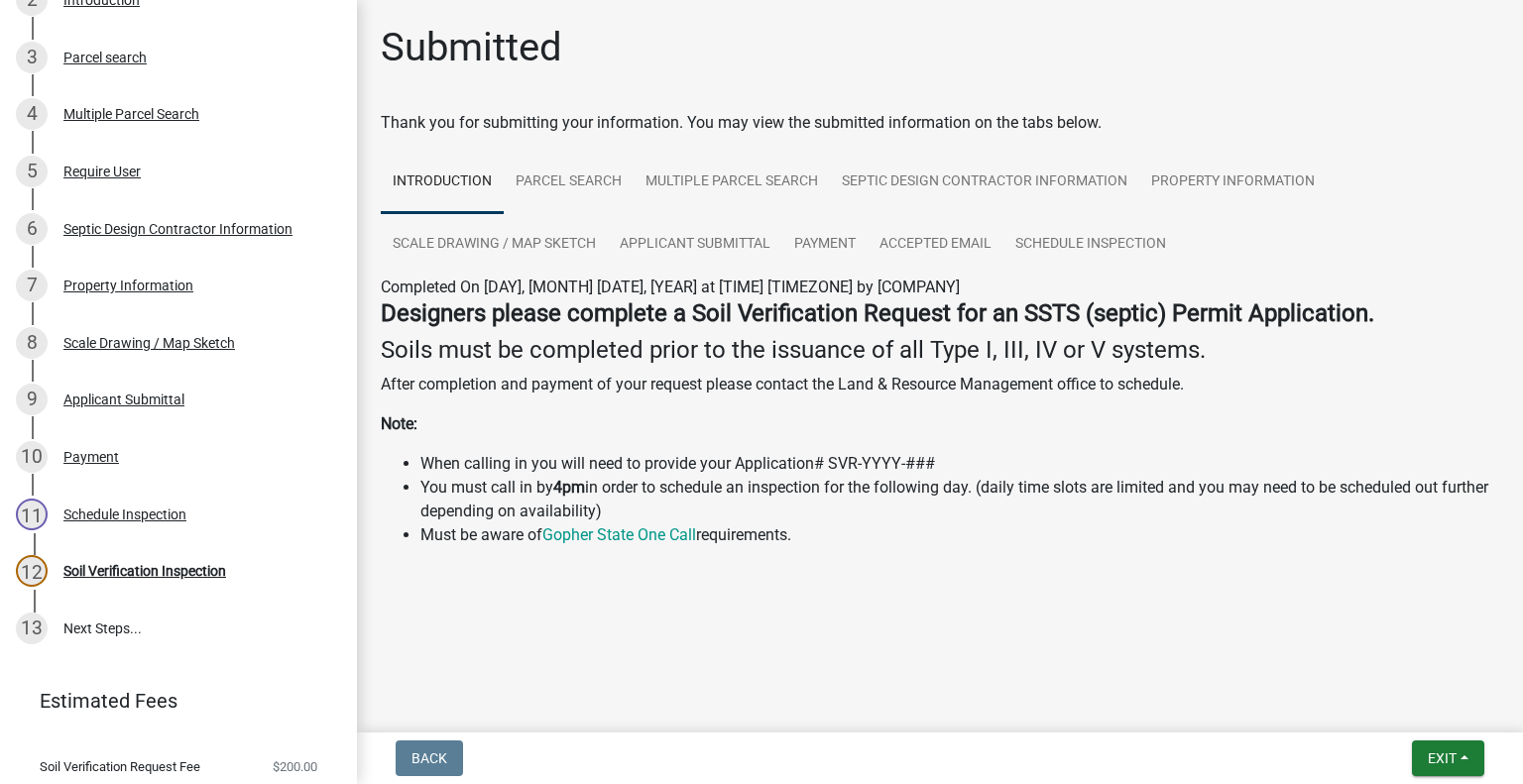 scroll, scrollTop: 497, scrollLeft: 0, axis: vertical 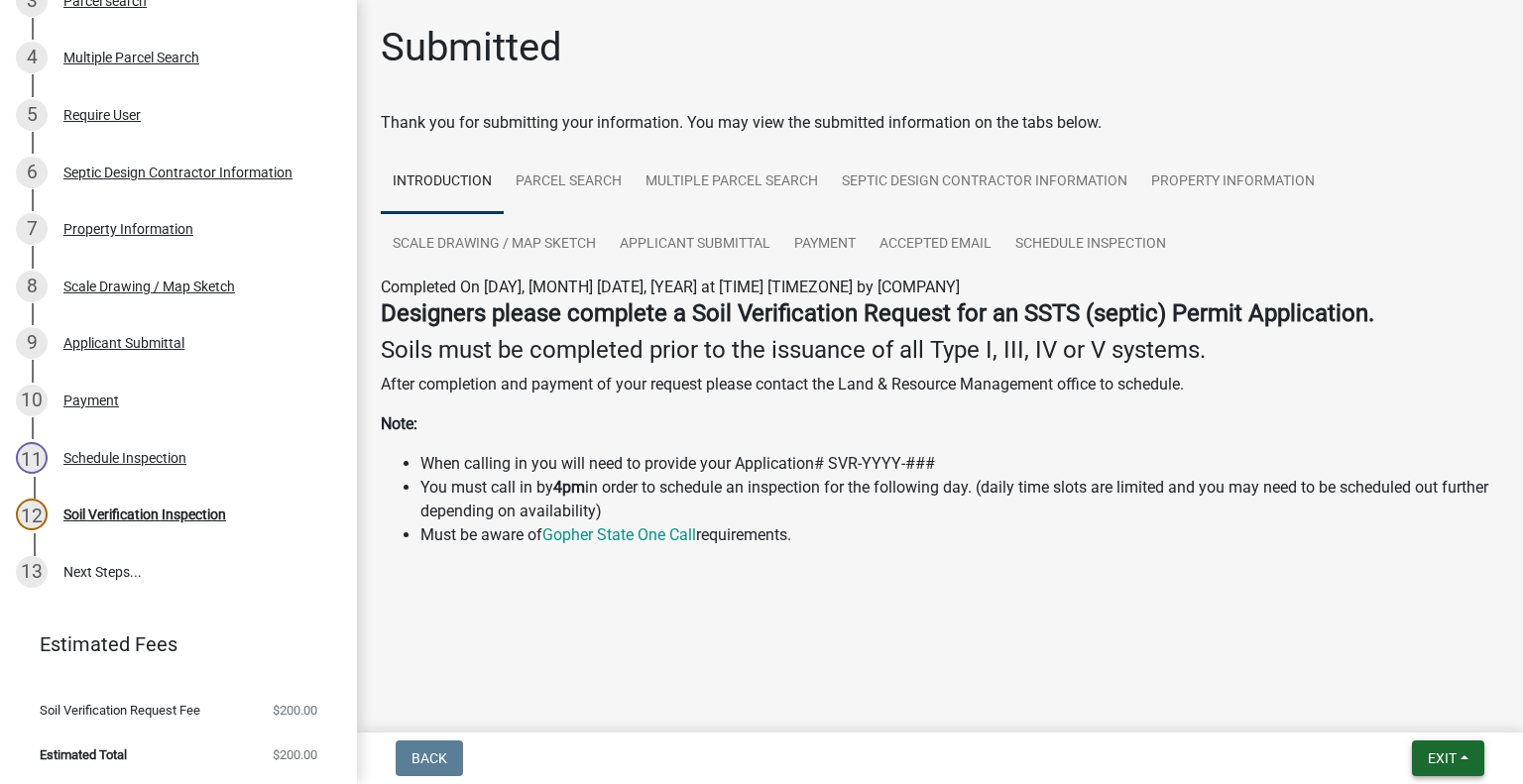 click on "Exit" at bounding box center [1448, 758] 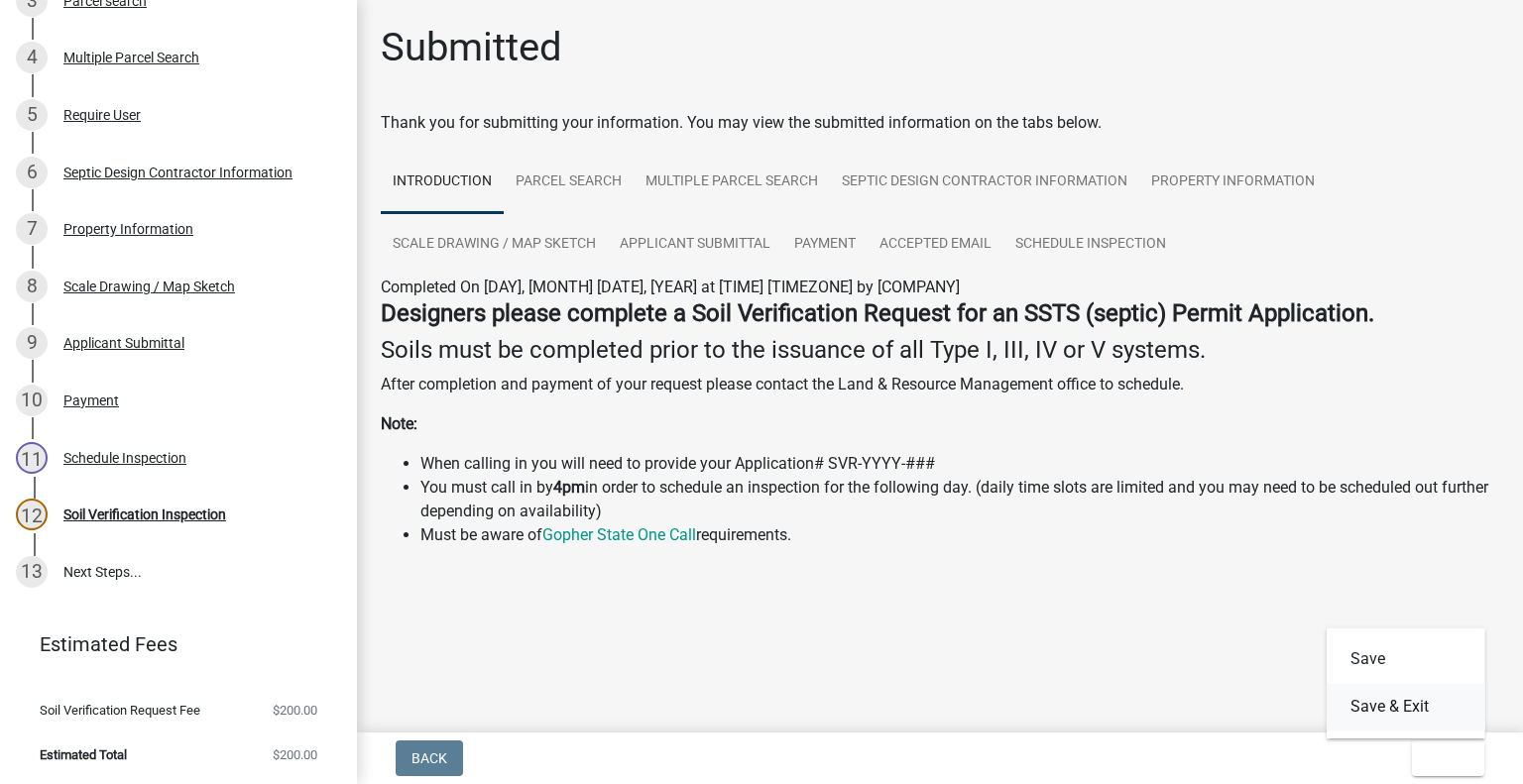click on "Save & Exit" at bounding box center (1406, 707) 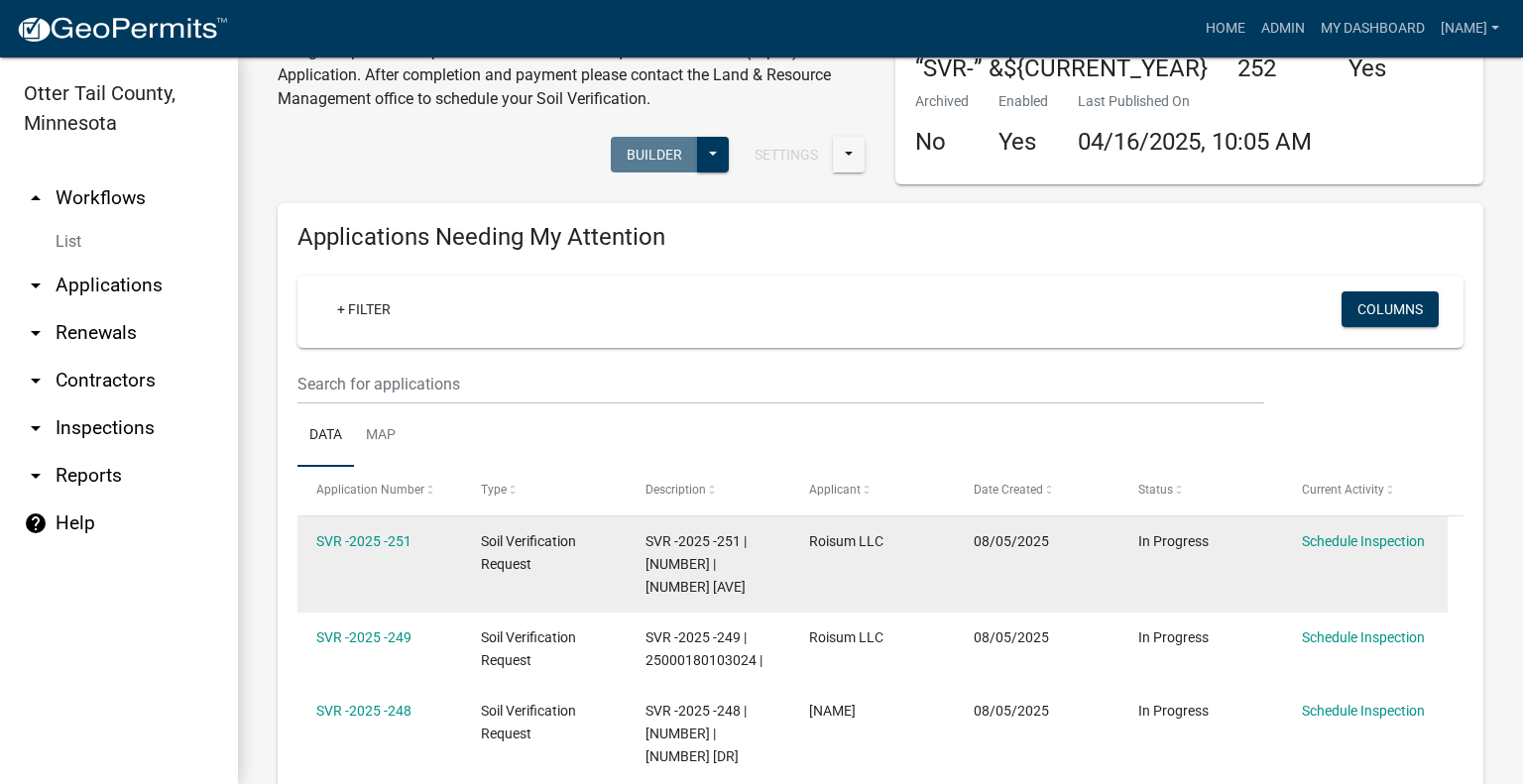 scroll, scrollTop: 0, scrollLeft: 0, axis: both 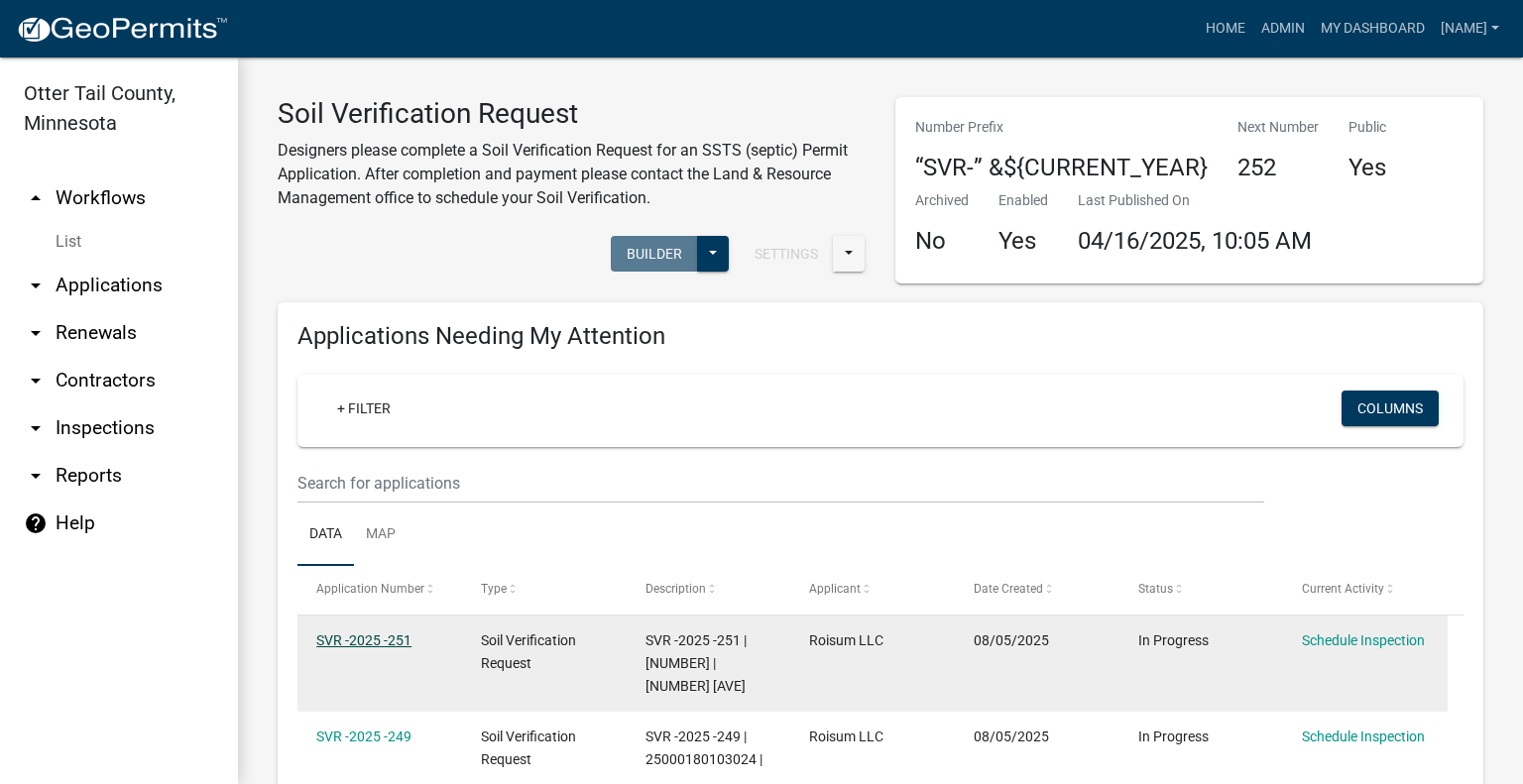 click on "SVR -2025 -251" 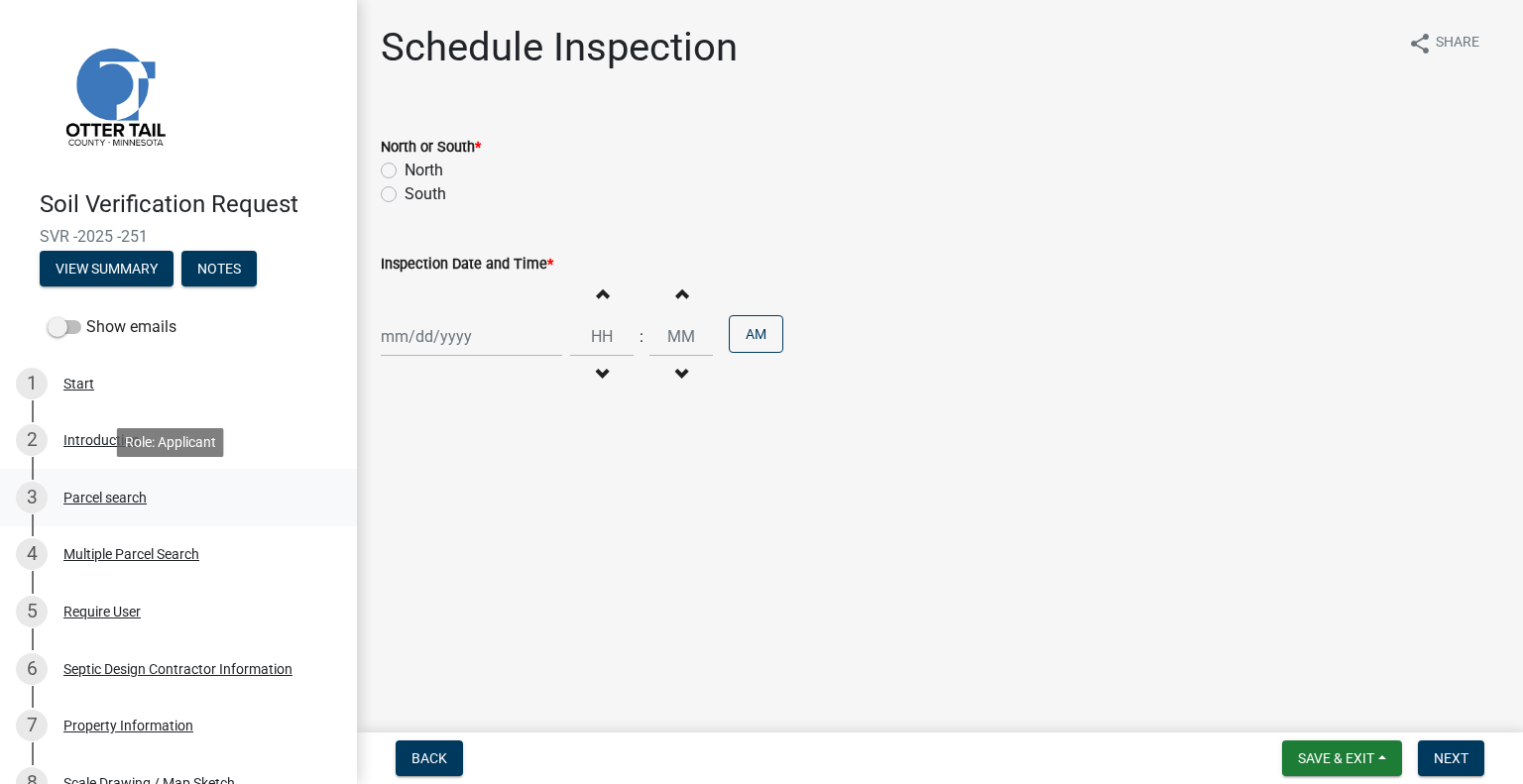 click on "3     Parcel search" at bounding box center [171, 498] 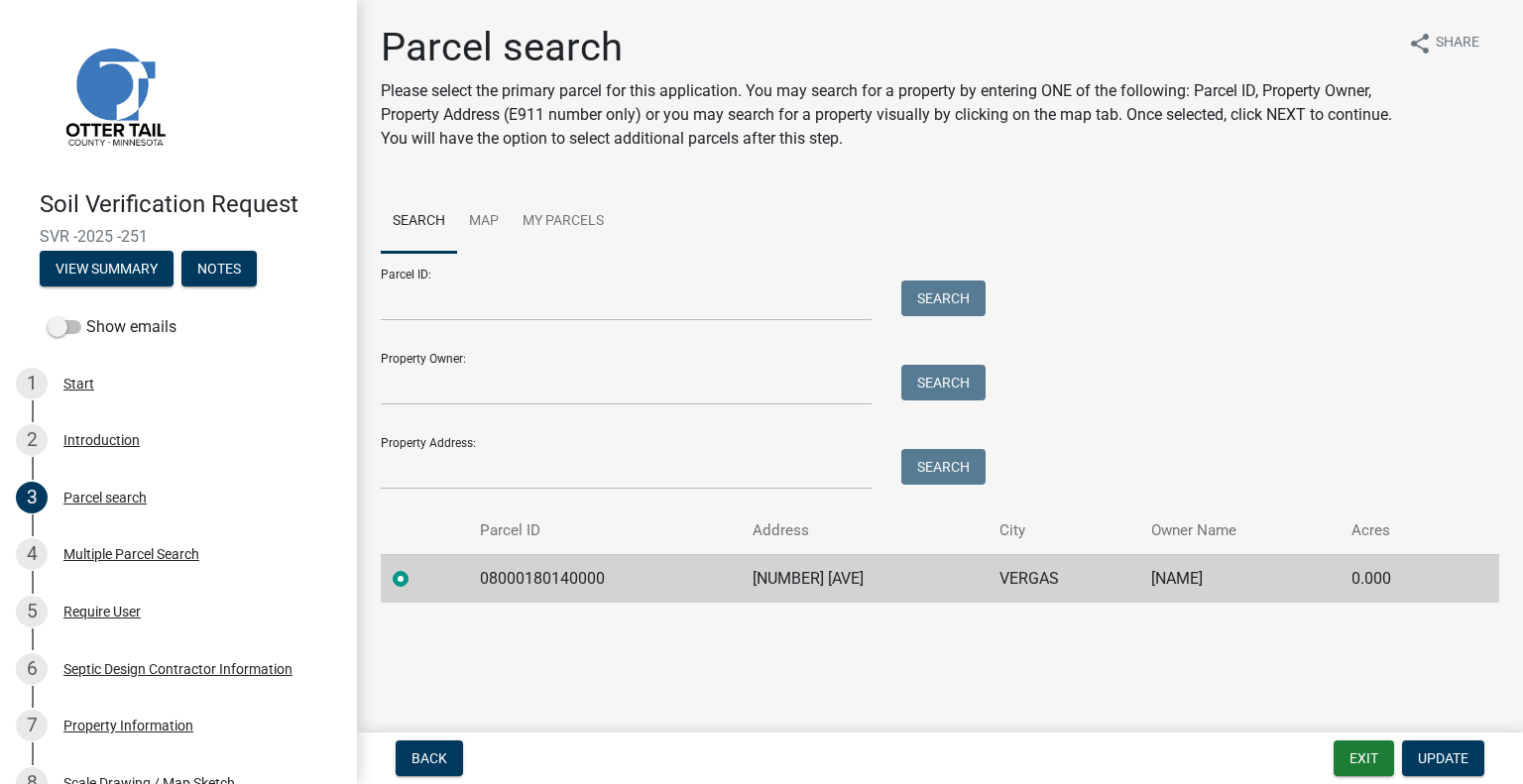 click on "08000180140000" 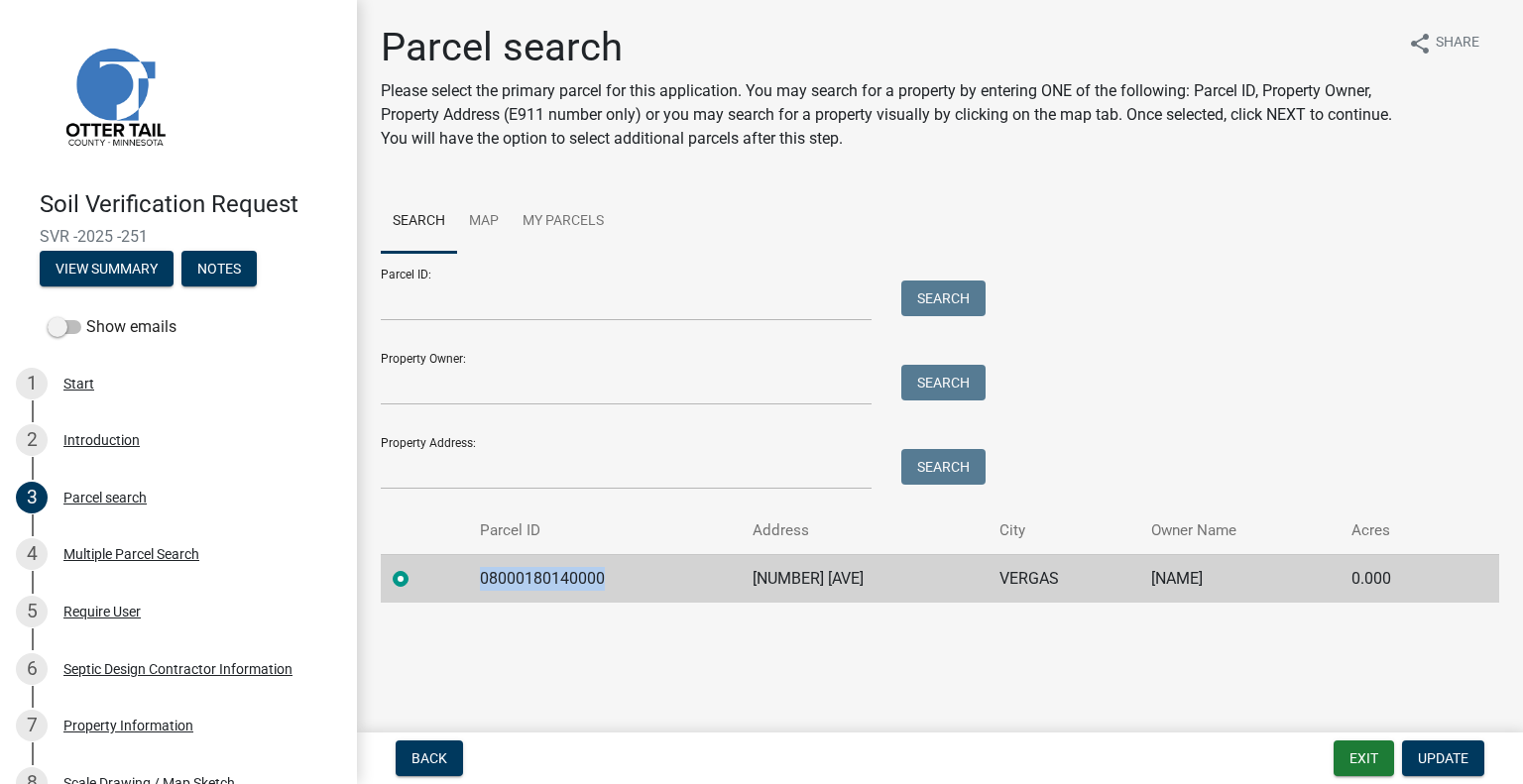 click on "08000180140000" 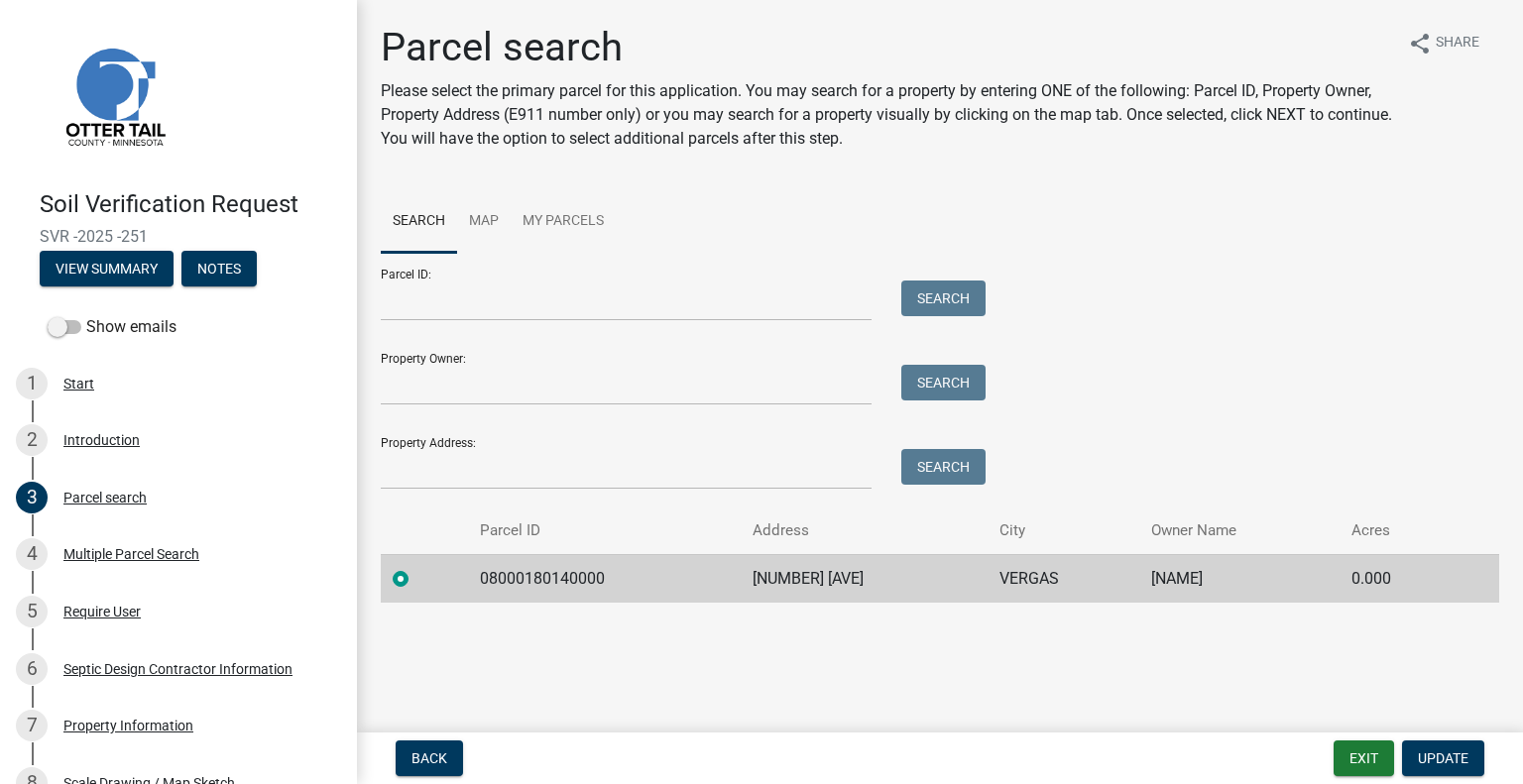 click on "[NUMBER] [AVE]" 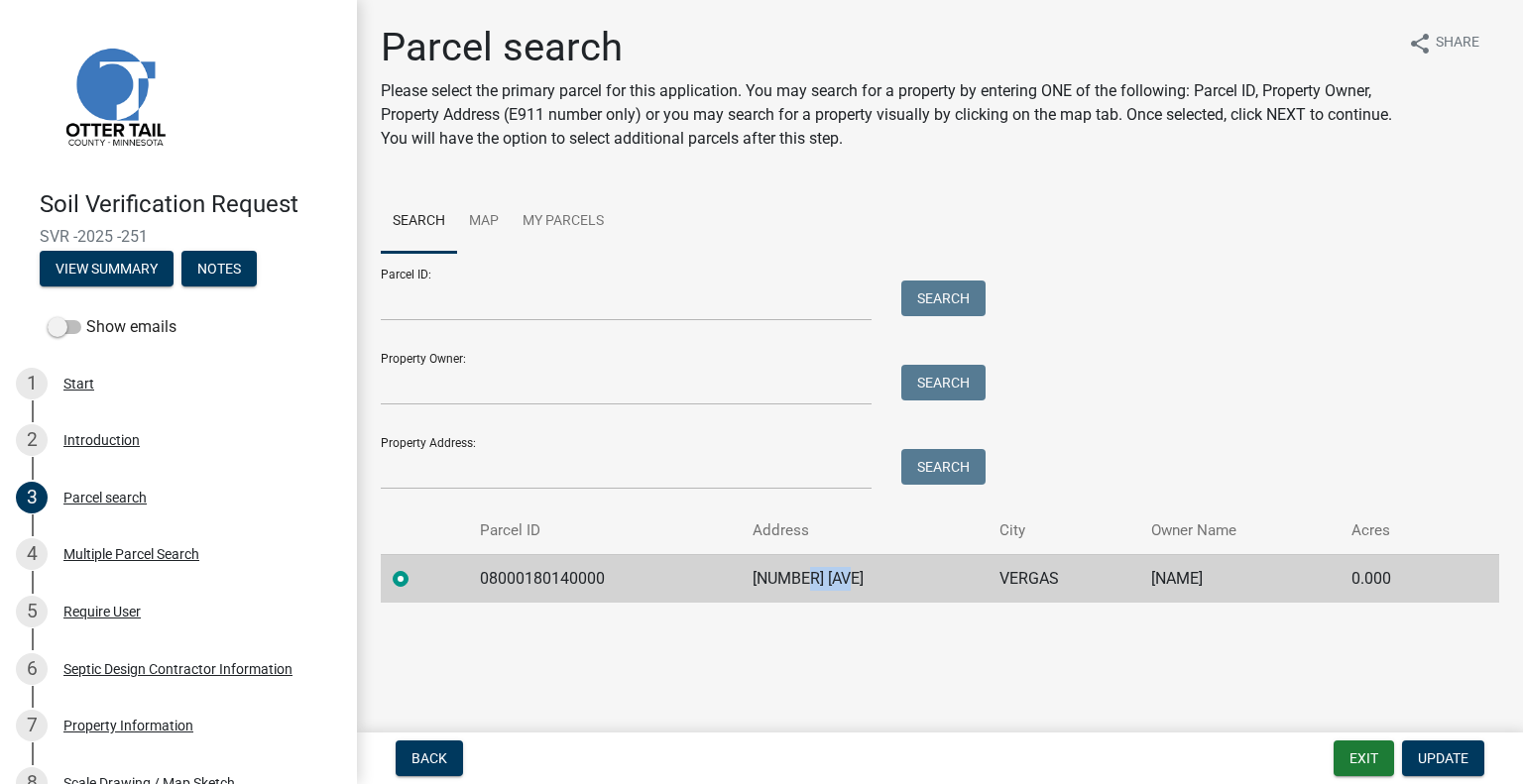 click on "[NUMBER] [AVE]" 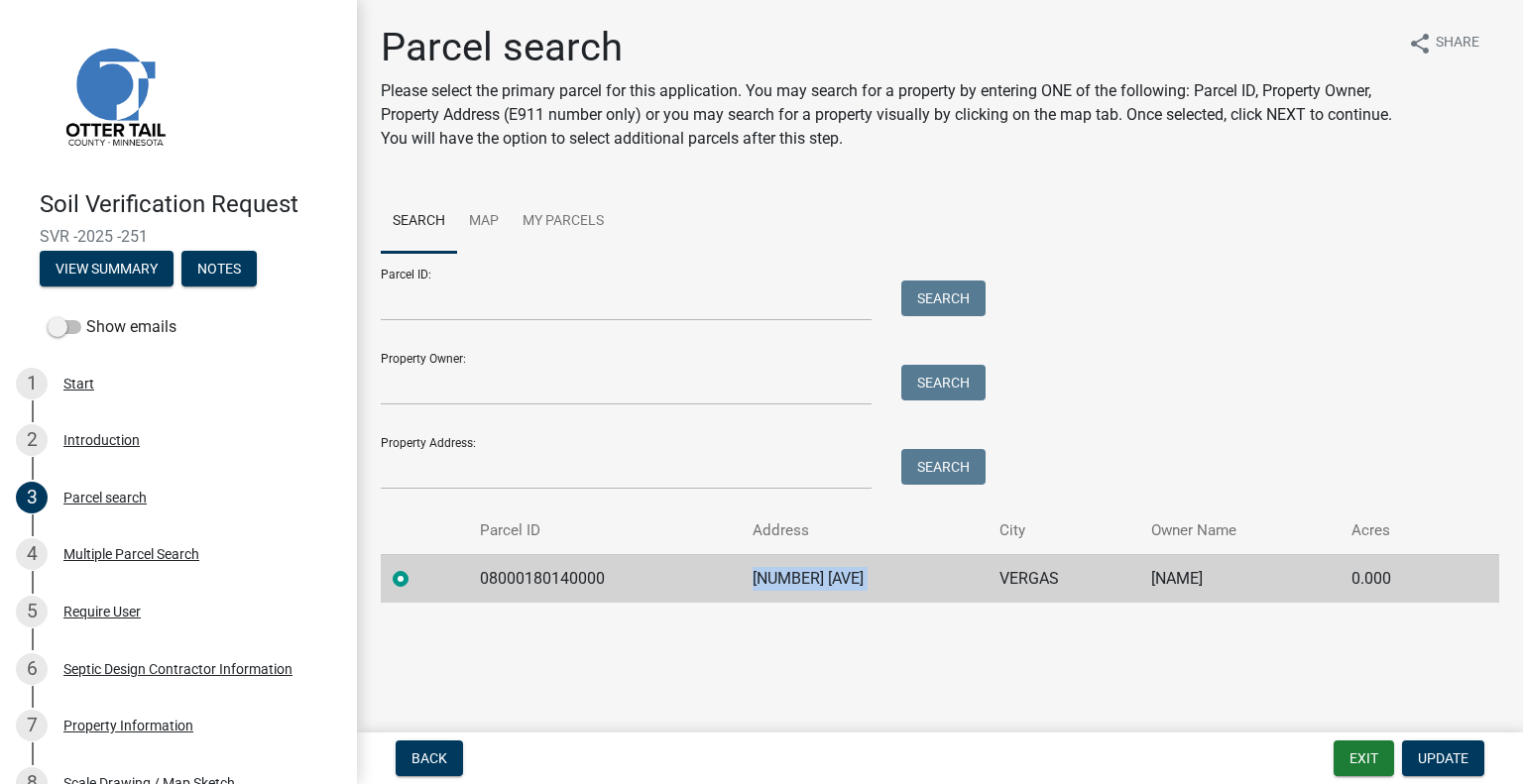 click on "[NUMBER] [AVE]" 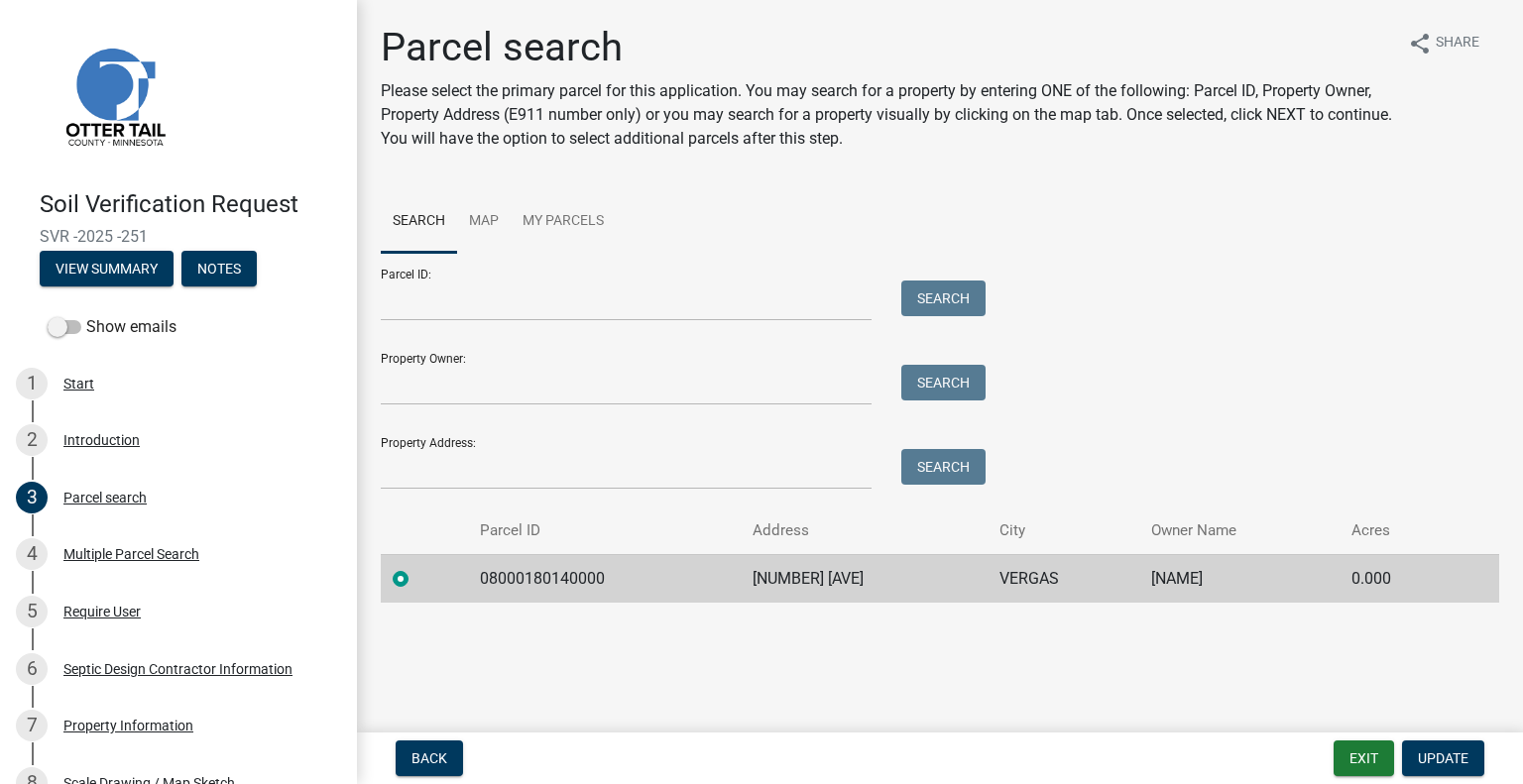 click on "VERGAS" 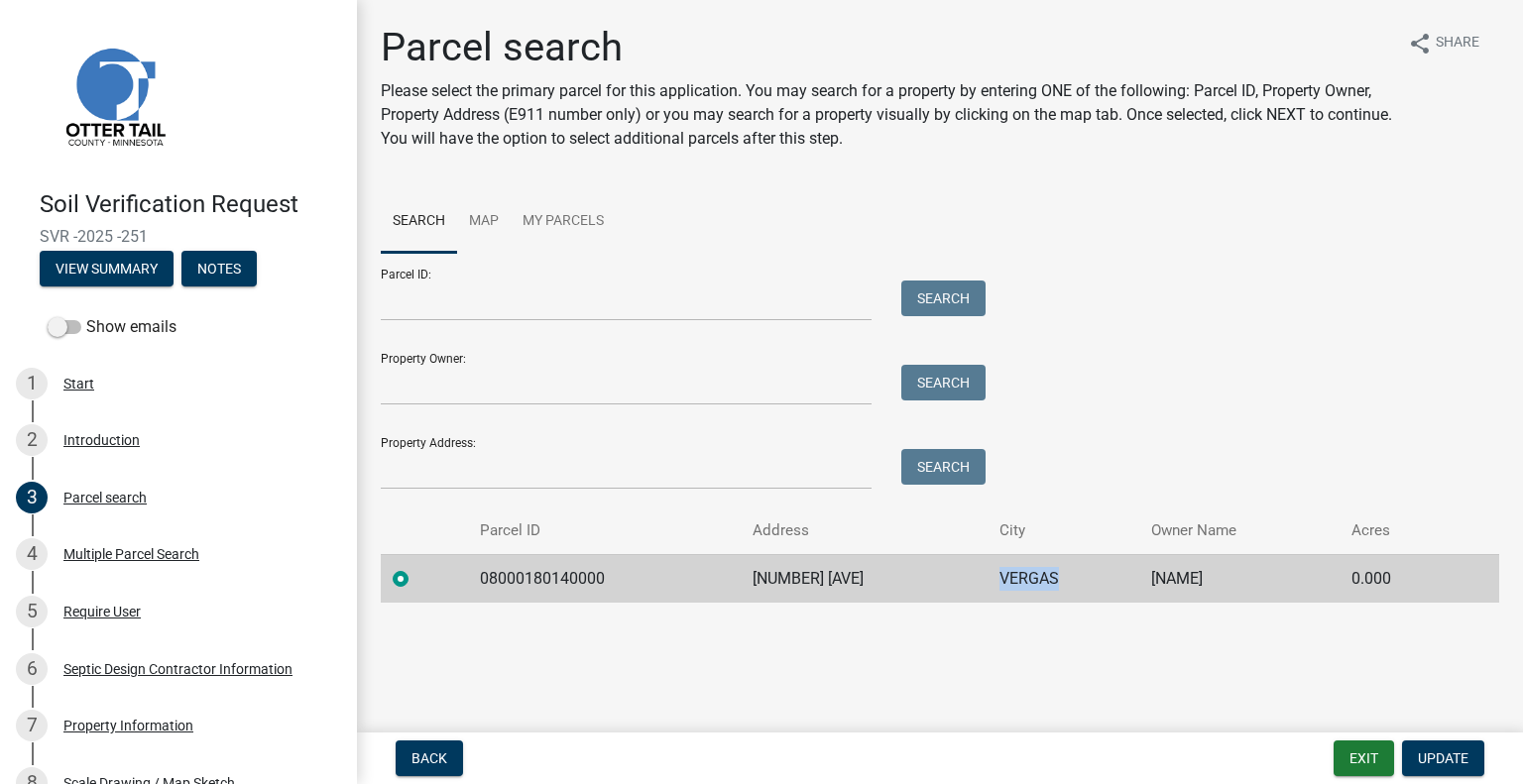 click on "VERGAS" 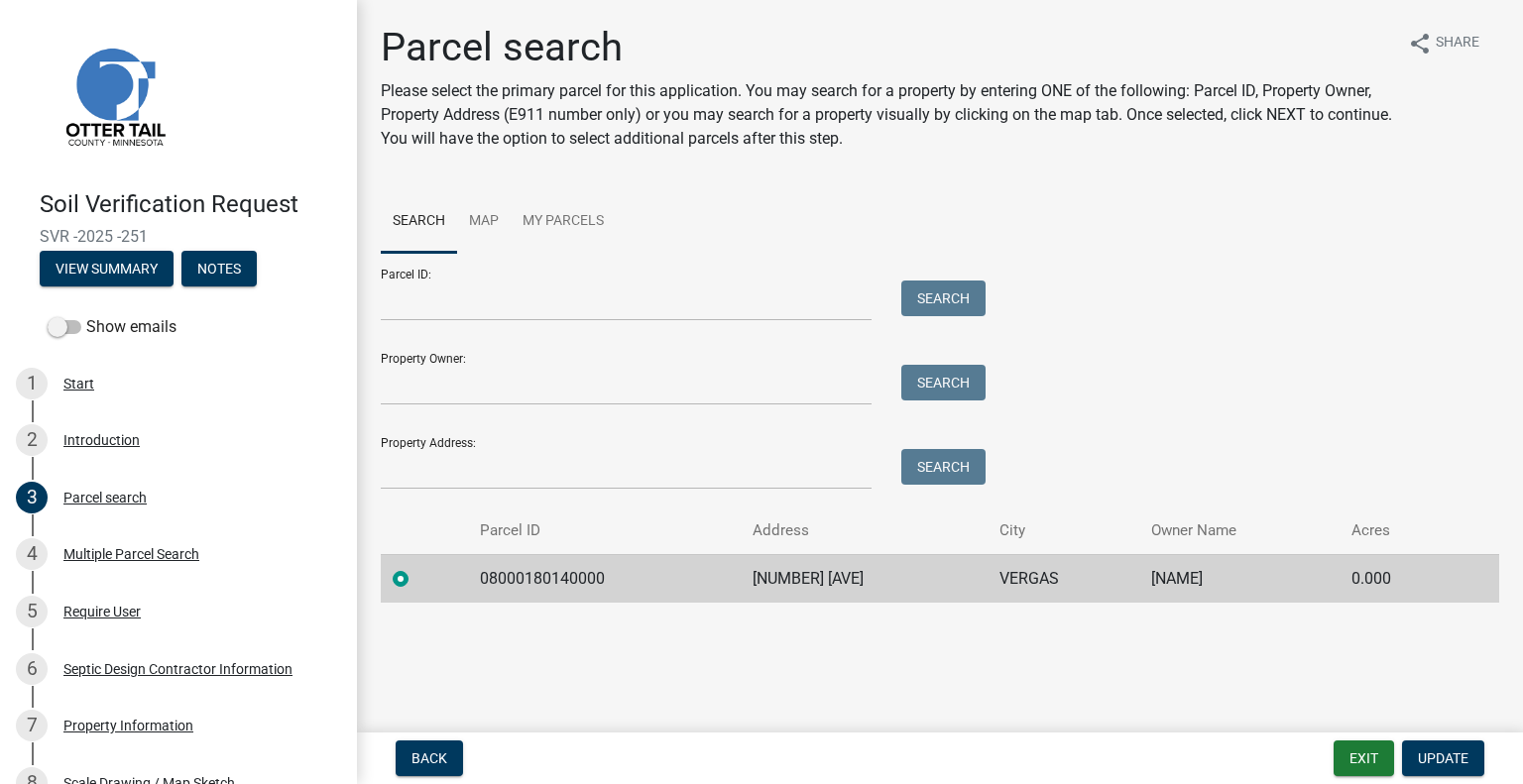 click on "[NAME]" 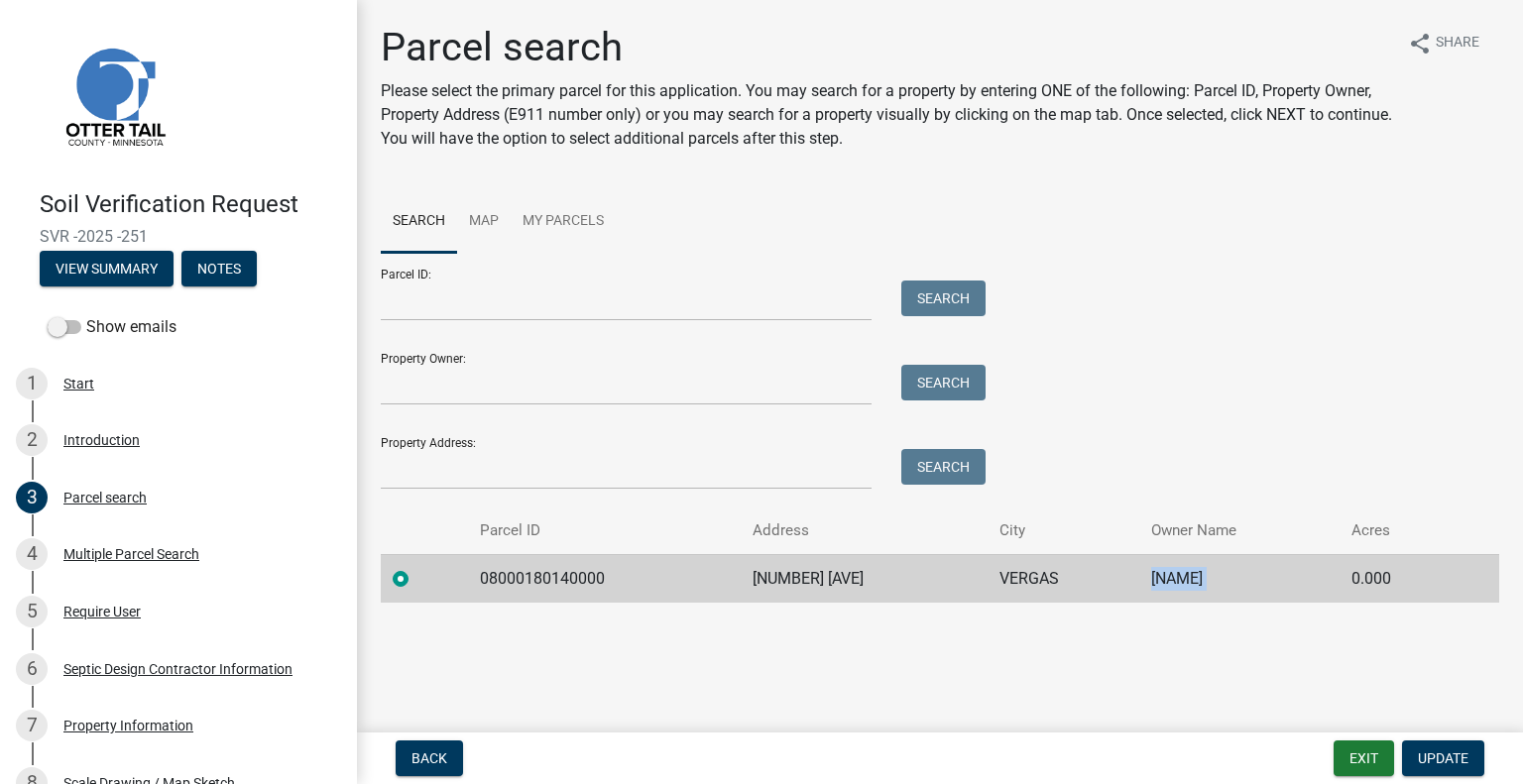 click on "[NAME]" 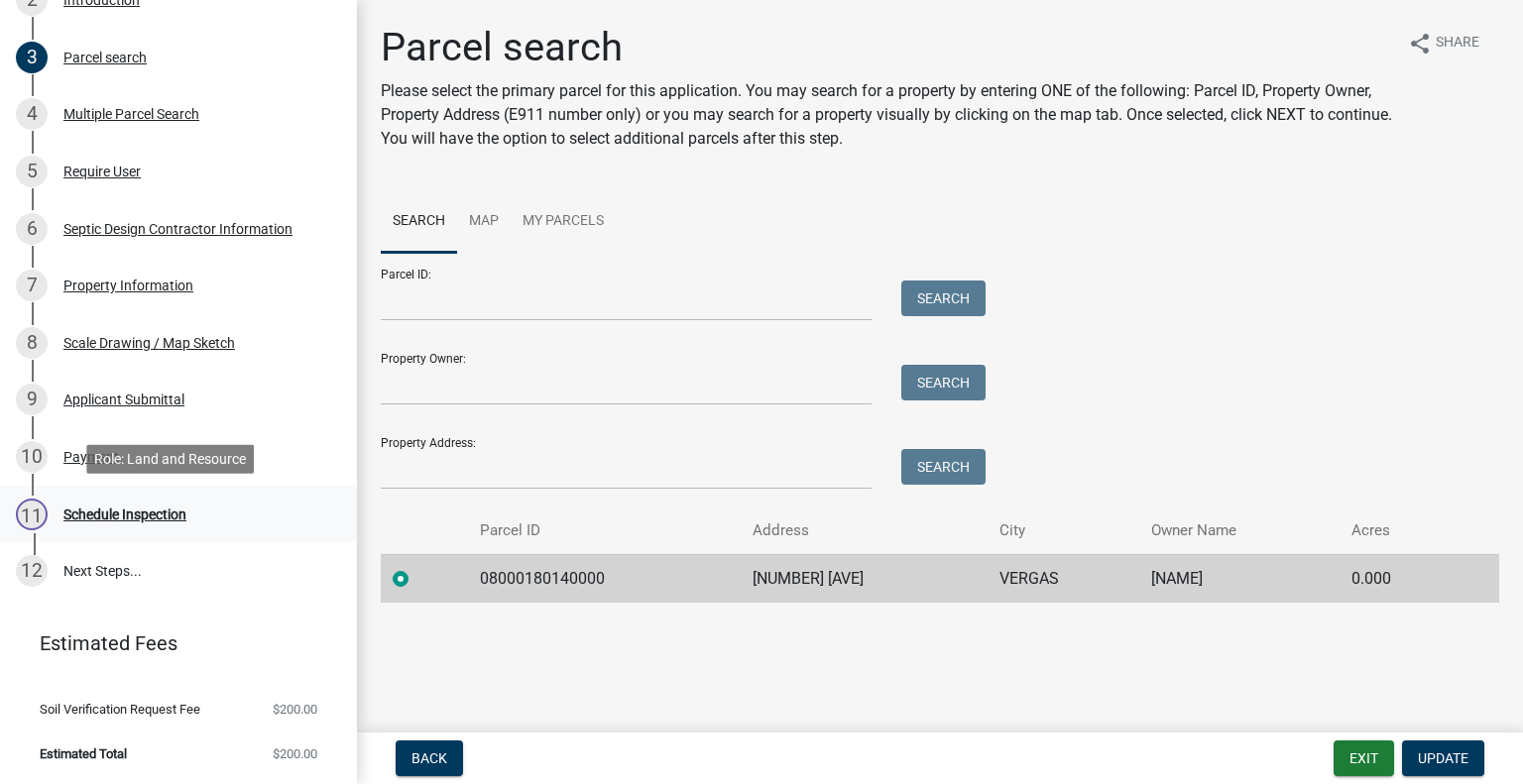 drag, startPoint x: 201, startPoint y: 510, endPoint x: 215, endPoint y: 505, distance: 14.866069 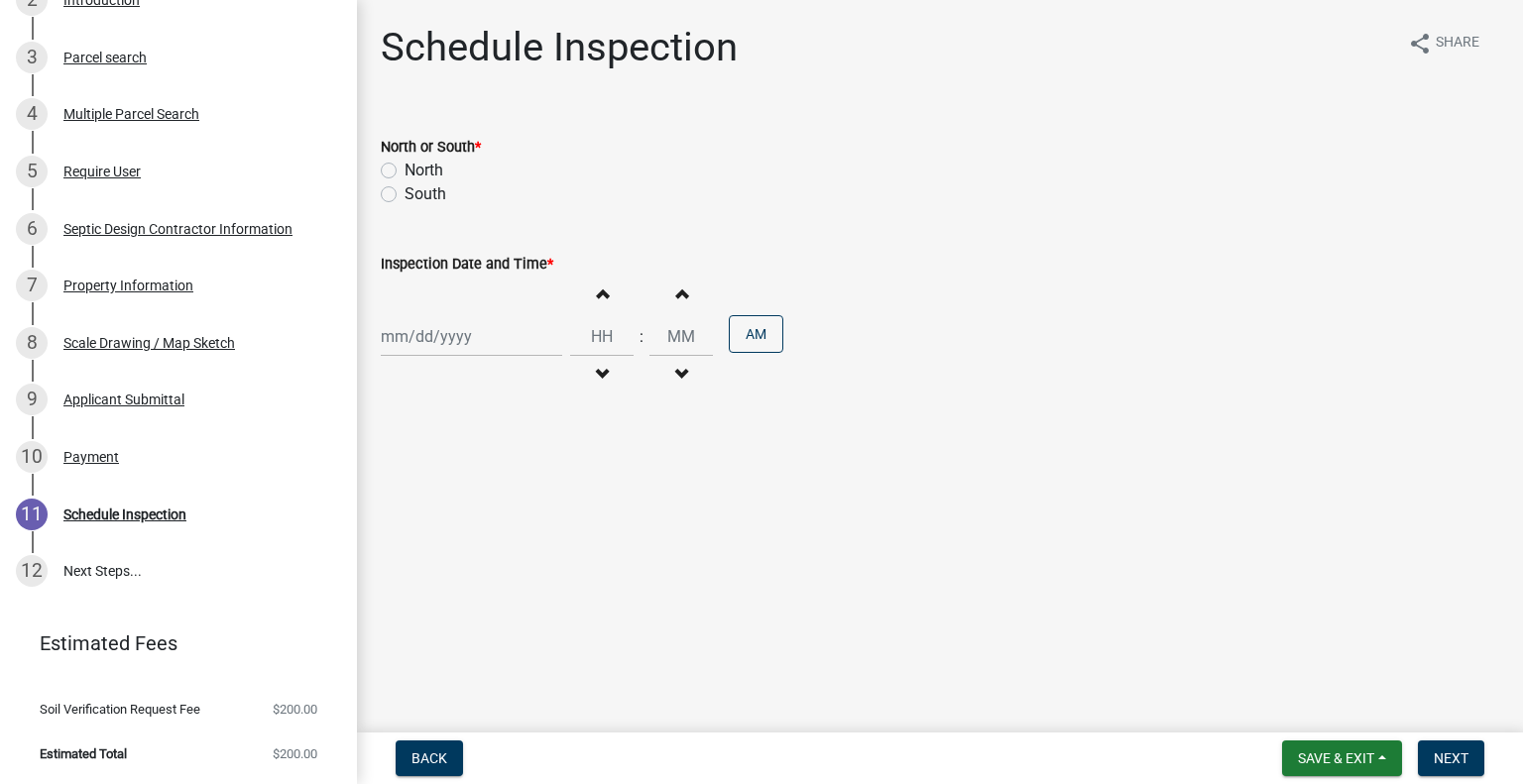 click on "North" 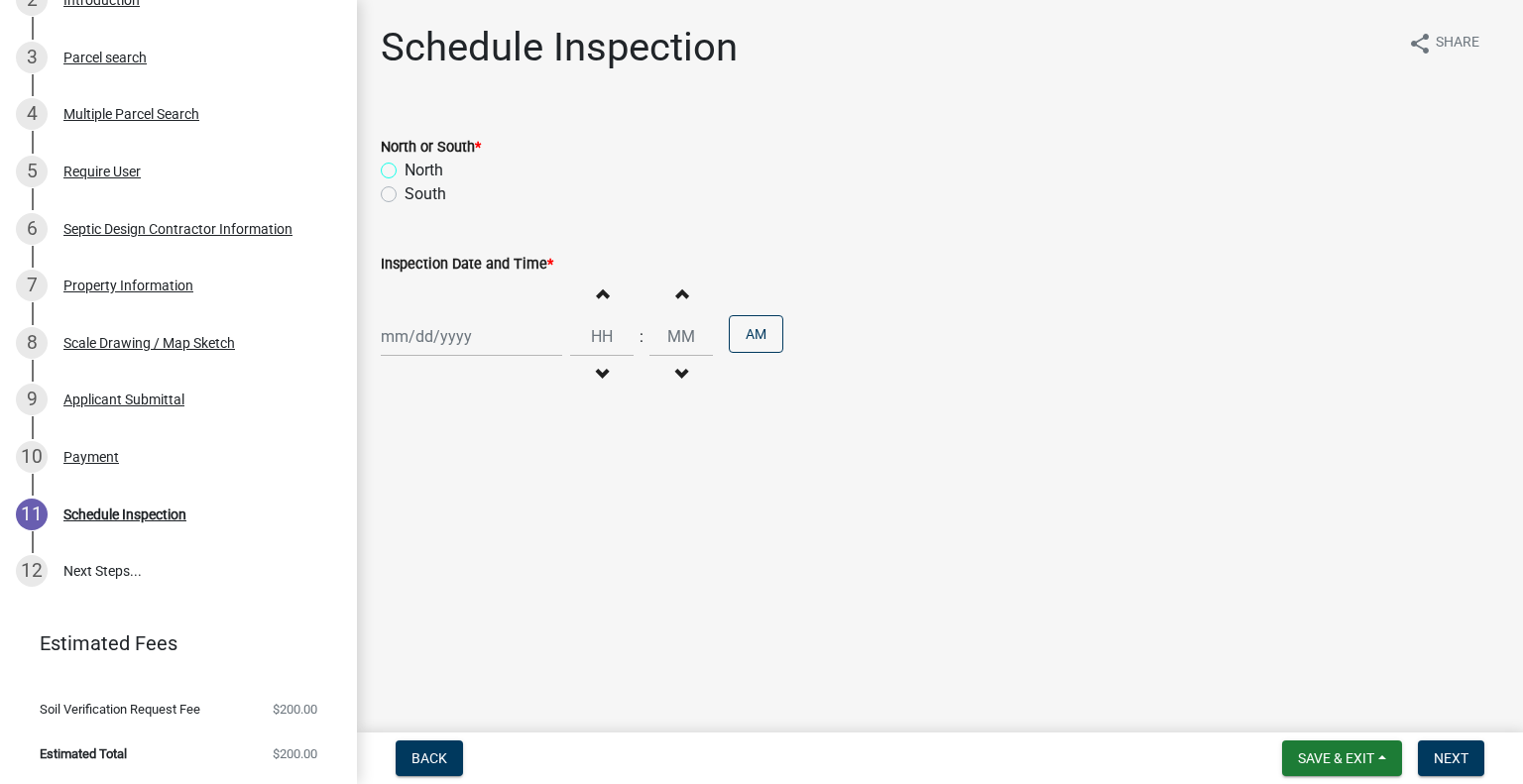 click on "North" at bounding box center [410, 165] 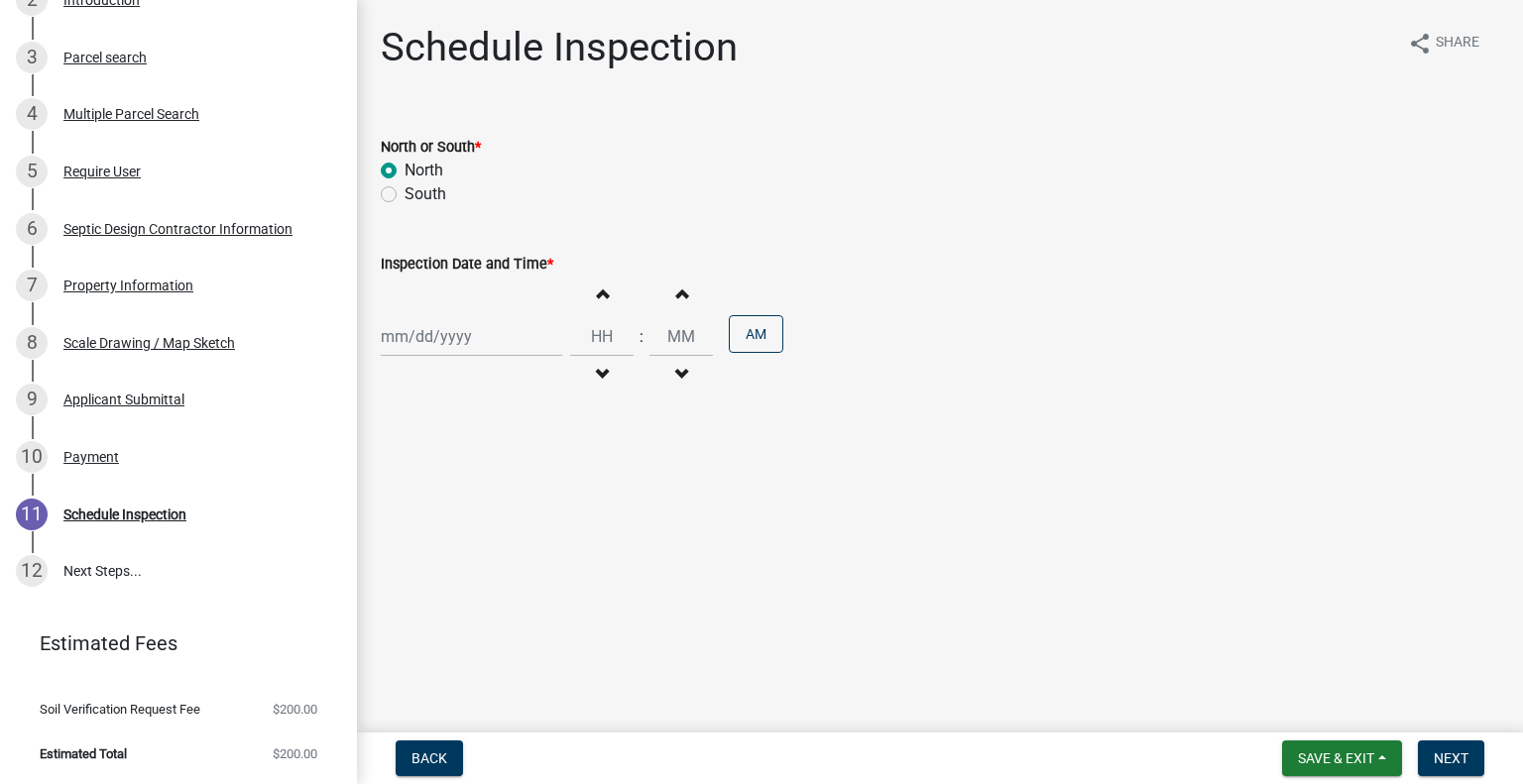 radio on "true" 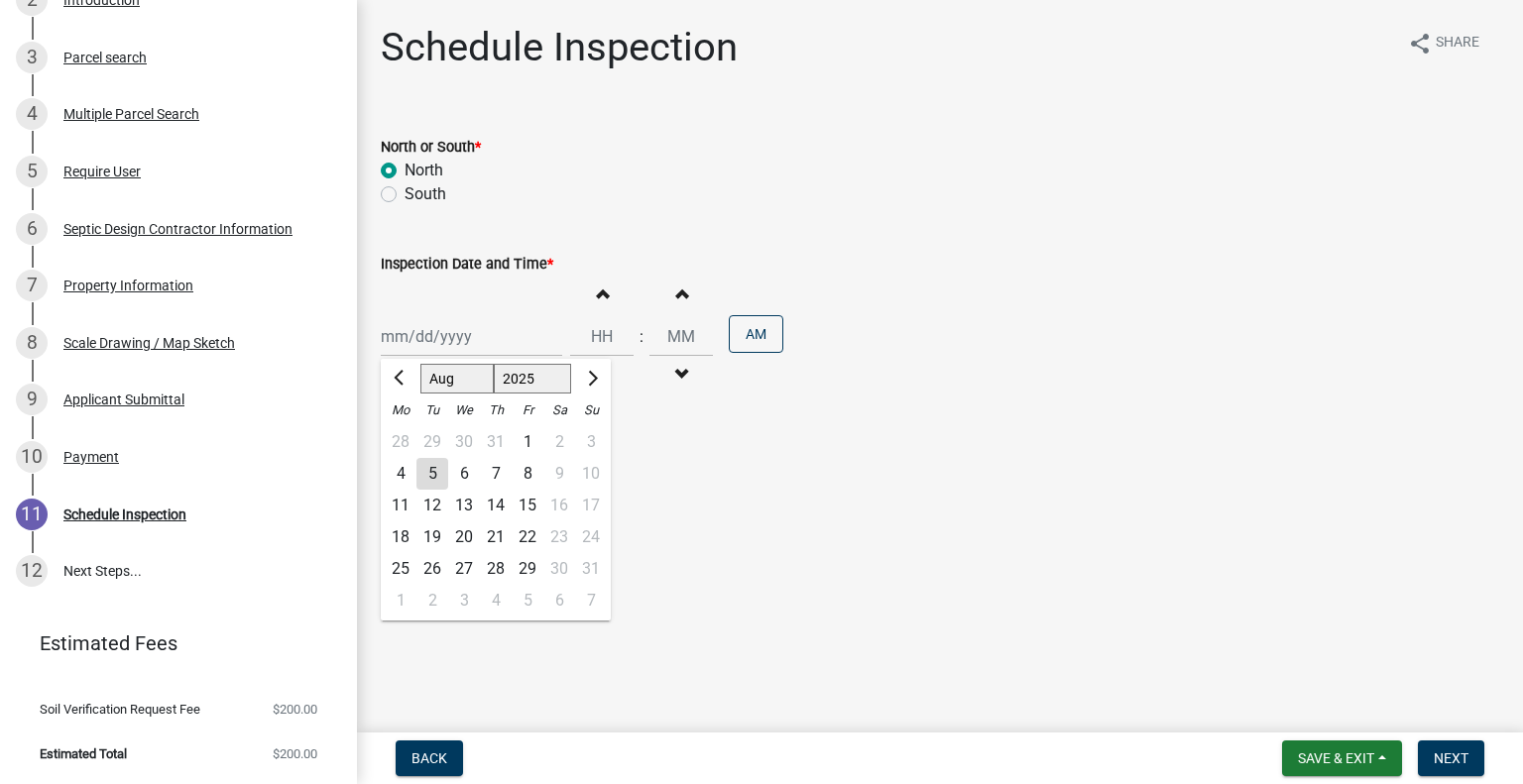 click on "7" 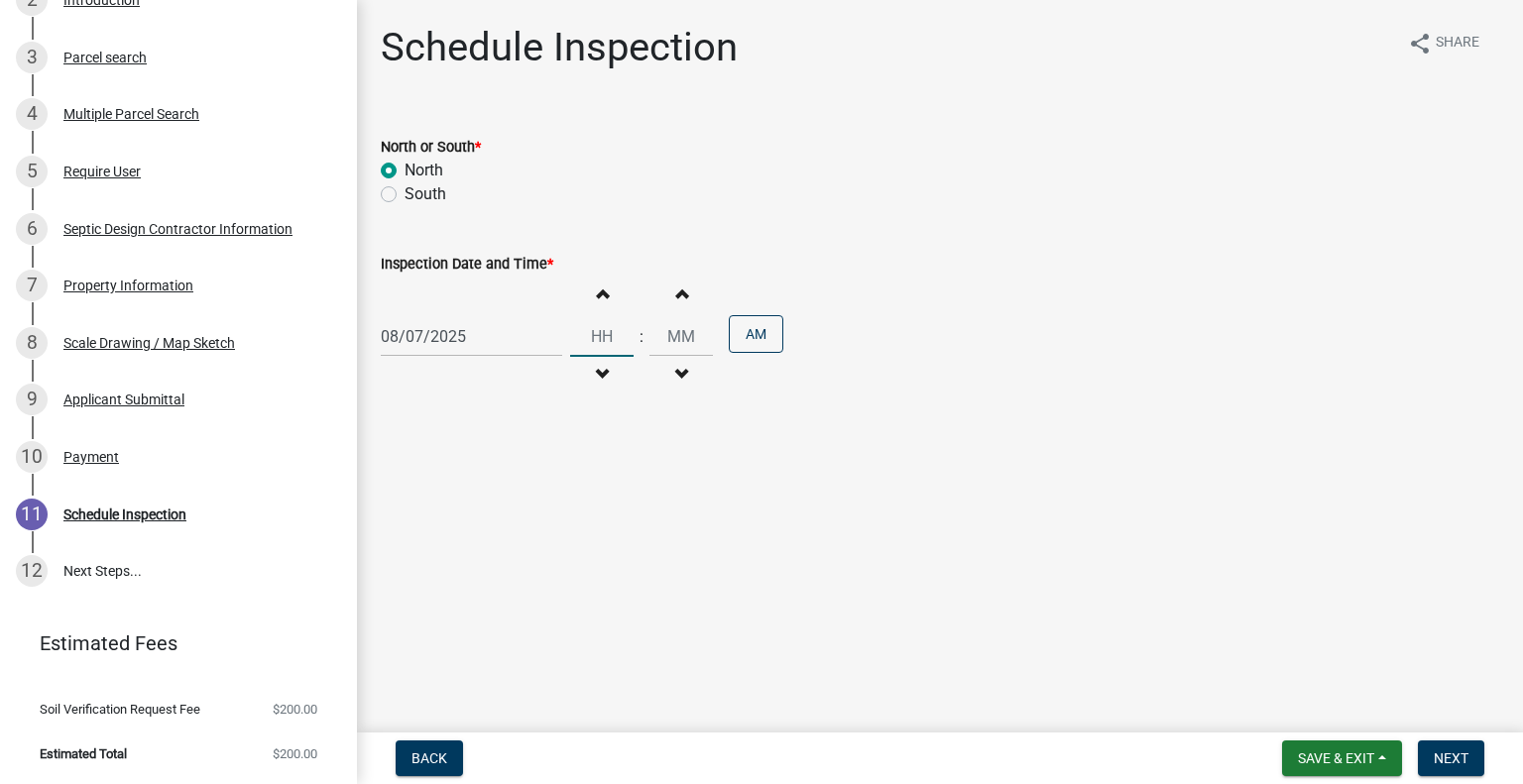 drag, startPoint x: 595, startPoint y: 354, endPoint x: 589, endPoint y: 365, distance: 12.529964 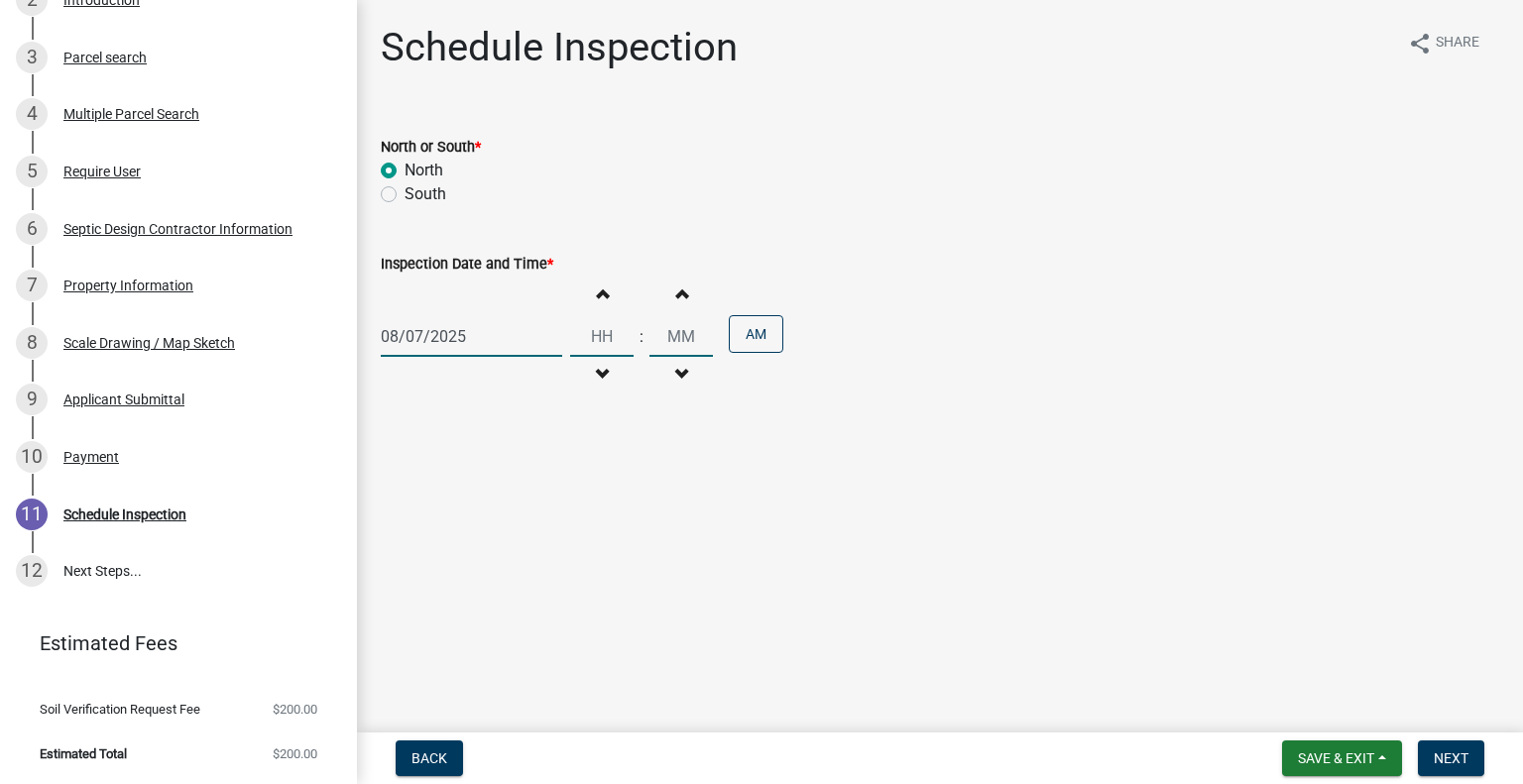 click on "Increment hours" at bounding box center [602, 293] 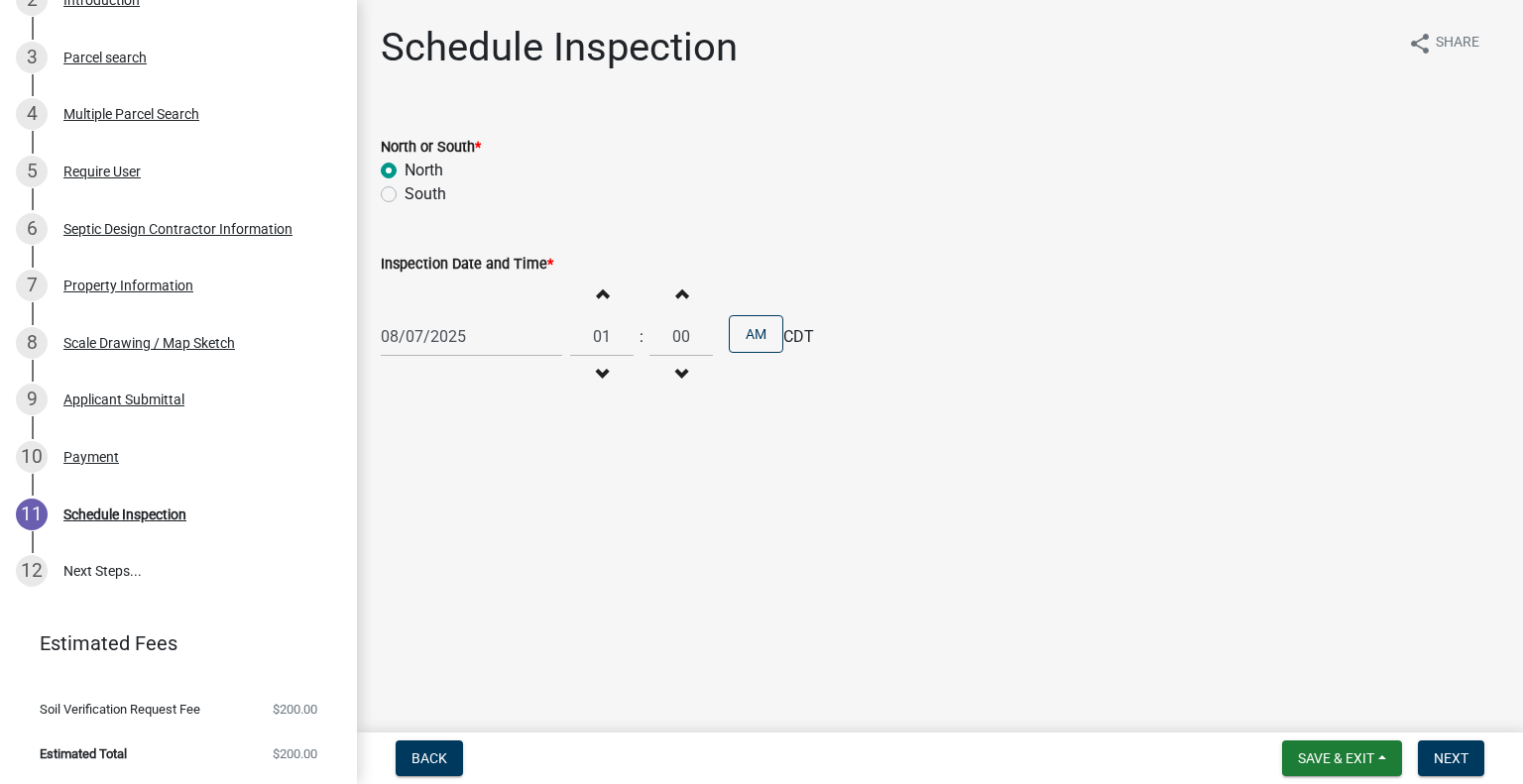 click on "Increment hours" at bounding box center (602, 293) 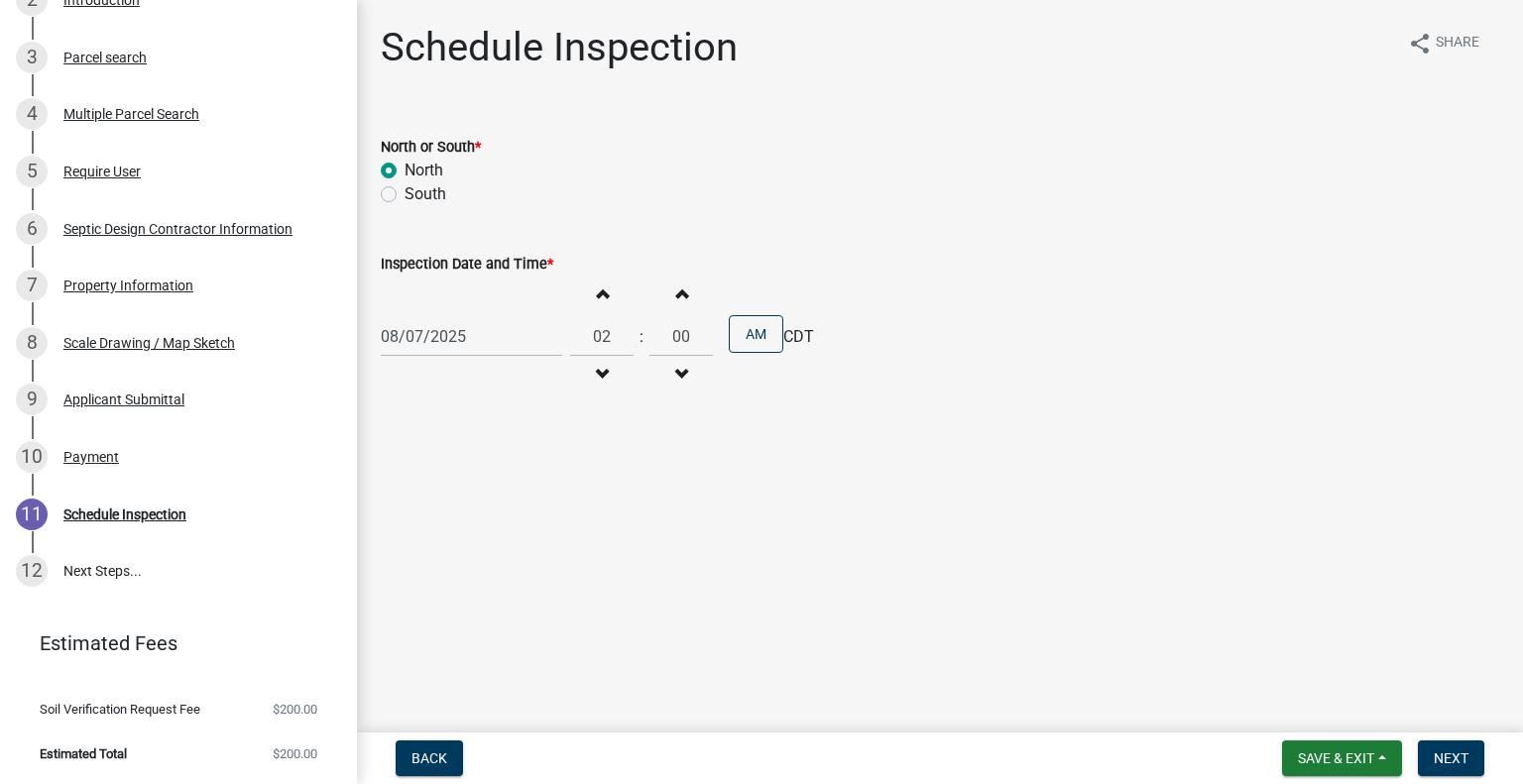 click at bounding box center [602, 375] 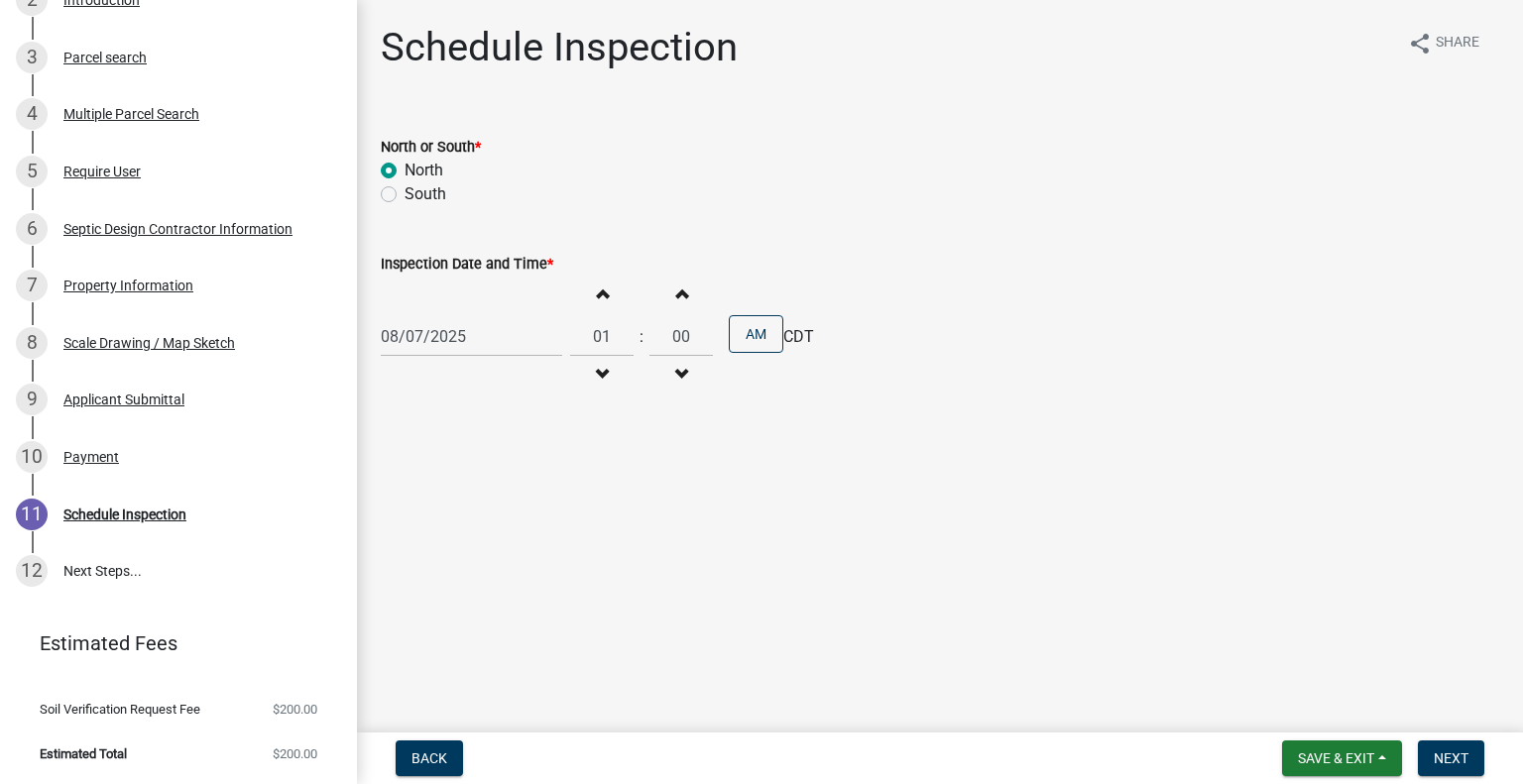 click at bounding box center [602, 375] 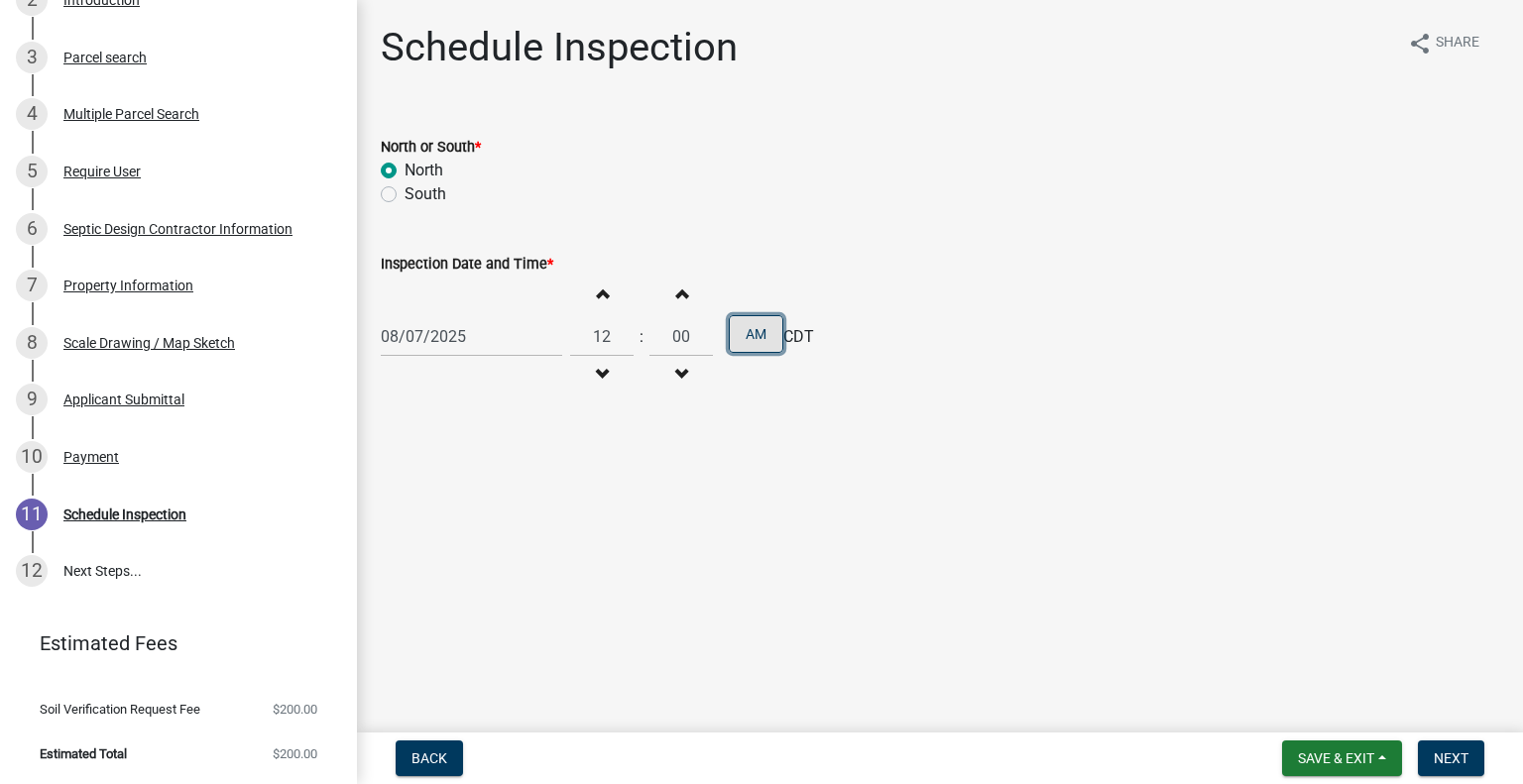 click on "AM" at bounding box center [756, 334] 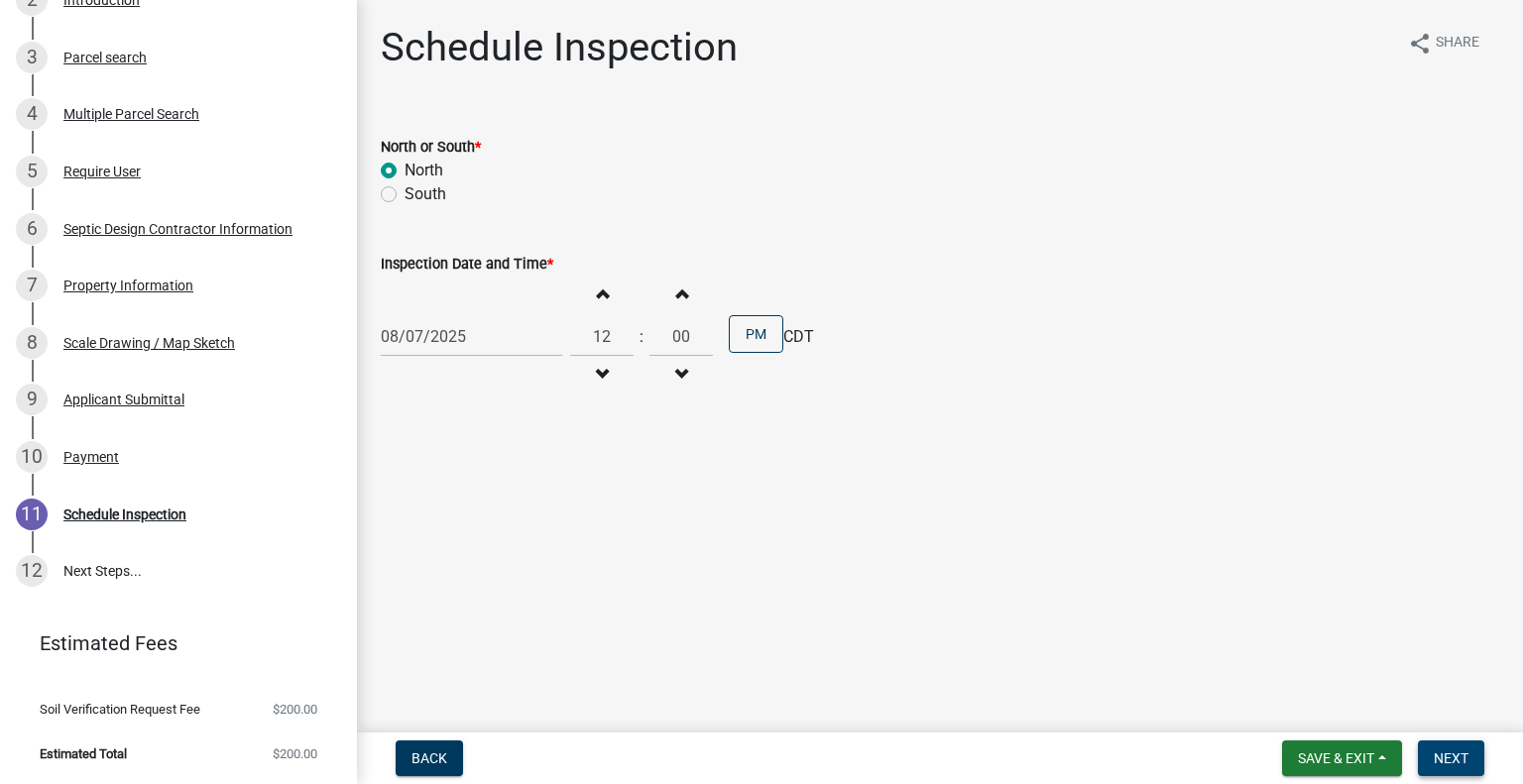 click on "Next" at bounding box center (1451, 758) 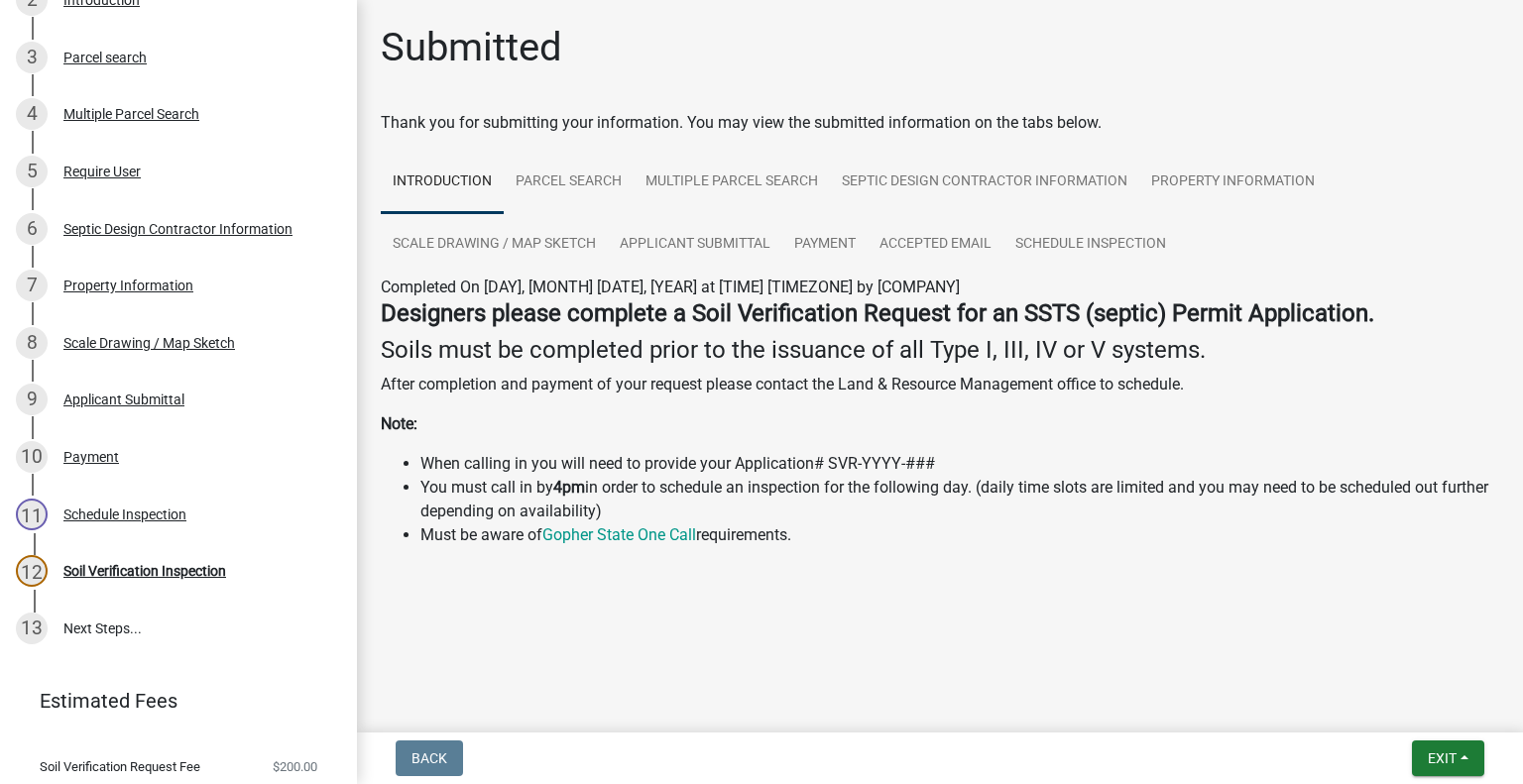 scroll, scrollTop: 497, scrollLeft: 0, axis: vertical 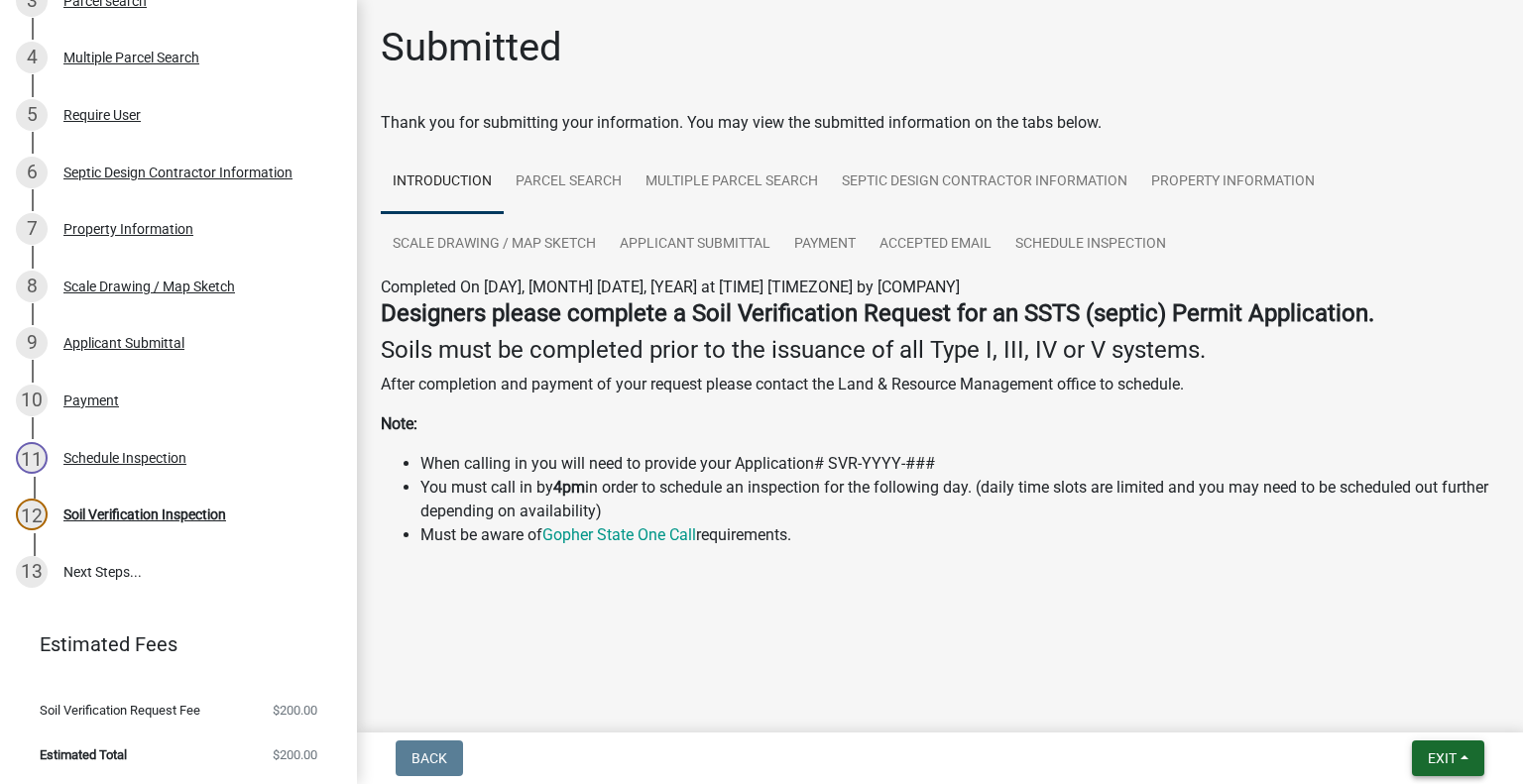 drag, startPoint x: 1439, startPoint y: 767, endPoint x: 1439, endPoint y: 753, distance: 14 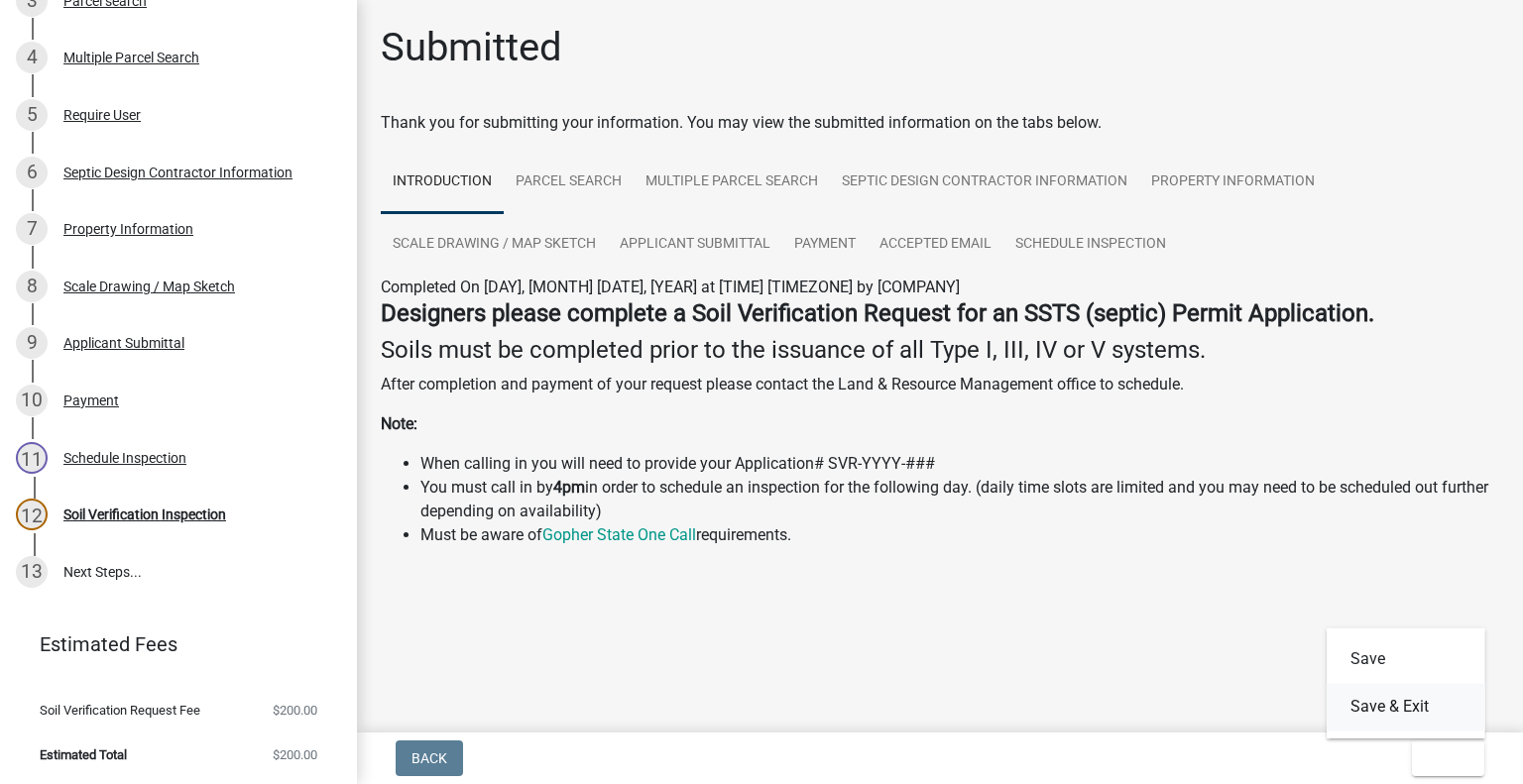 click on "Save & Exit" at bounding box center (1406, 707) 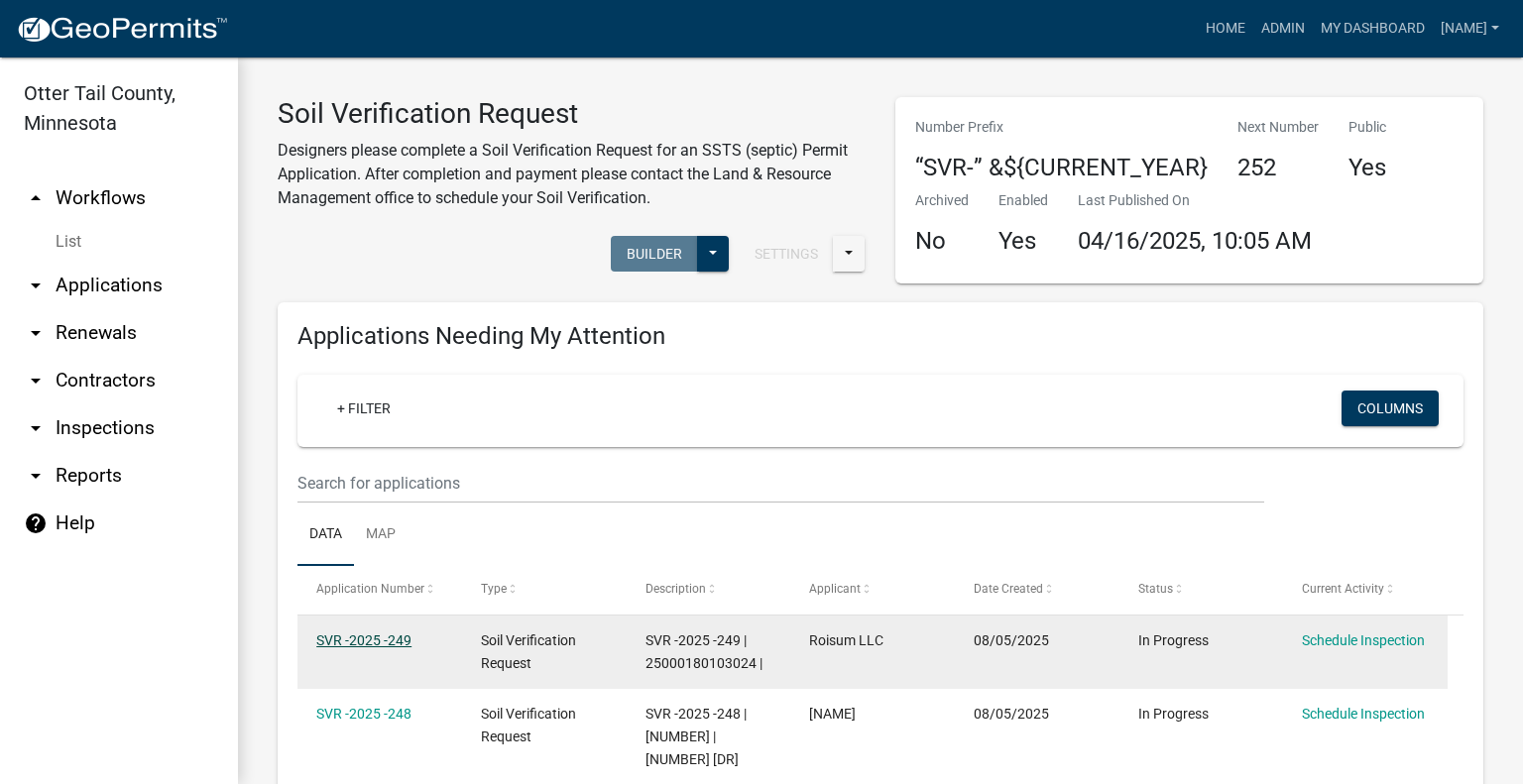 click on "SVR -2025 -249" 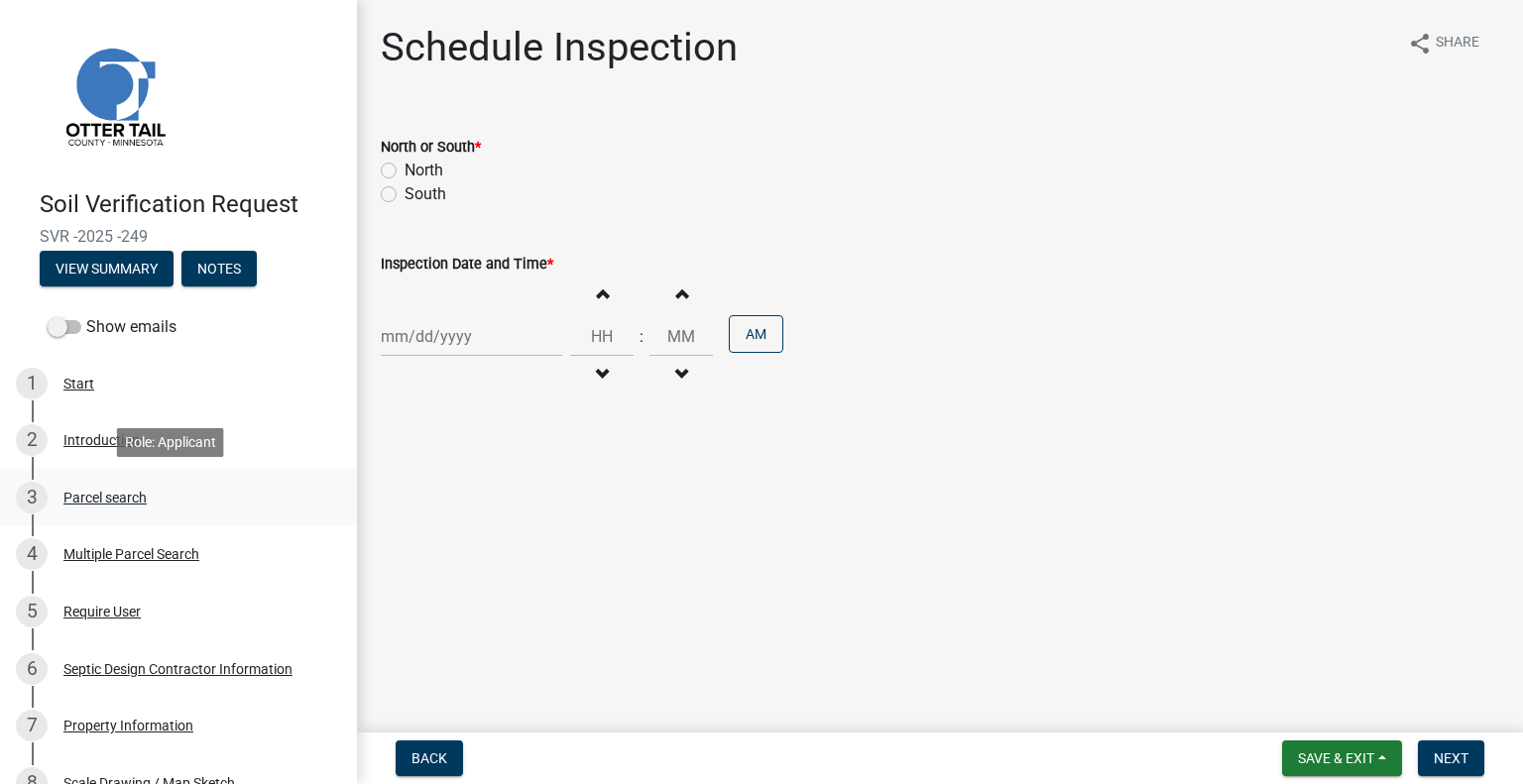 drag, startPoint x: 123, startPoint y: 497, endPoint x: 233, endPoint y: 516, distance: 111.62885 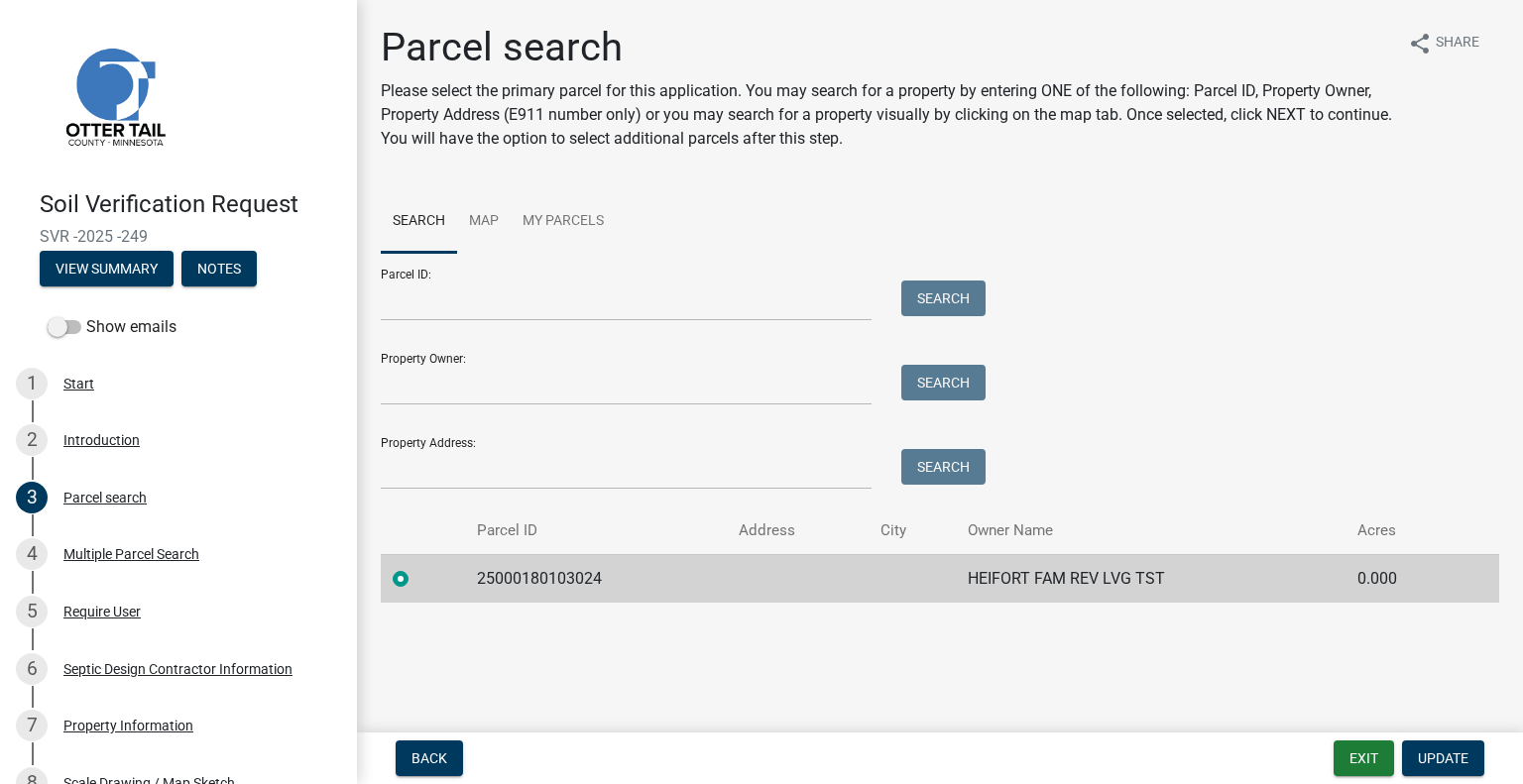 click on "25000180103024" 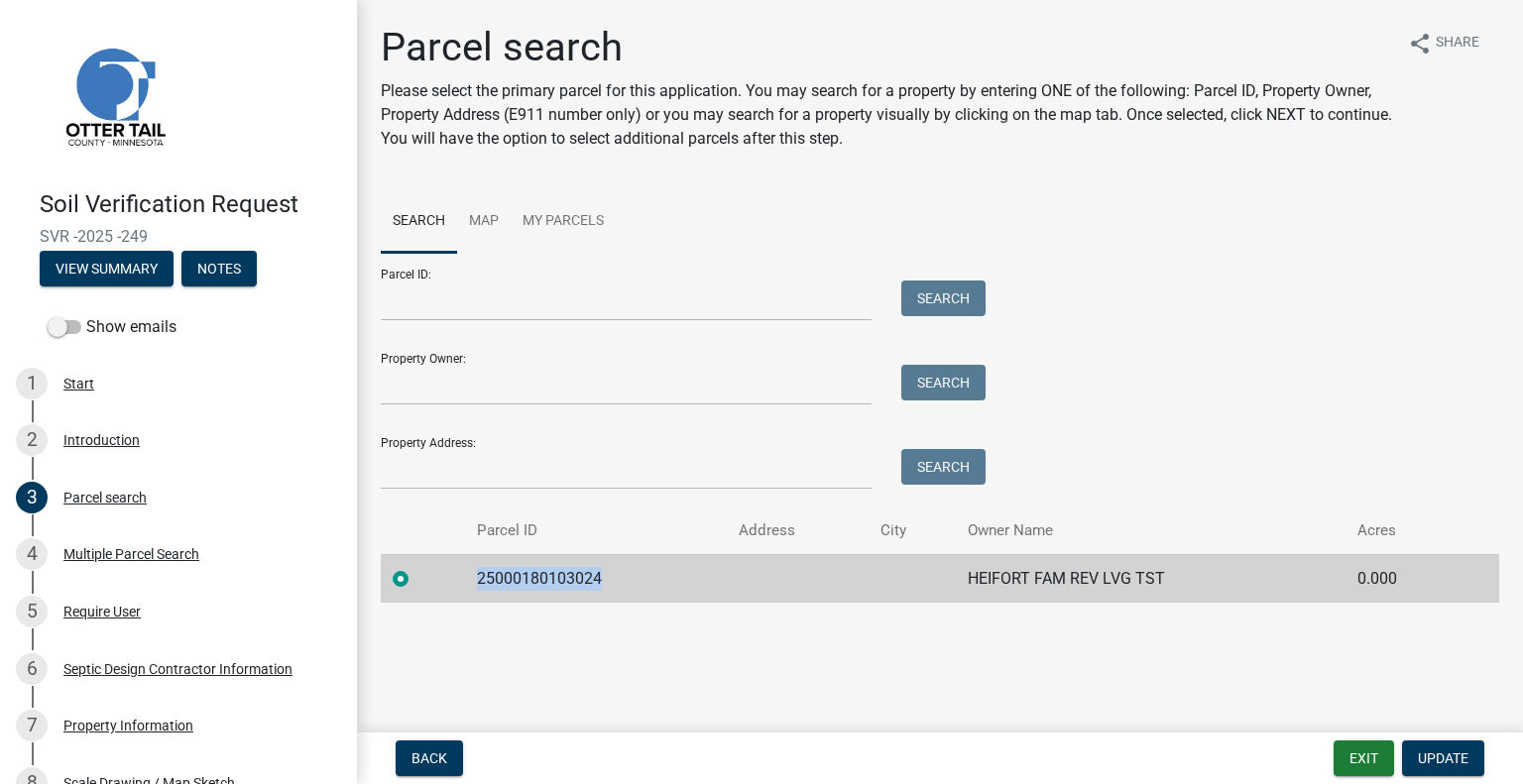 click on "25000180103024" 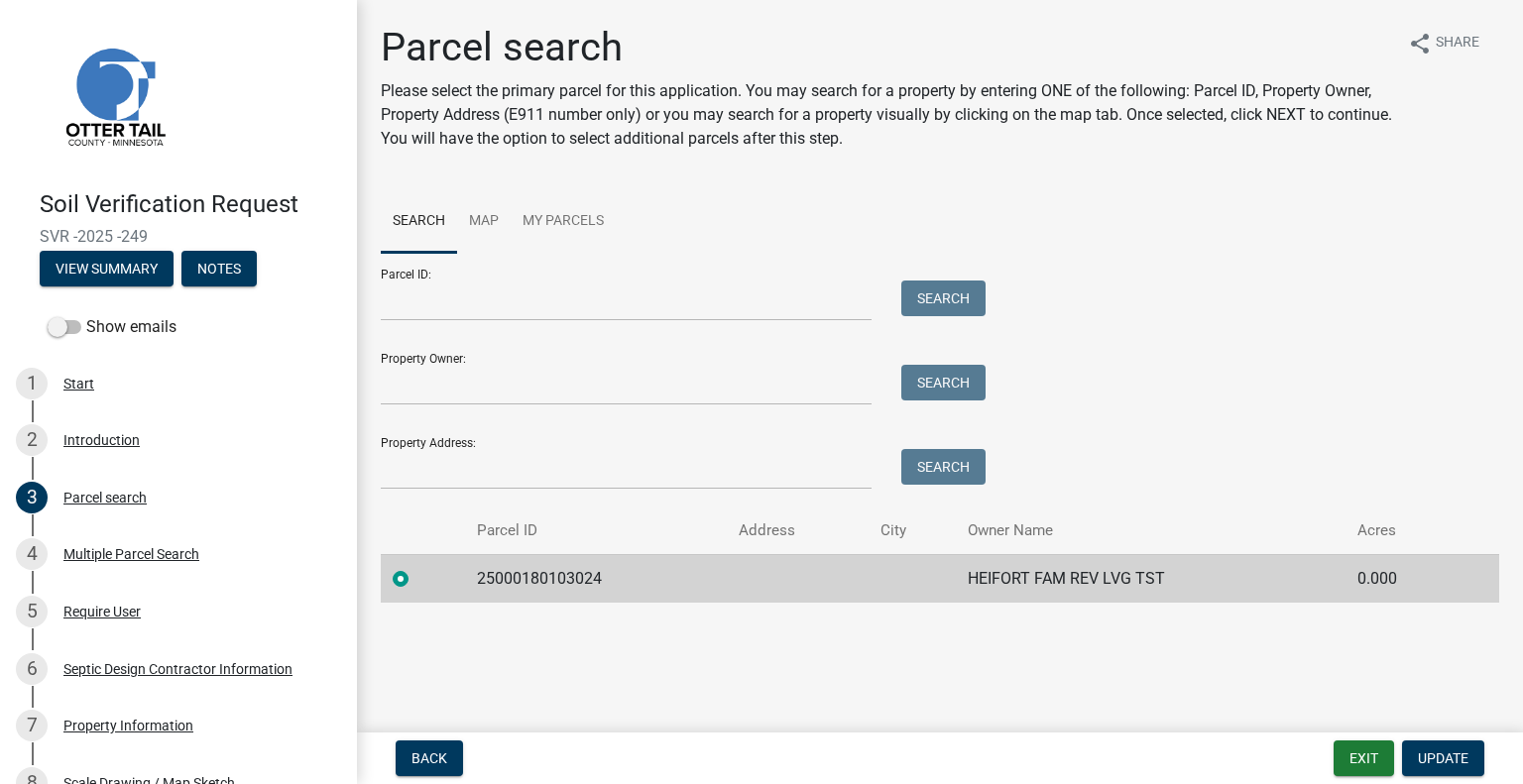 click on "HEIFORT FAM REV LVG TST" 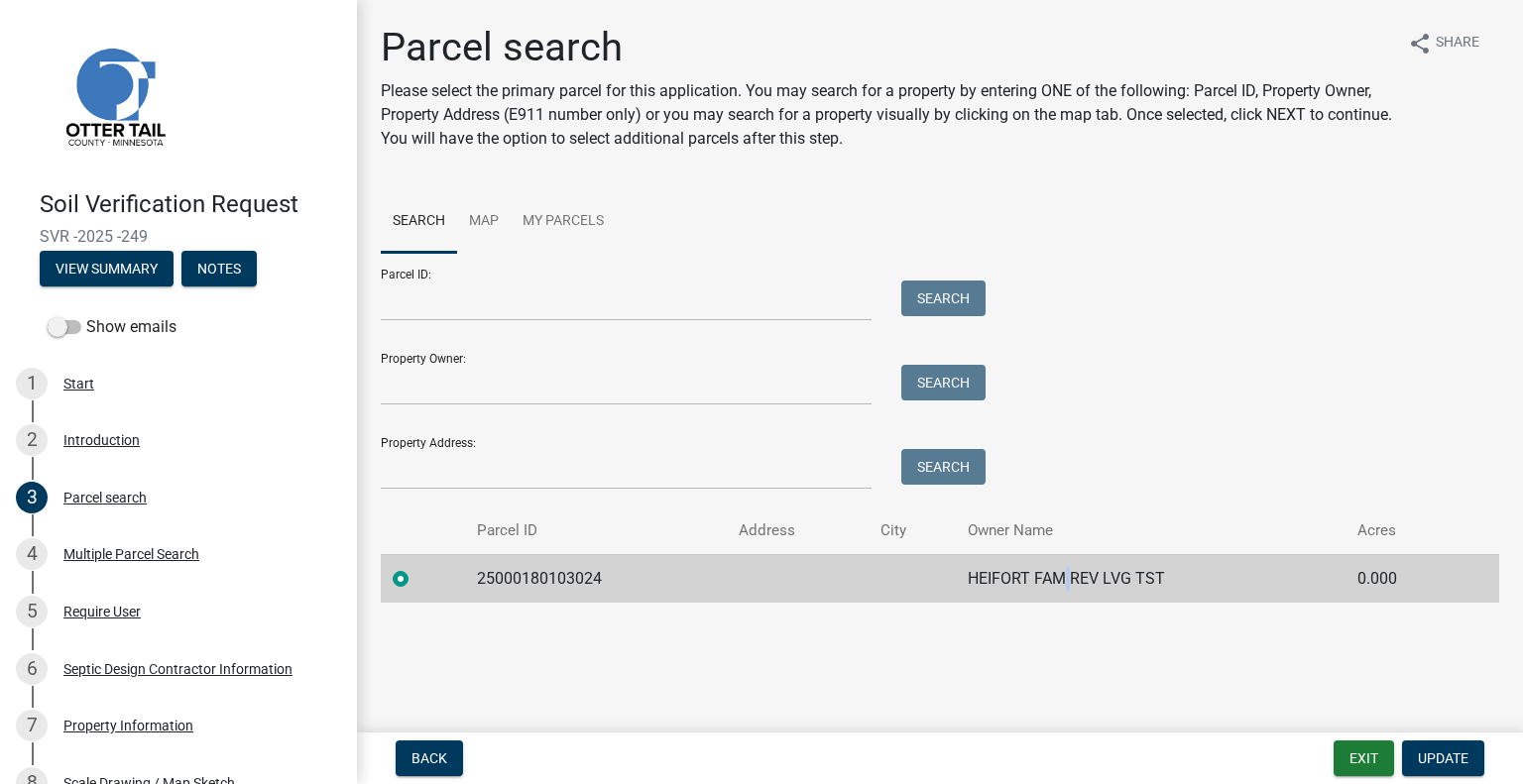 click on "HEIFORT FAM REV LVG TST" 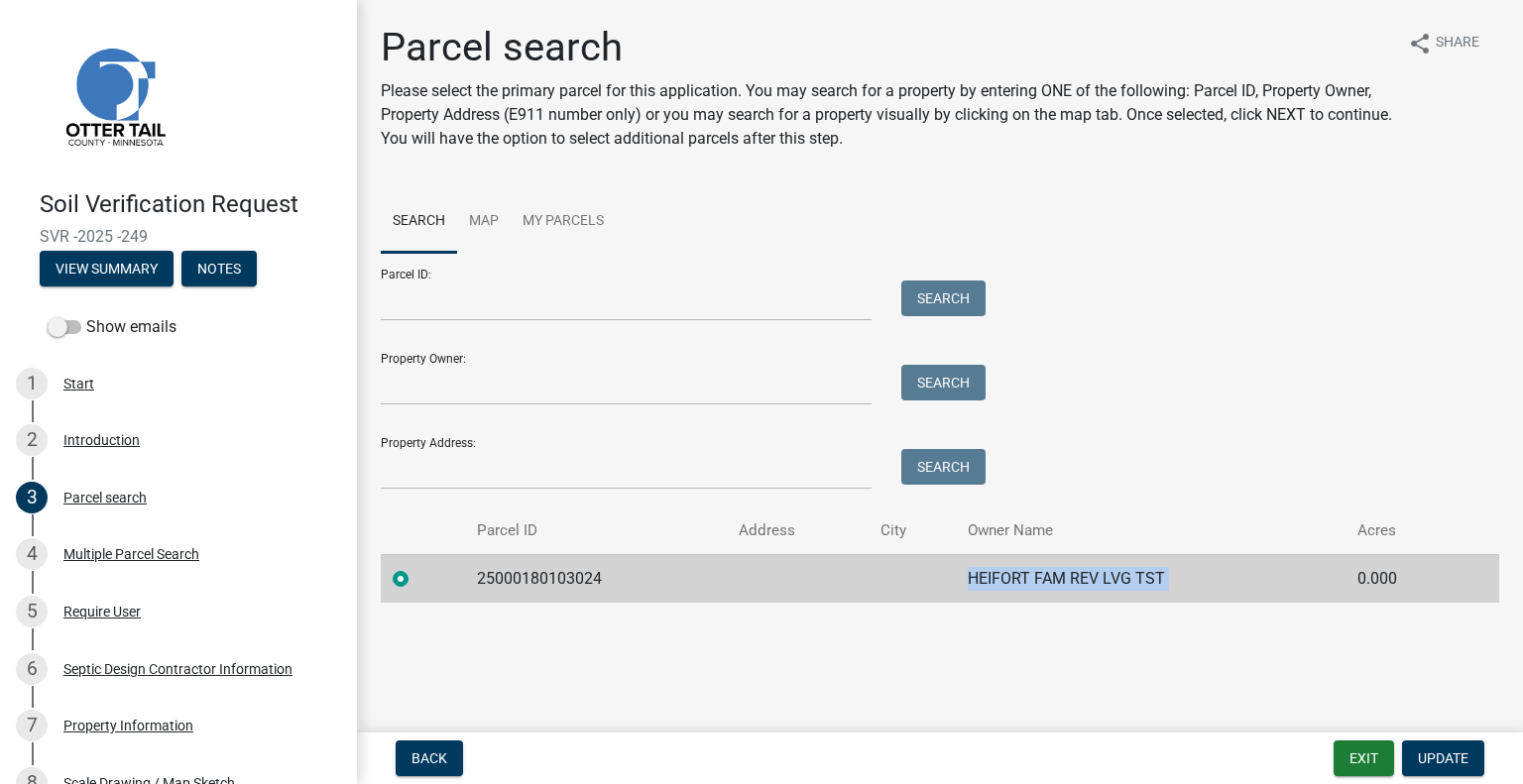 click on "HEIFORT FAM REV LVG TST" 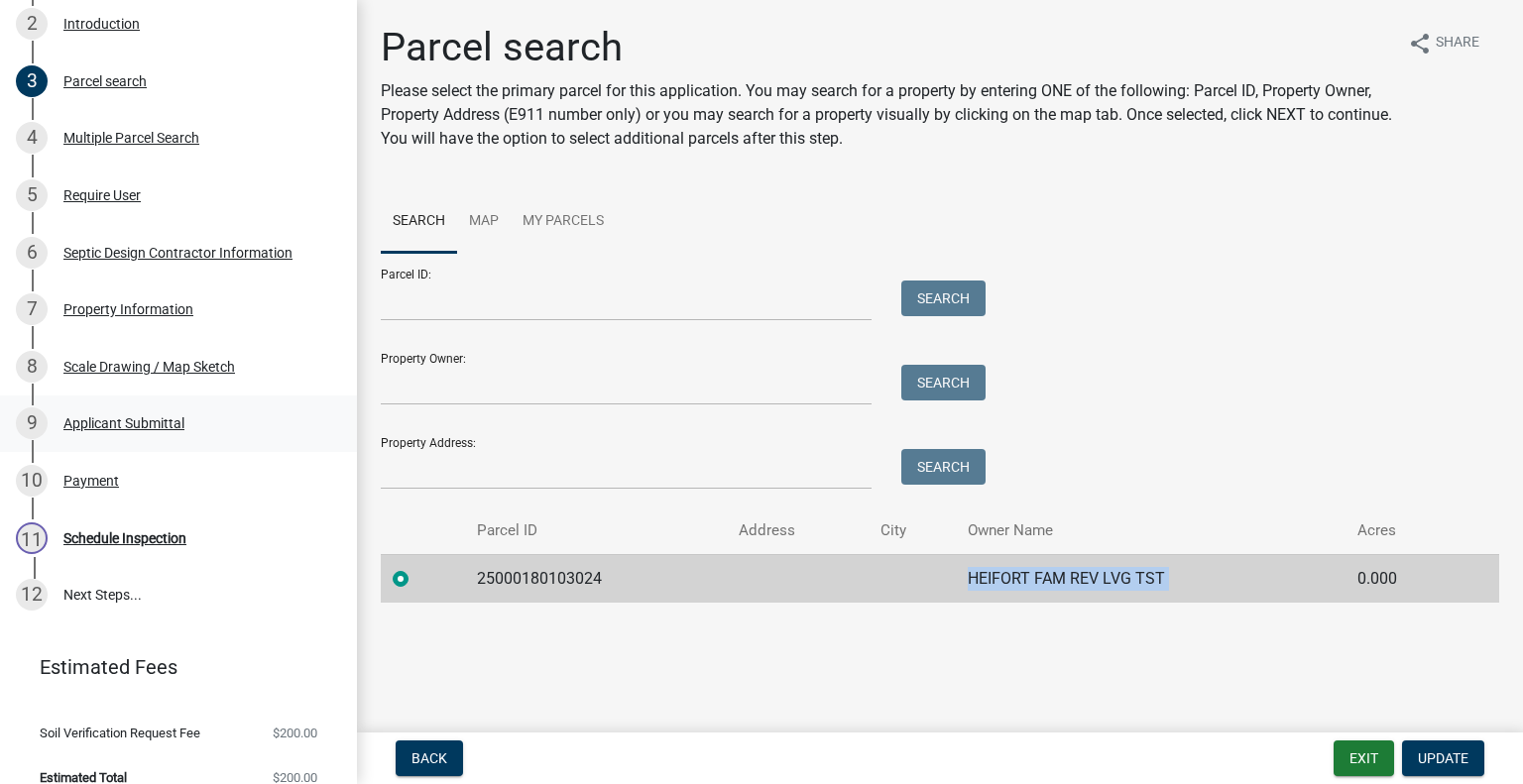 scroll, scrollTop: 428, scrollLeft: 0, axis: vertical 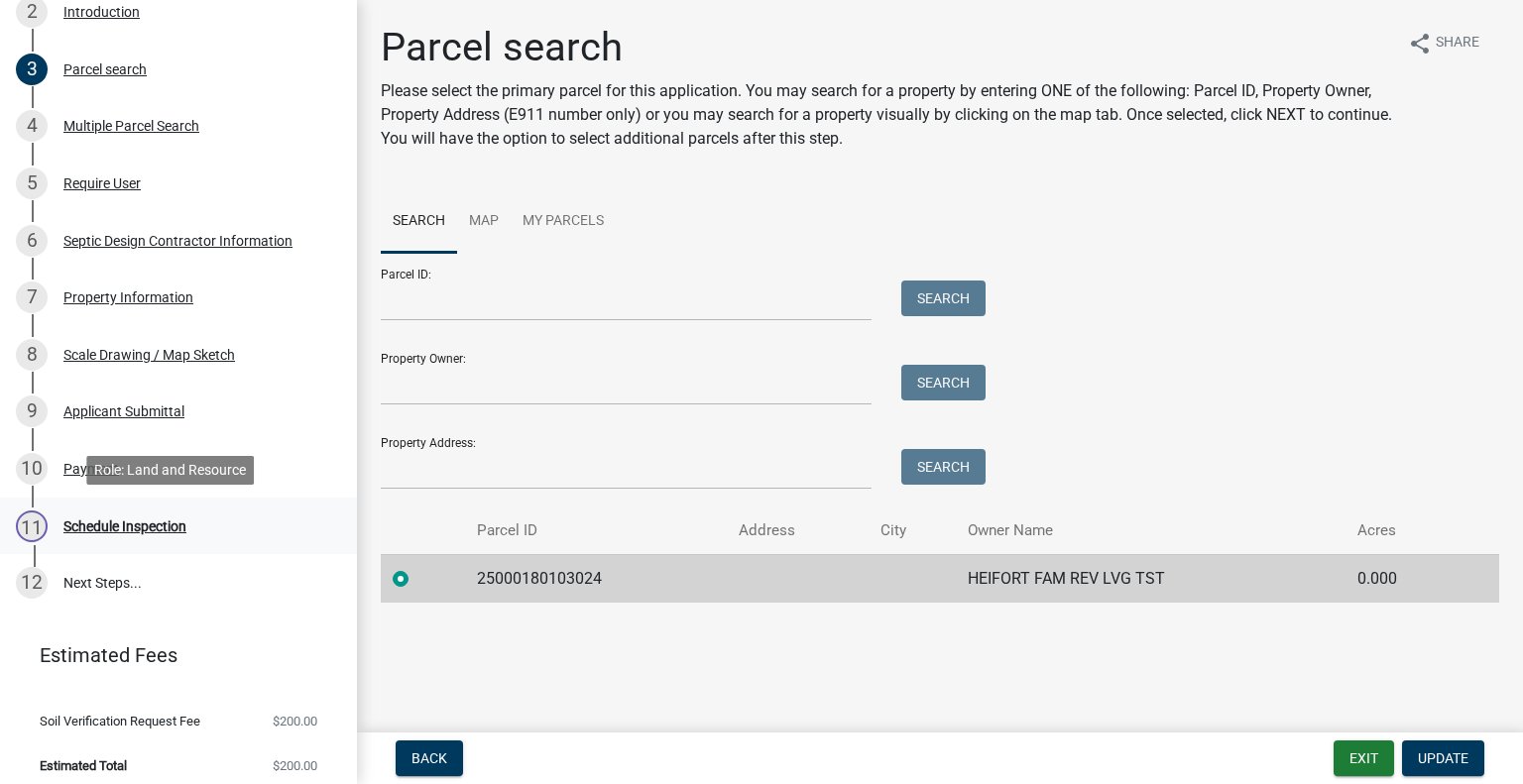 click on "11     Schedule Inspection" at bounding box center (171, 526) 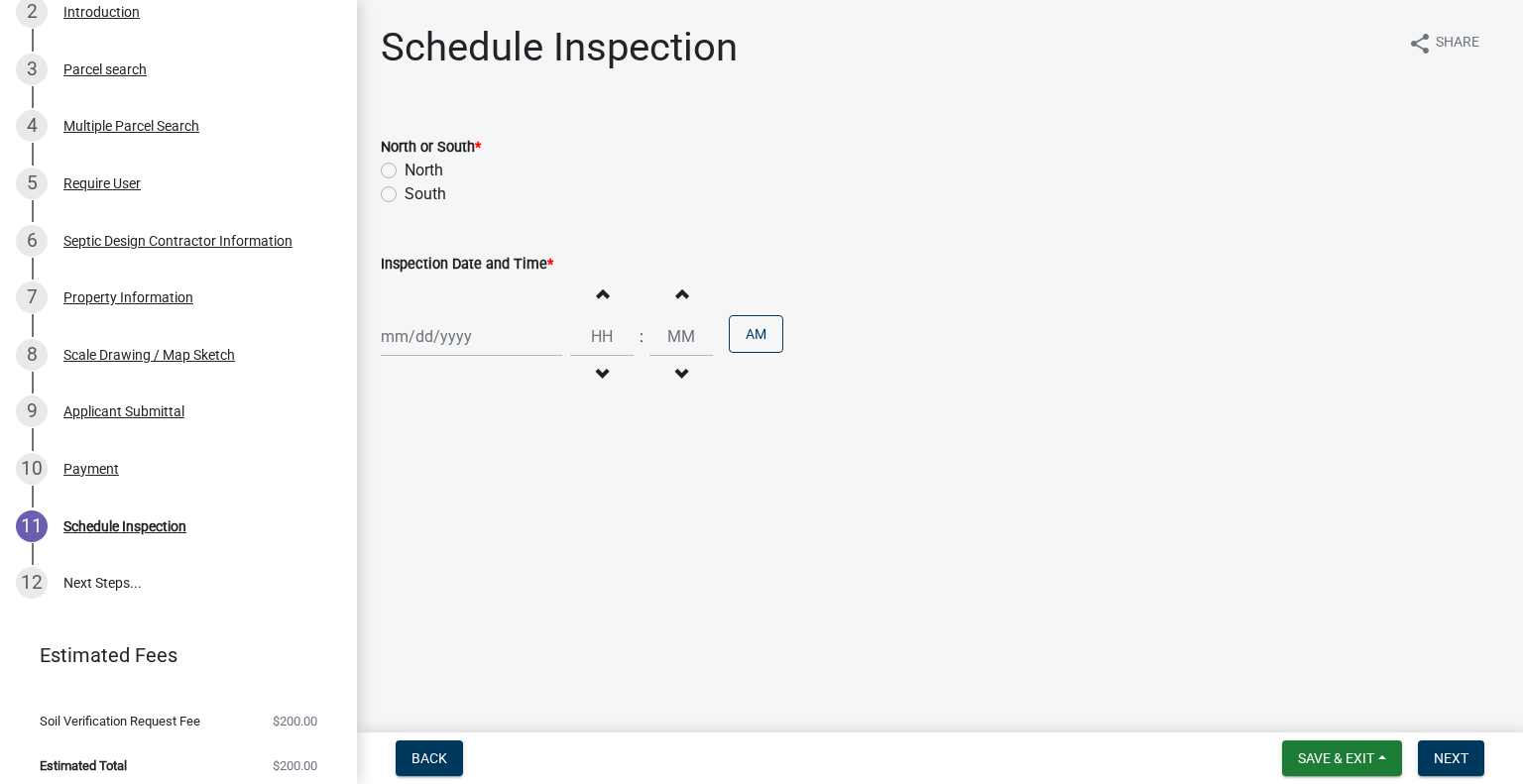 click on "North" 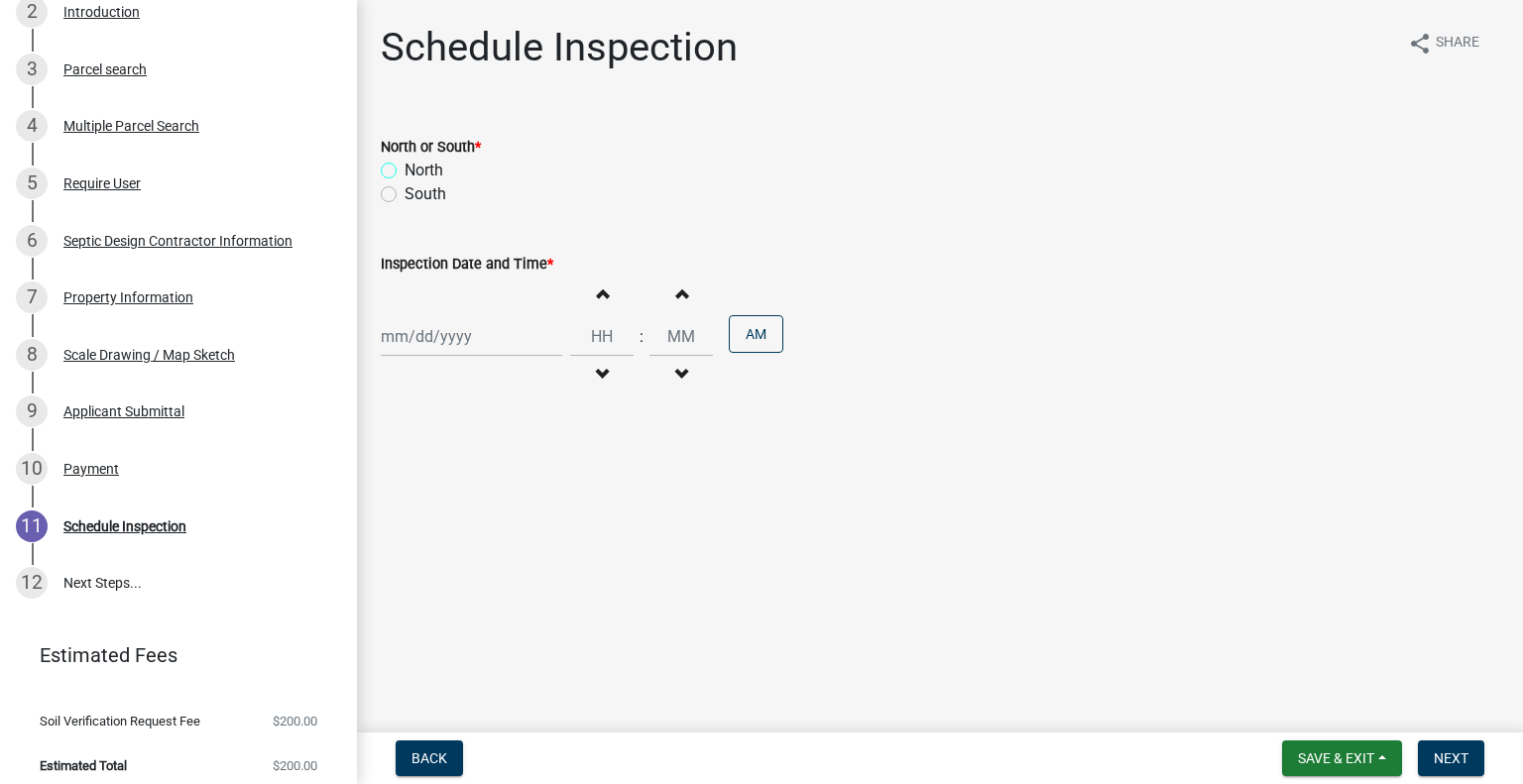 click on "North" at bounding box center [410, 165] 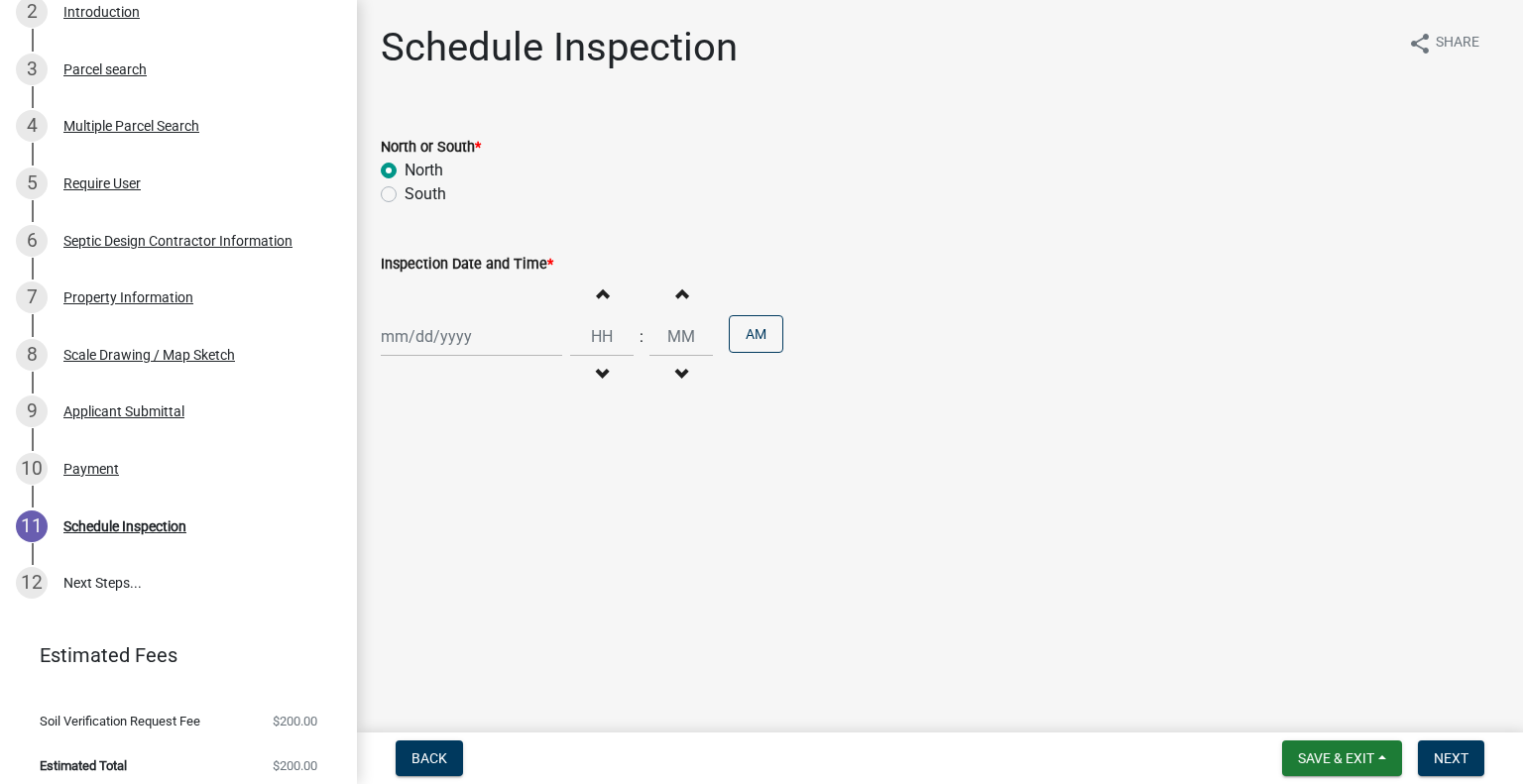 radio on "true" 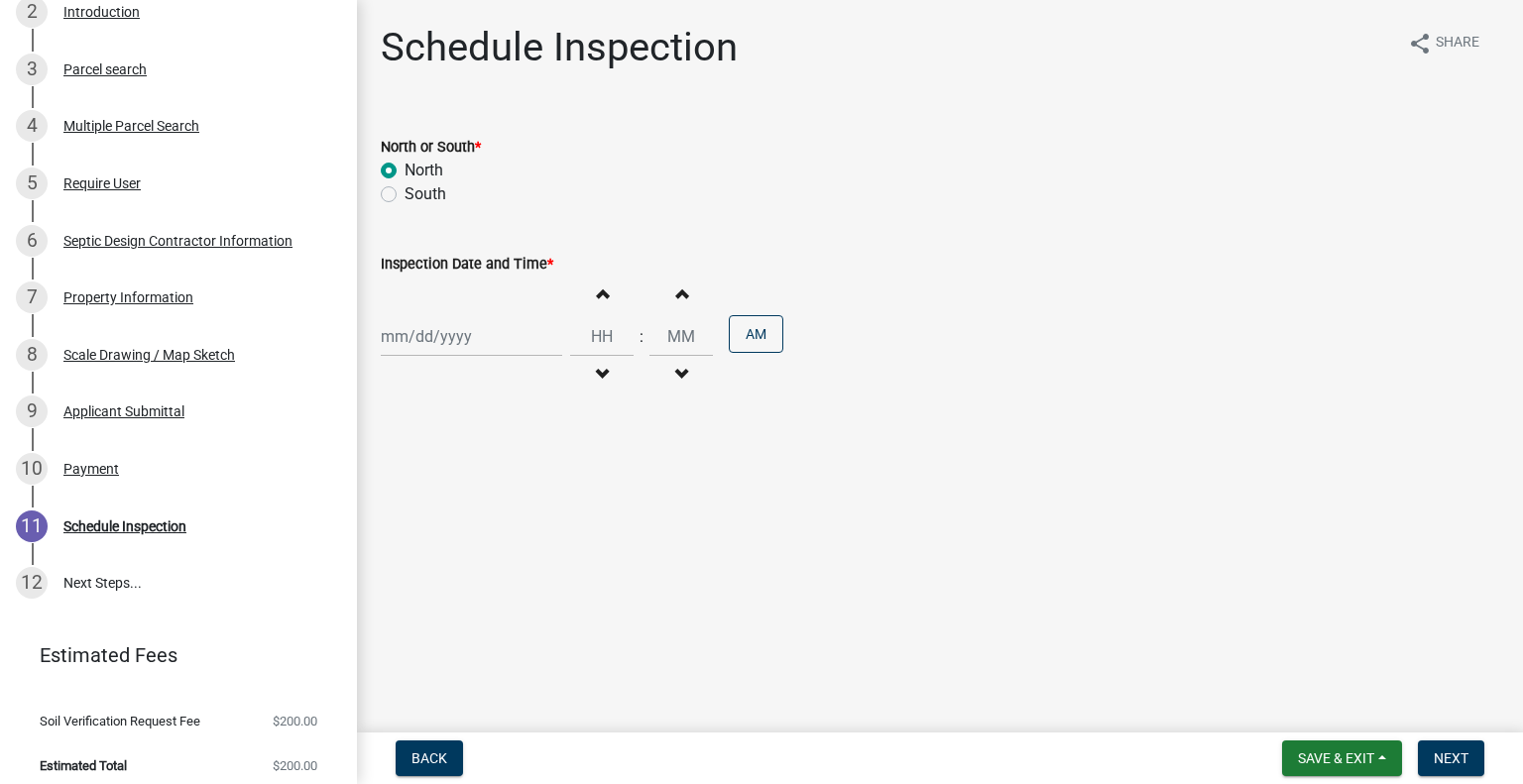 click on "South" 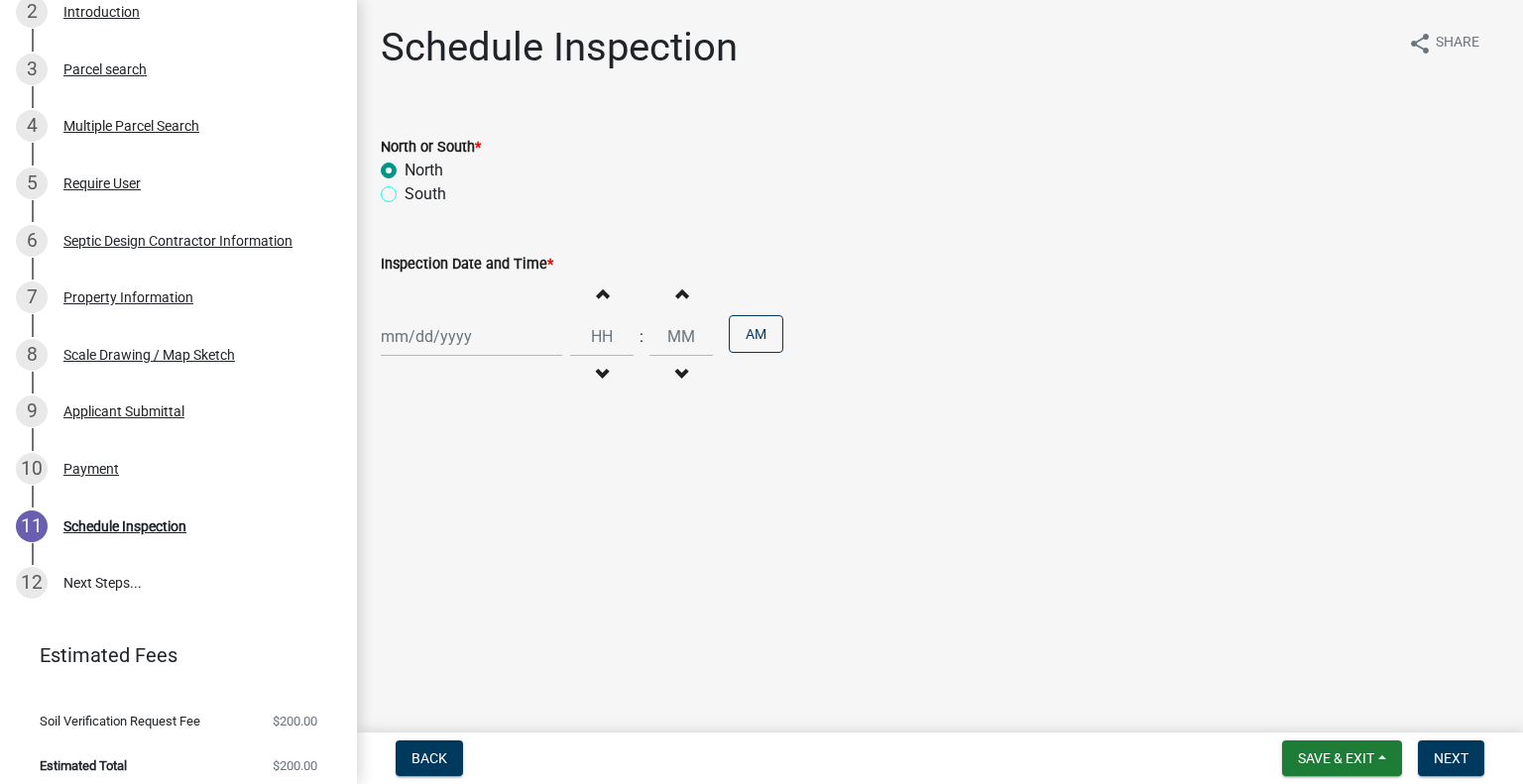 click on "South" at bounding box center (410, 188) 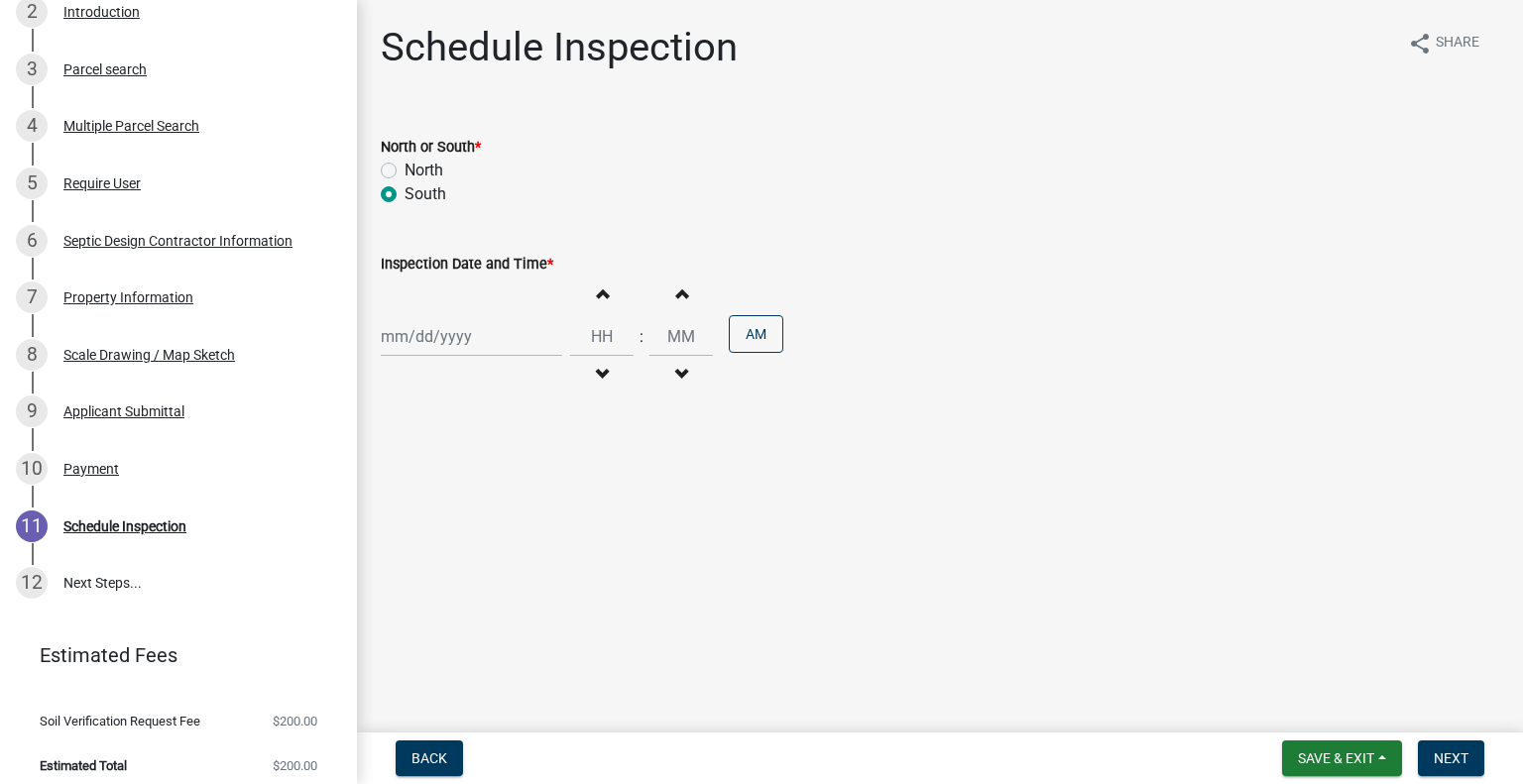 radio on "true" 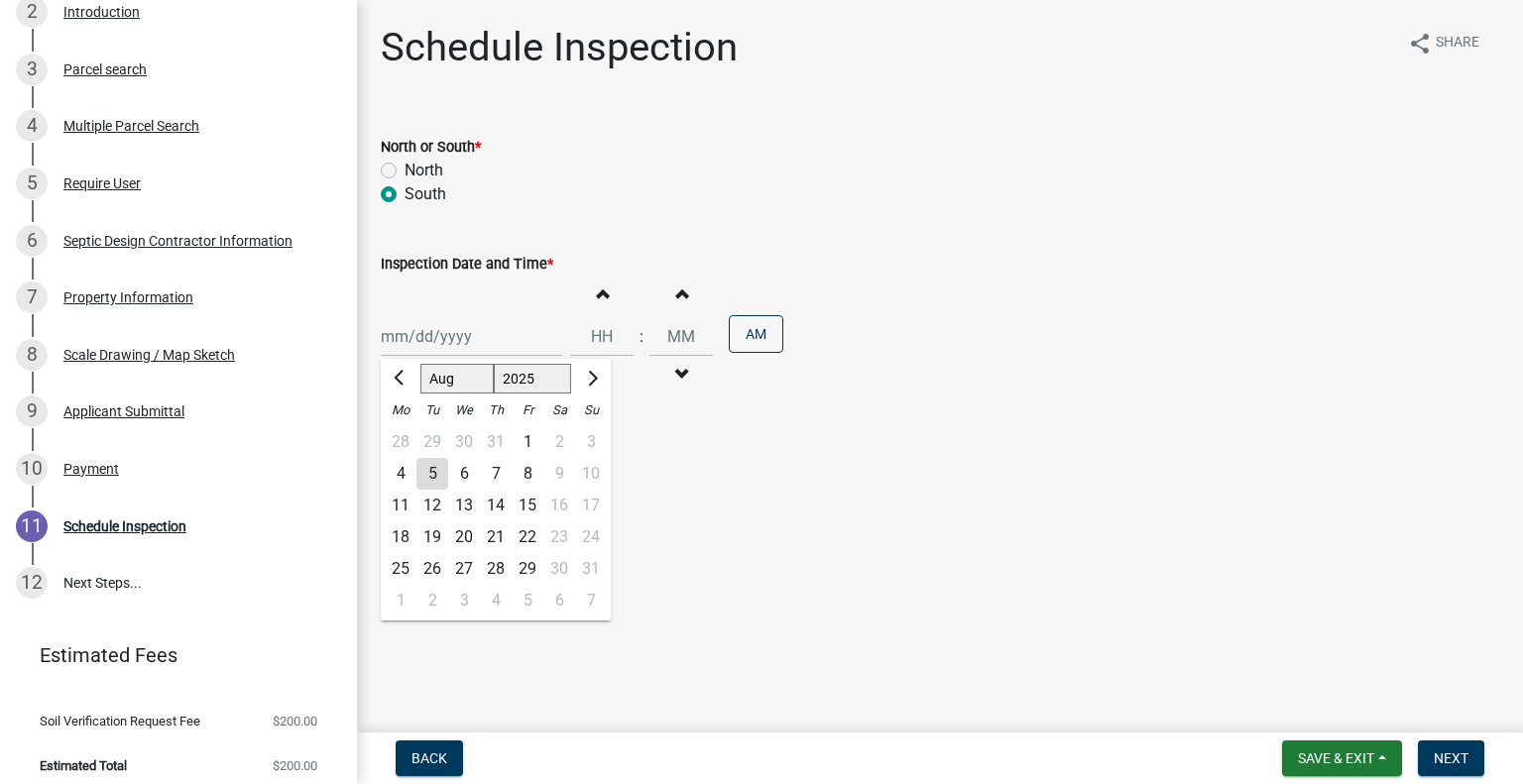 click on "6" 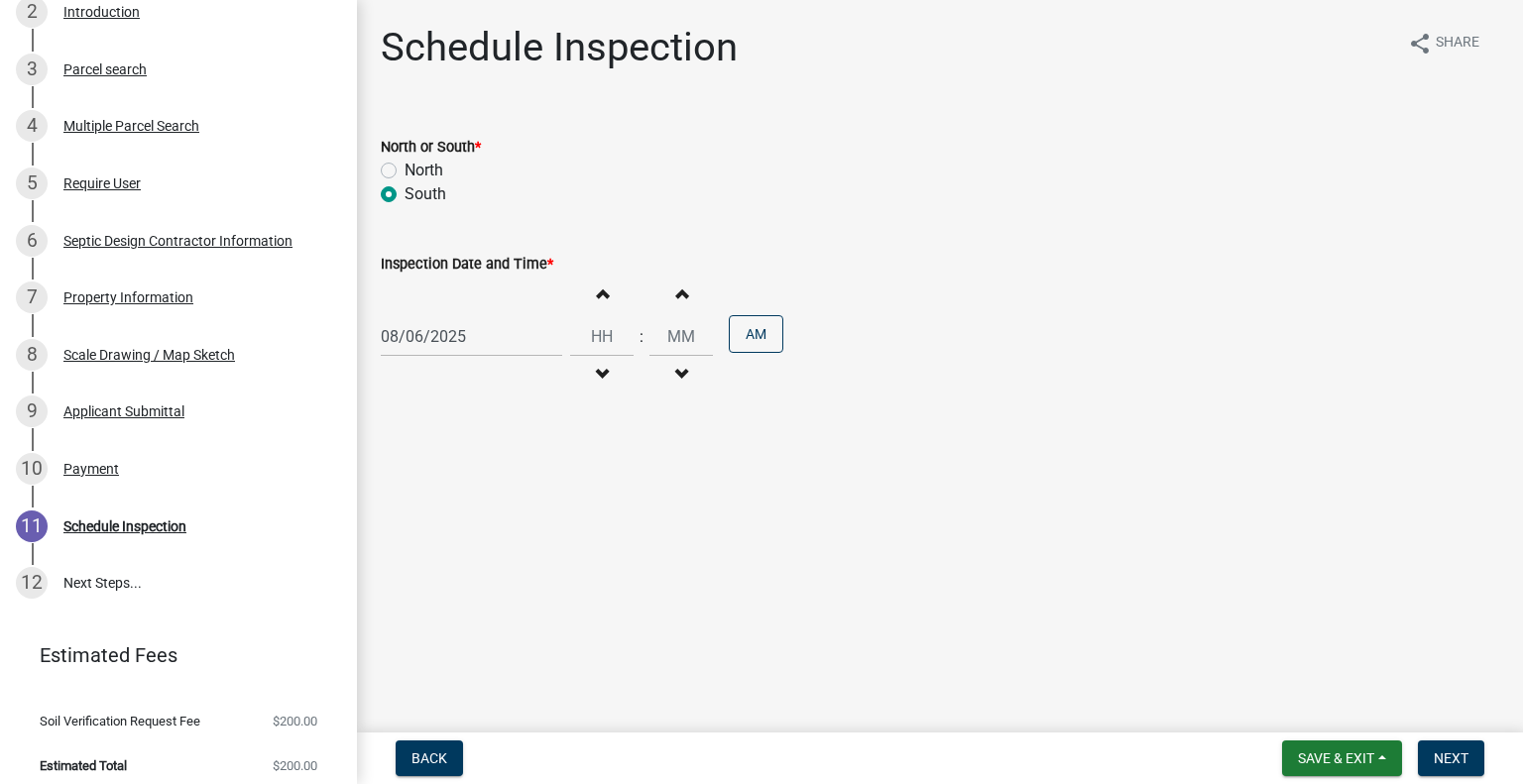 click on "Decrement hours" at bounding box center [602, 375] 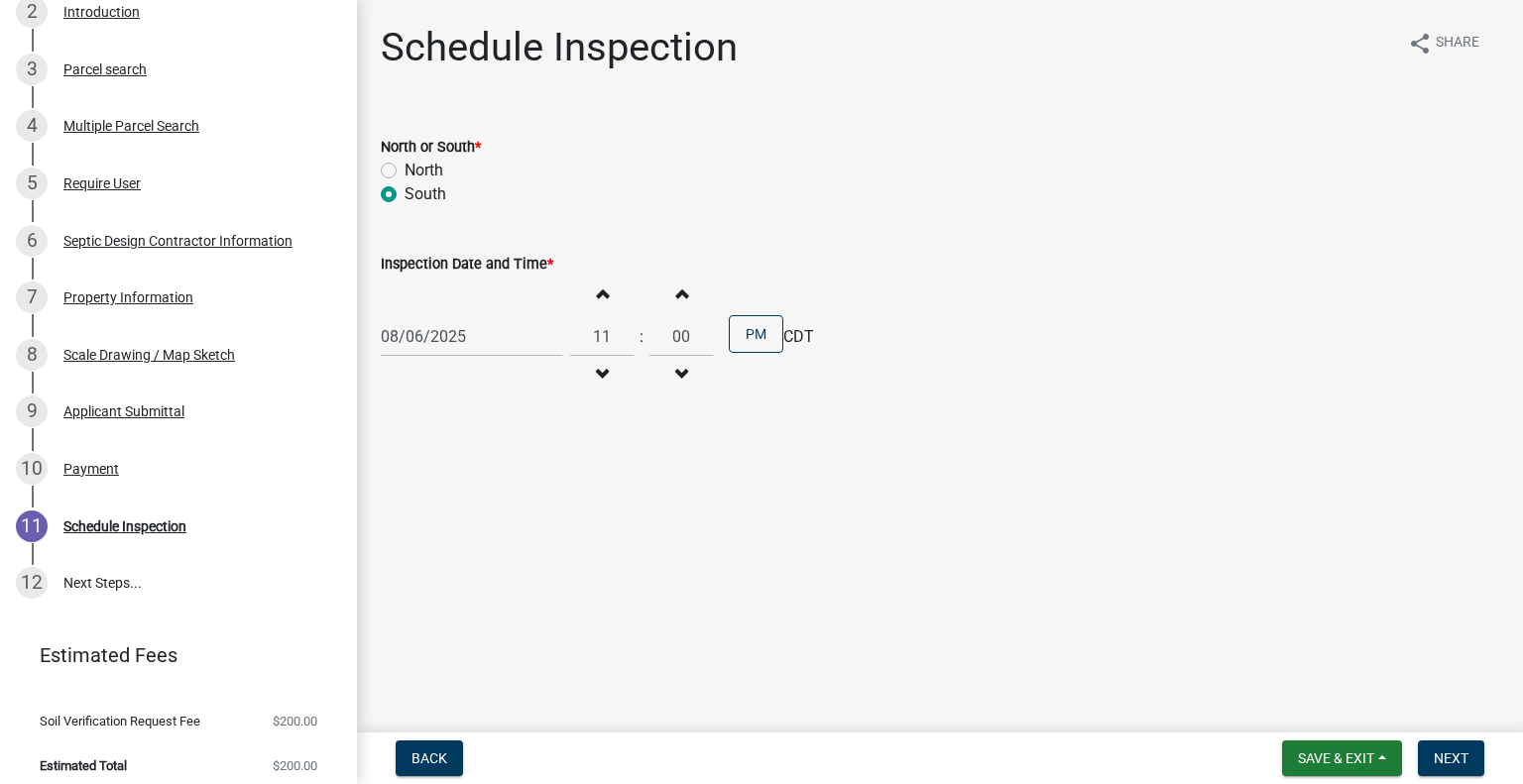 click on "Decrement hours" at bounding box center (602, 375) 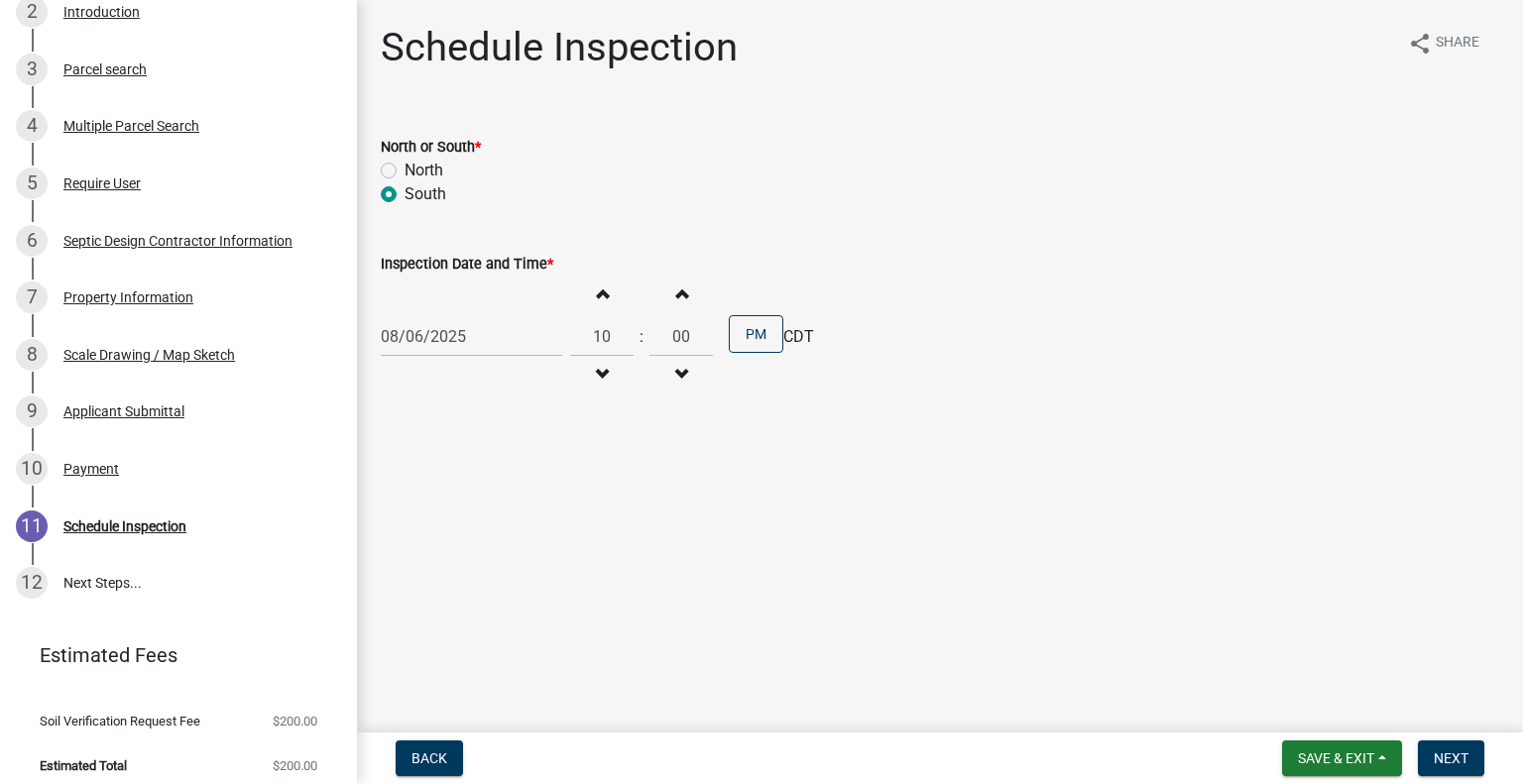click on "CDT" 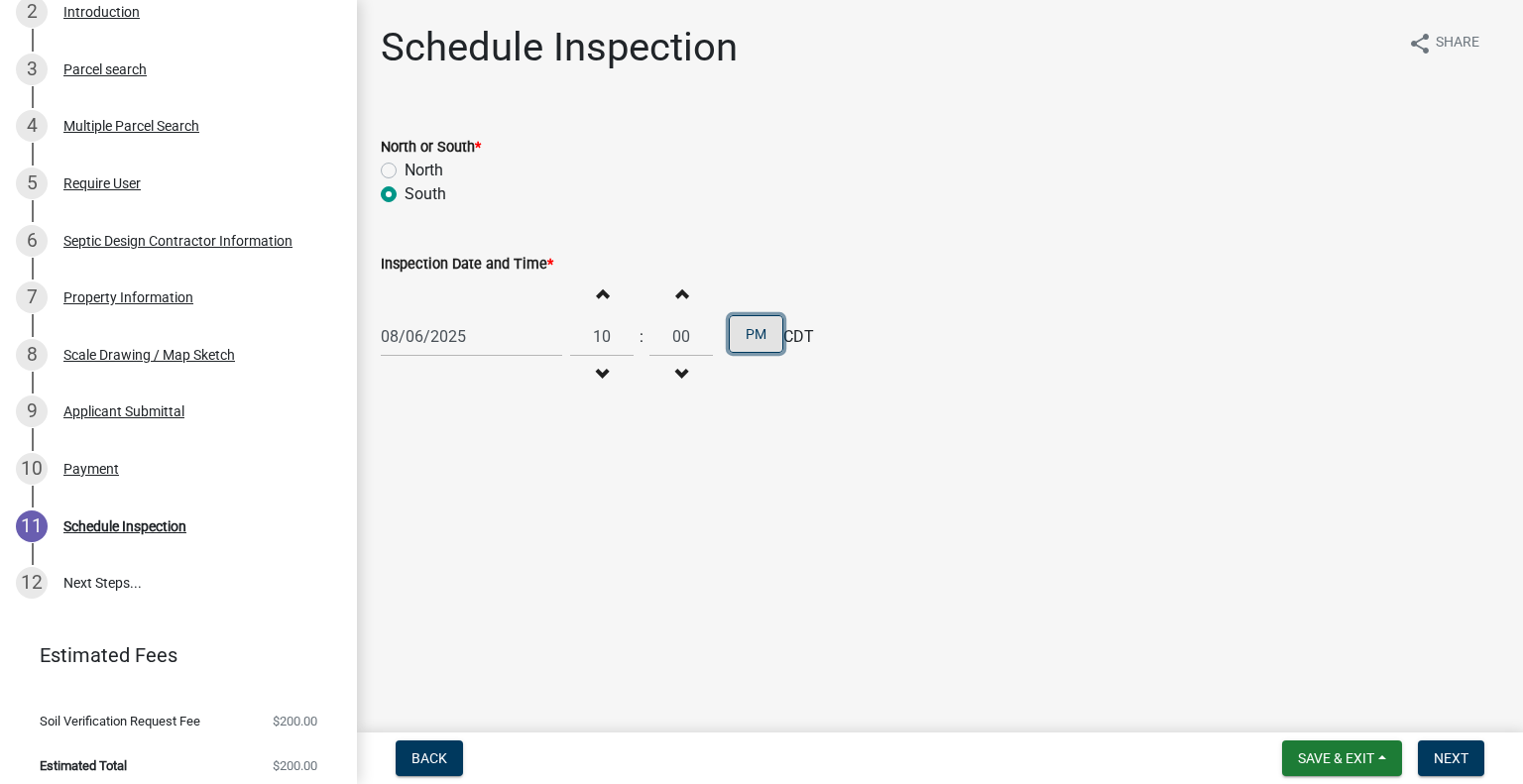 click on "PM" at bounding box center (756, 334) 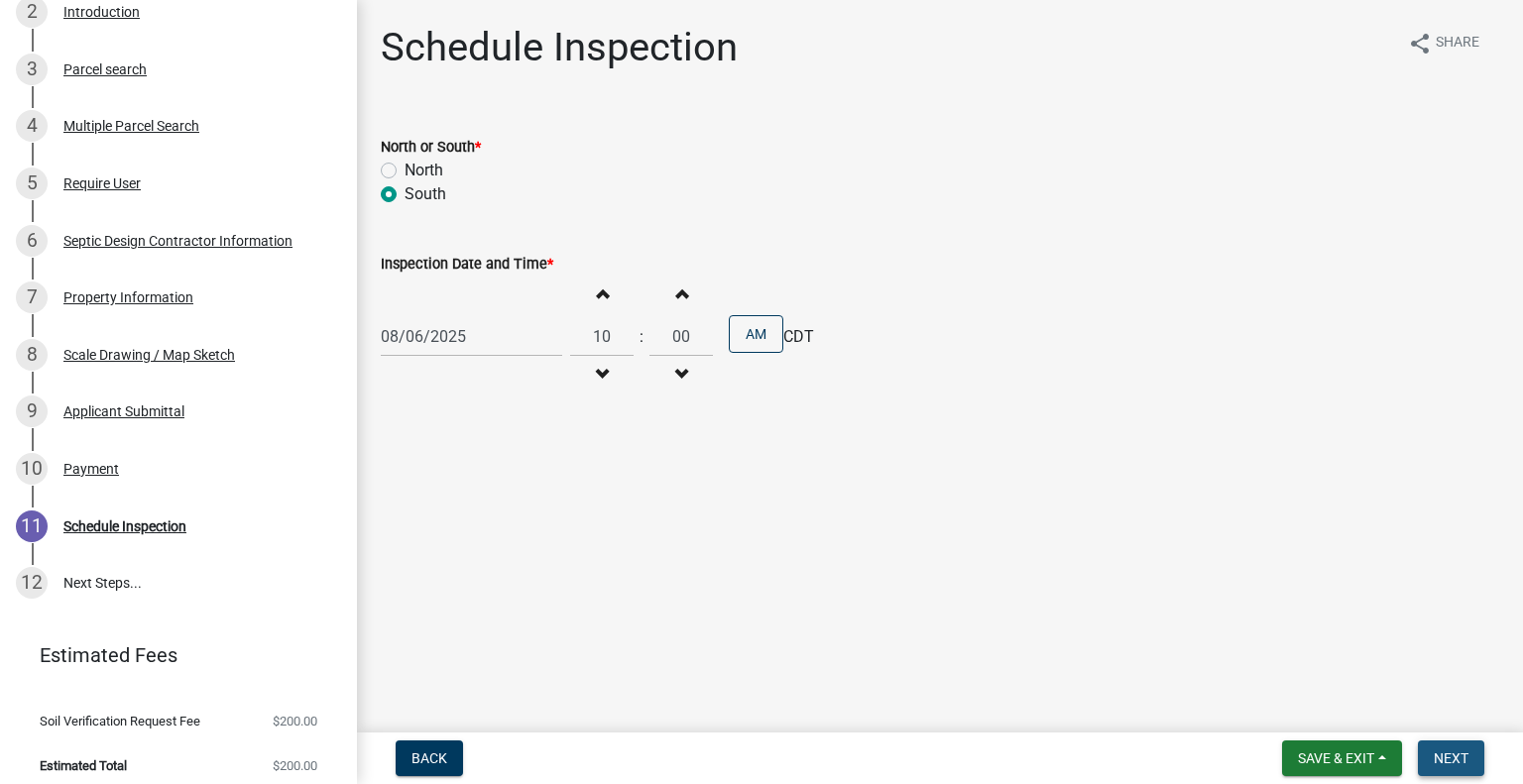 drag, startPoint x: 1432, startPoint y: 748, endPoint x: 1513, endPoint y: 722, distance: 85.07056 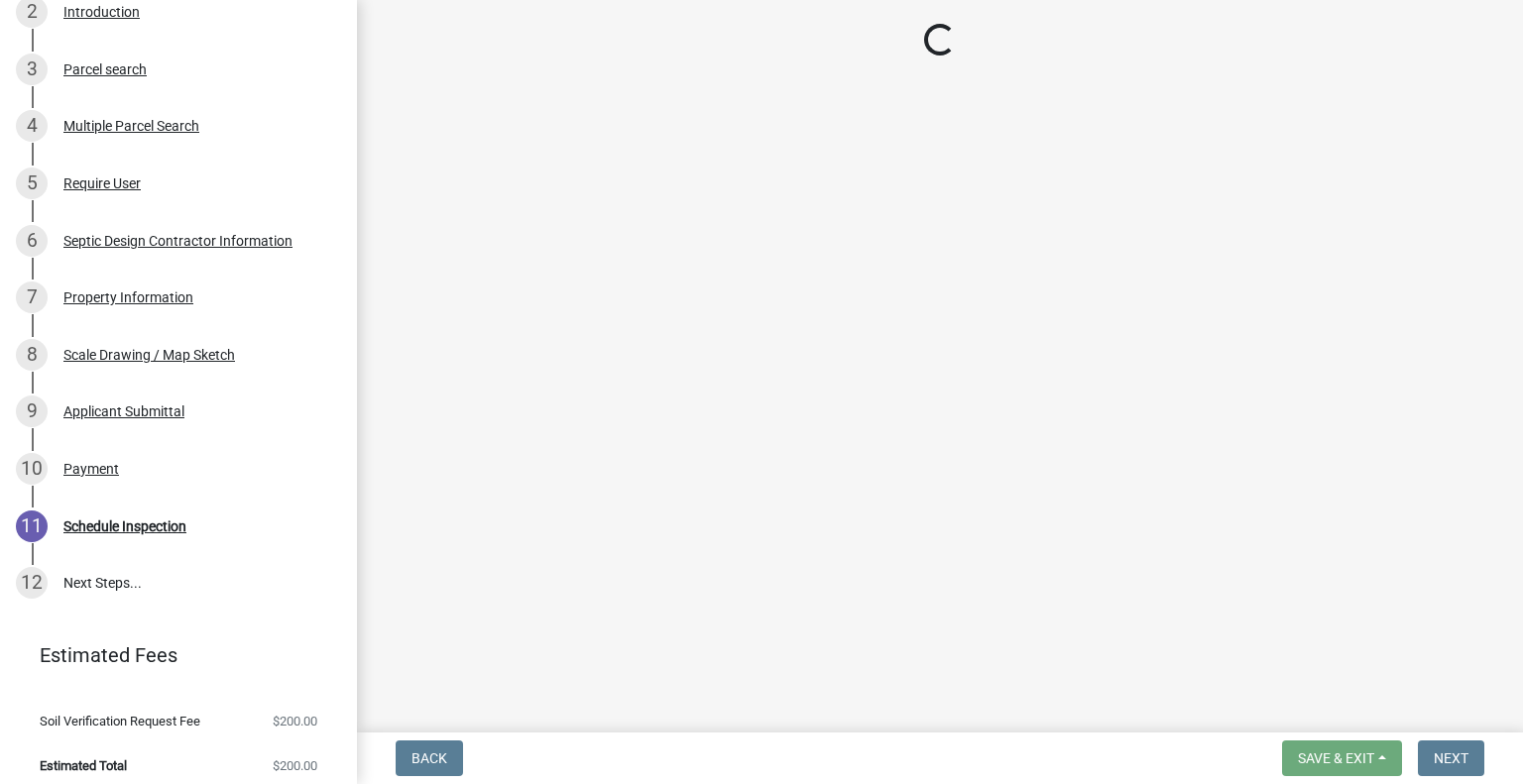 scroll, scrollTop: 486, scrollLeft: 0, axis: vertical 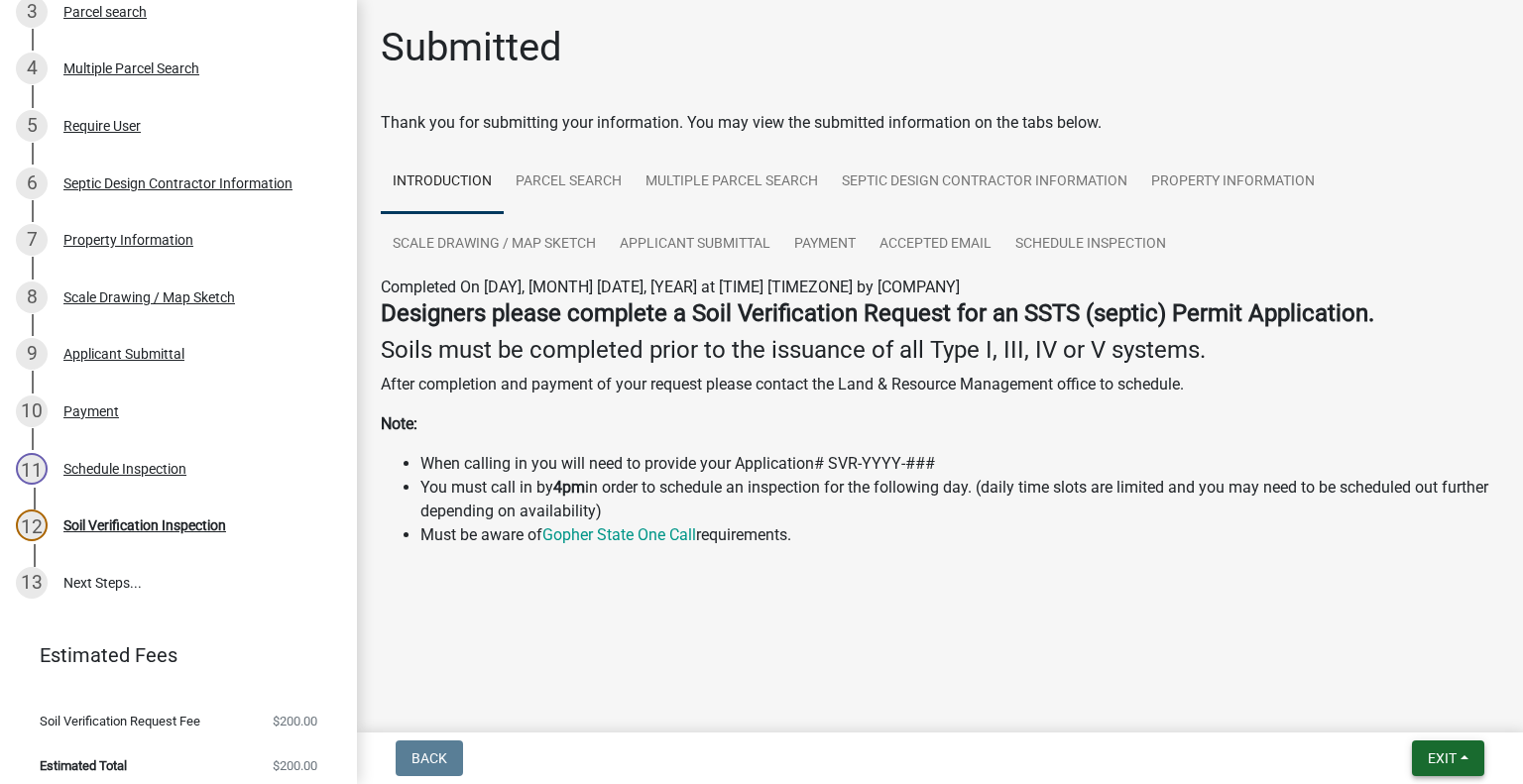 click on "Exit" at bounding box center [1448, 758] 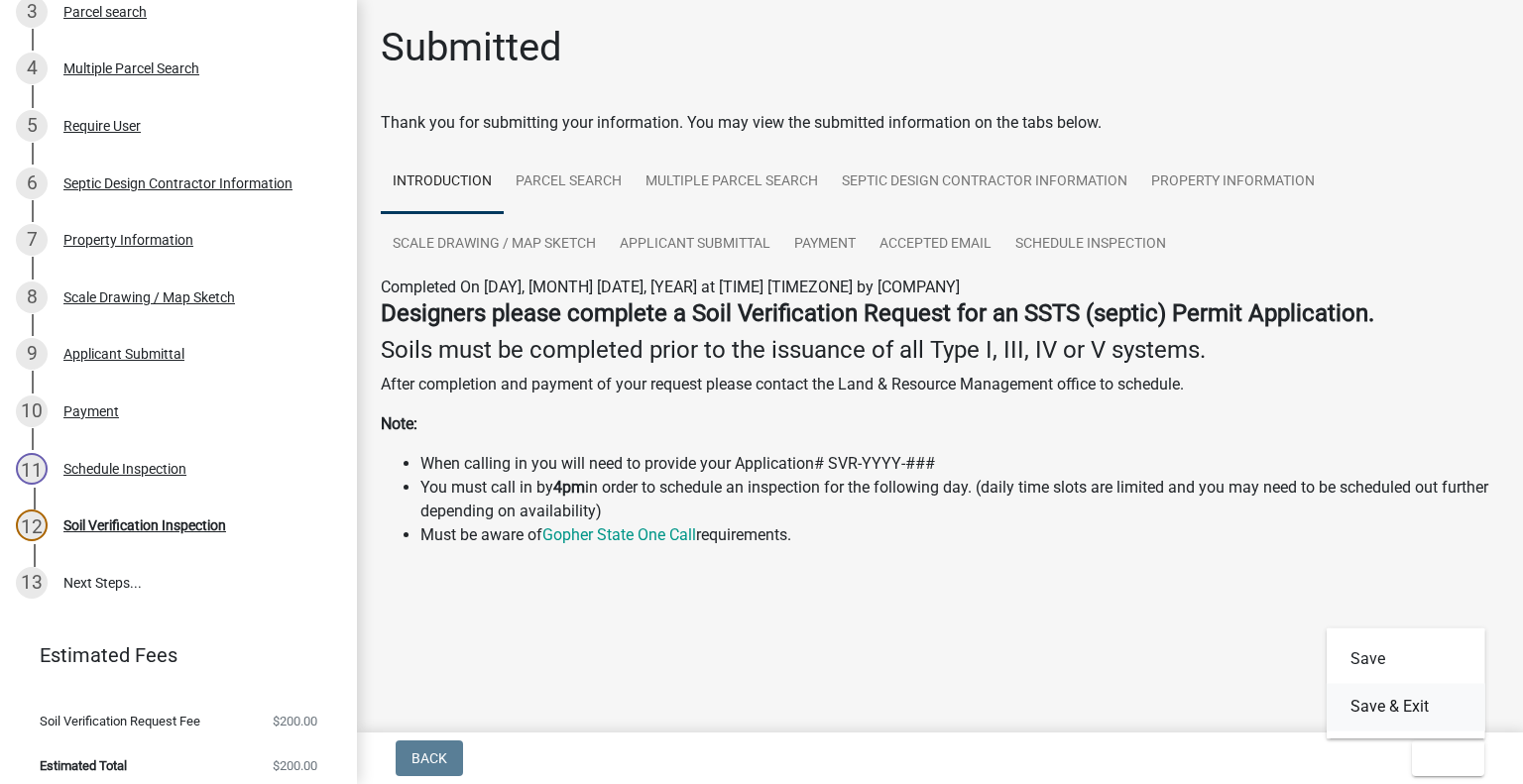 click on "Save & Exit" at bounding box center [1406, 707] 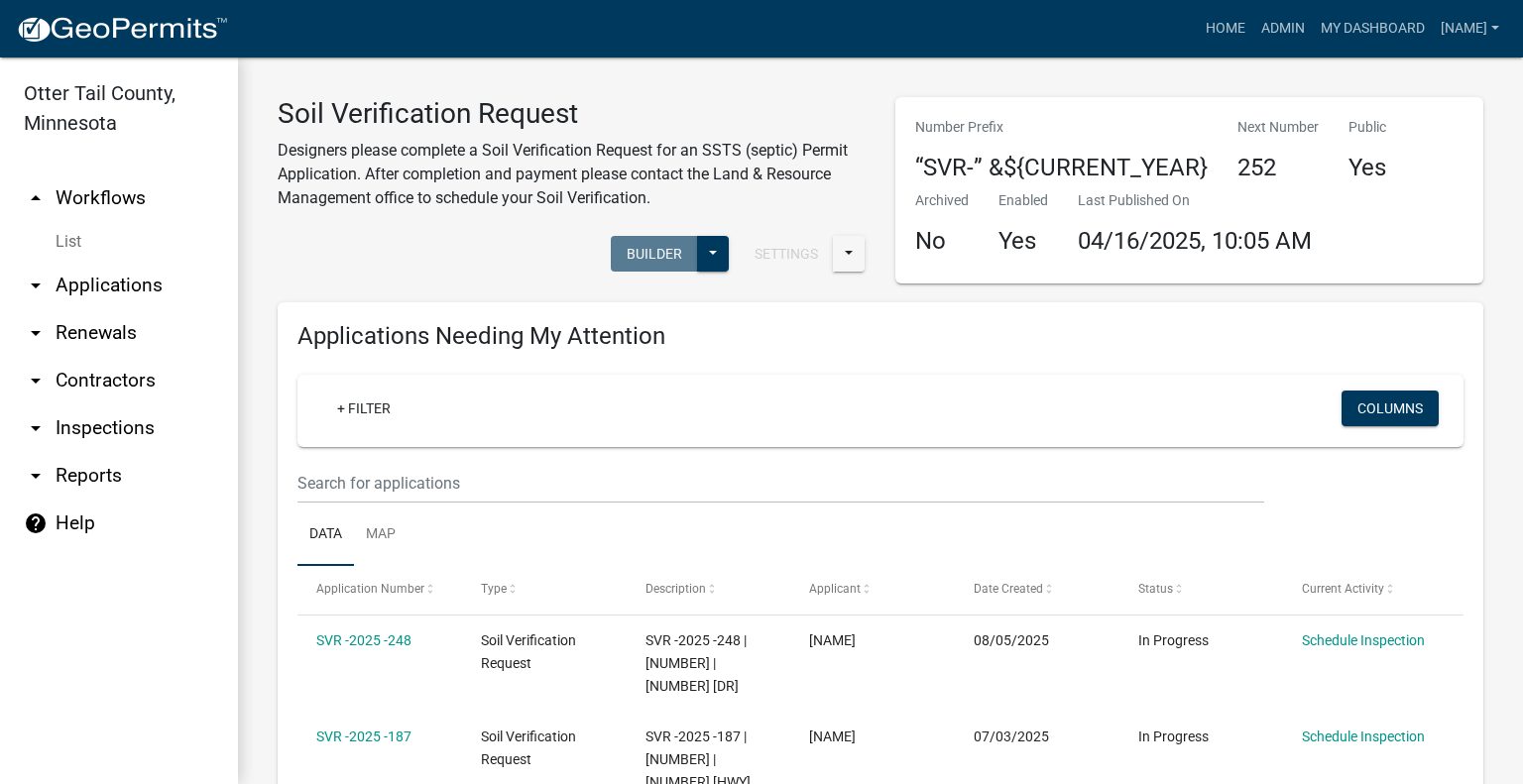 click on "arrow_drop_down   Applications" at bounding box center [119, 285] 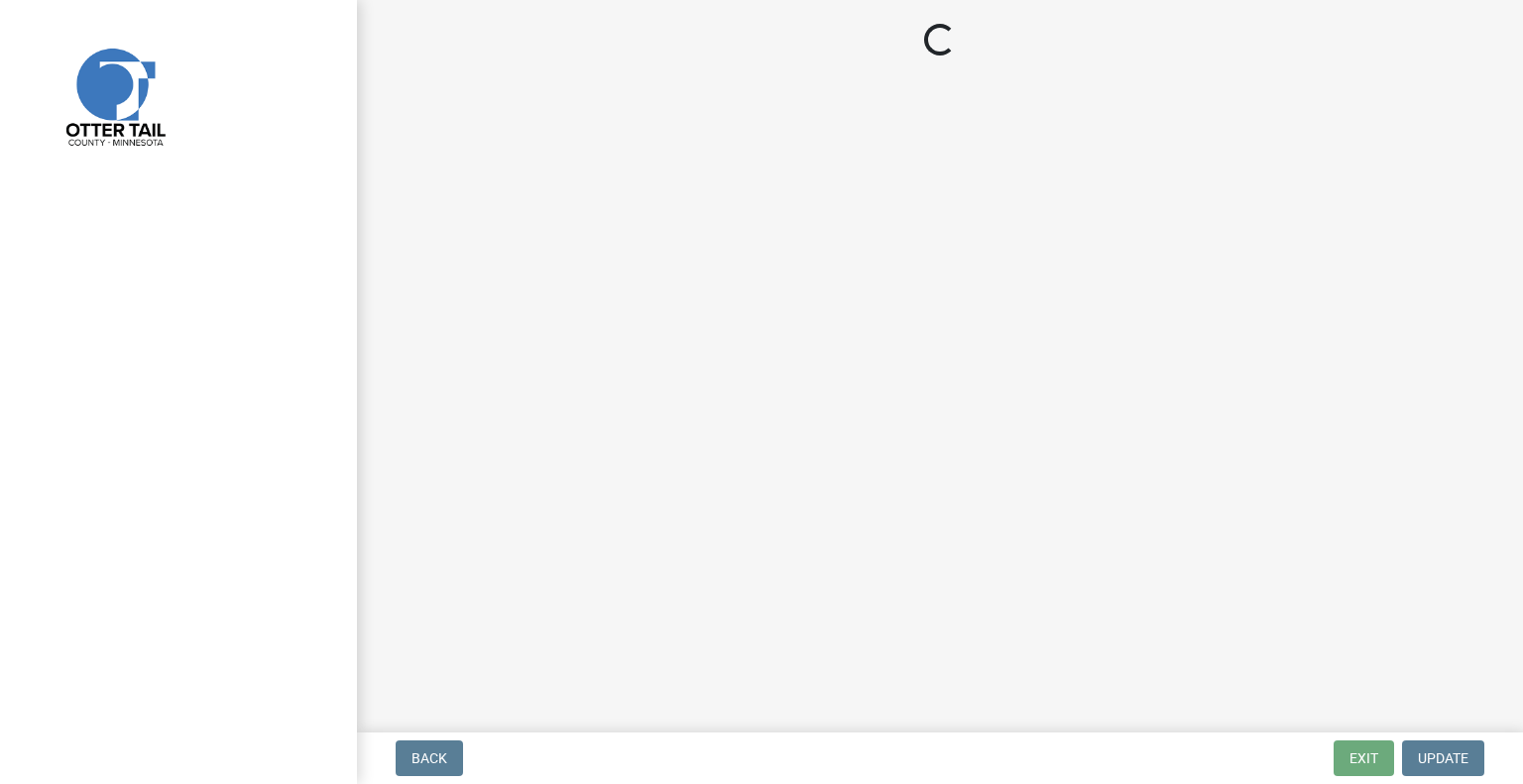 scroll, scrollTop: 0, scrollLeft: 0, axis: both 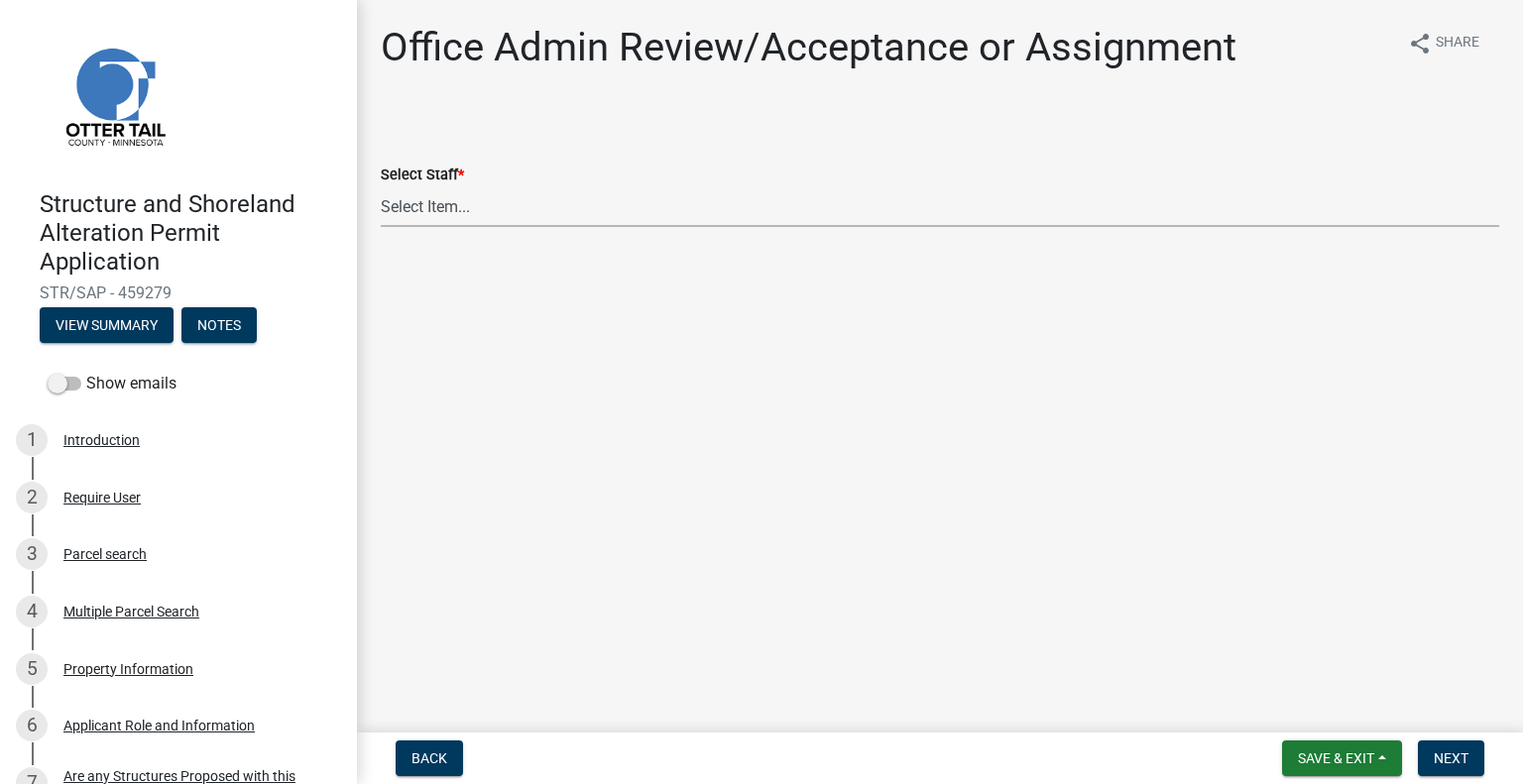 click on "Select Item...   [FIRST] [LAST] ([EMAIL])   [FIRST] [LAST] ([EMAIL])   [FIRST] [LAST] ([EMAIL])   [FIRST] [LAST] ([EMAIL])   [FIRST] [LAST] ([EMAIL])   [FIRST] [LAST] ([EMAIL])   [FIRST] [LAST] ([EMAIL])   [FIRST] [LAST] ([EMAIL])   [FIRST] [LAST] ([EMAIL])   [FIRST] [LAST] ([EMAIL])   [FIRST] [LAST] ([EMAIL])   [FIRST] [LAST] ([EMAIL])   [FIRST] [LAST] ([EMAIL])   [FIRST] [LAST] ([EMAIL])" at bounding box center [940, 206] 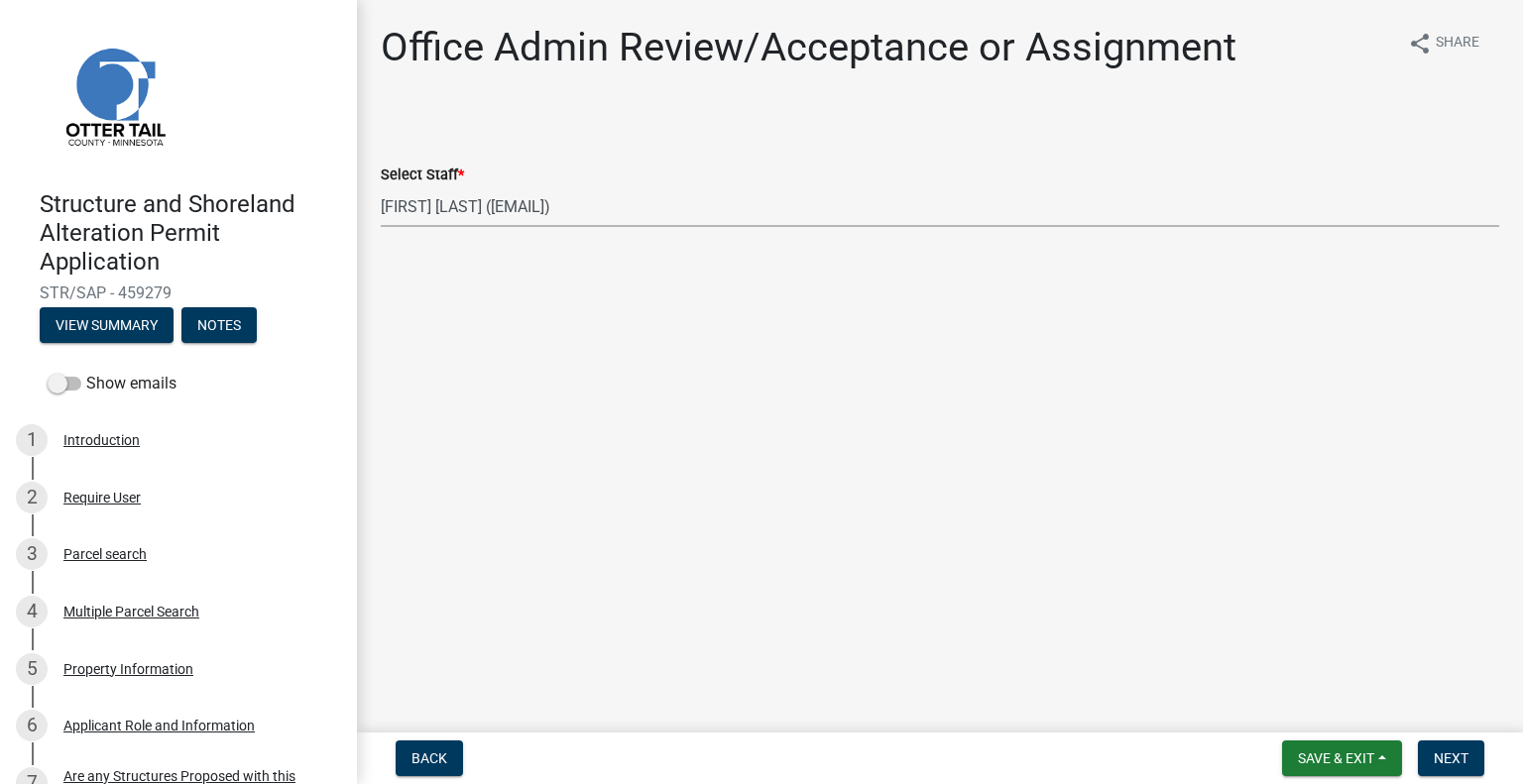 click on "Select Item...   [FIRST] [LAST] ([EMAIL])   [FIRST] [LAST] ([EMAIL])   [FIRST] [LAST] ([EMAIL])   [FIRST] [LAST] ([EMAIL])   [FIRST] [LAST] ([EMAIL])   [FIRST] [LAST] ([EMAIL])   [FIRST] [LAST] ([EMAIL])   [FIRST] [LAST] ([EMAIL])   [FIRST] [LAST] ([EMAIL])   [FIRST] [LAST] ([EMAIL])   [FIRST] [LAST] ([EMAIL])   [FIRST] [LAST] ([EMAIL])   [FIRST] [LAST] ([EMAIL])   [FIRST] [LAST] ([EMAIL])" at bounding box center (940, 206) 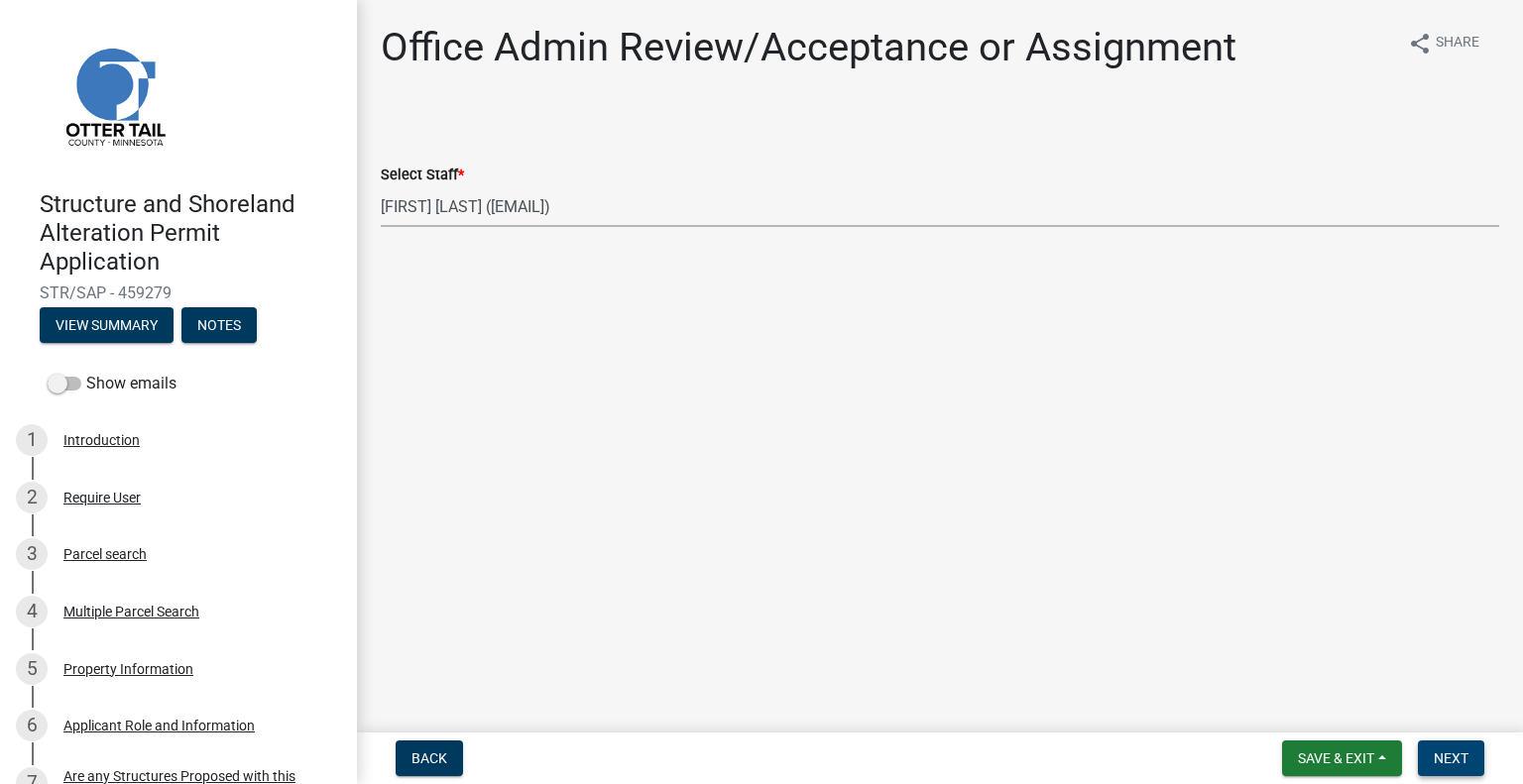 drag, startPoint x: 1460, startPoint y: 760, endPoint x: 1518, endPoint y: 752, distance: 58.5491 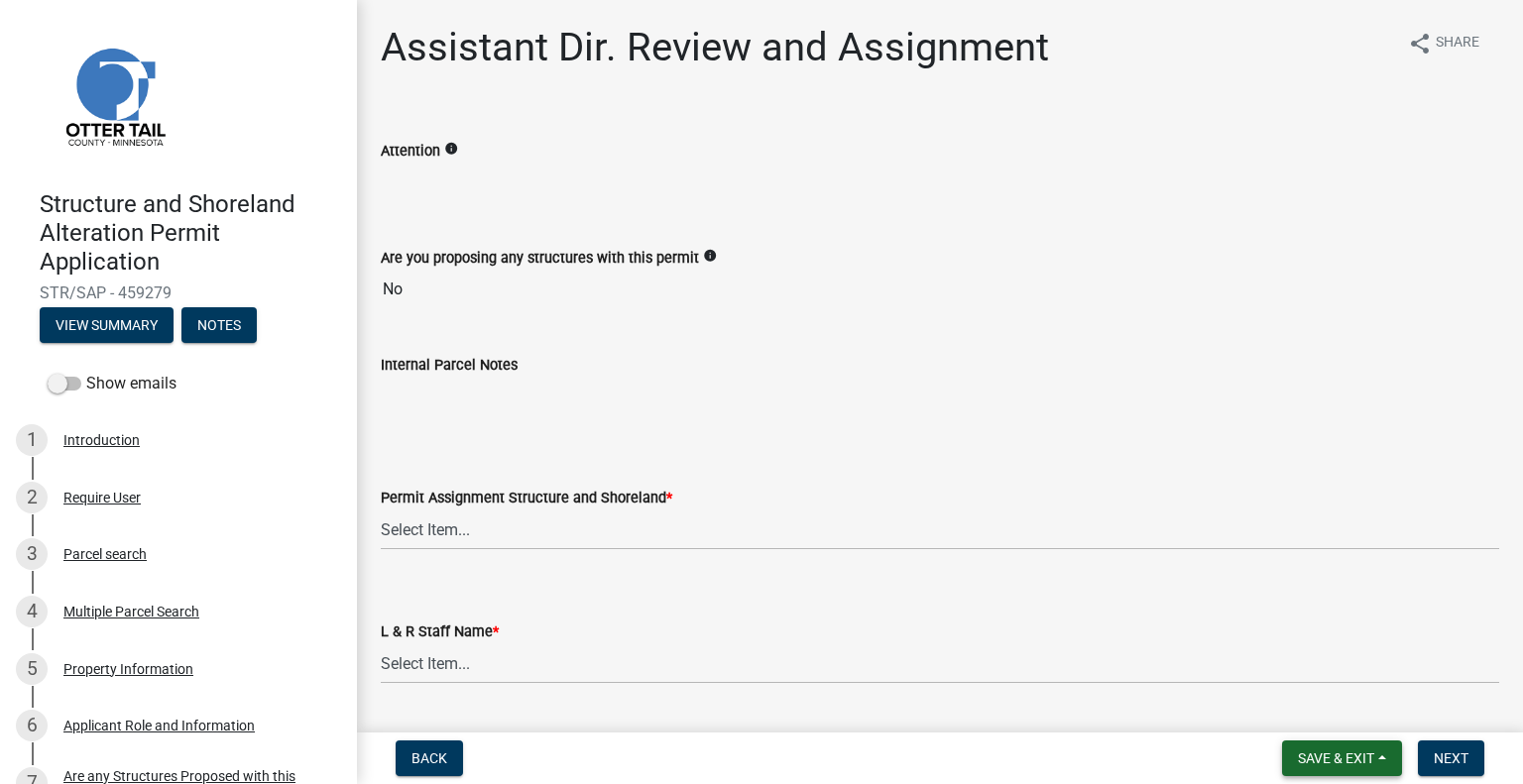 click on "Save & Exit" at bounding box center (1336, 758) 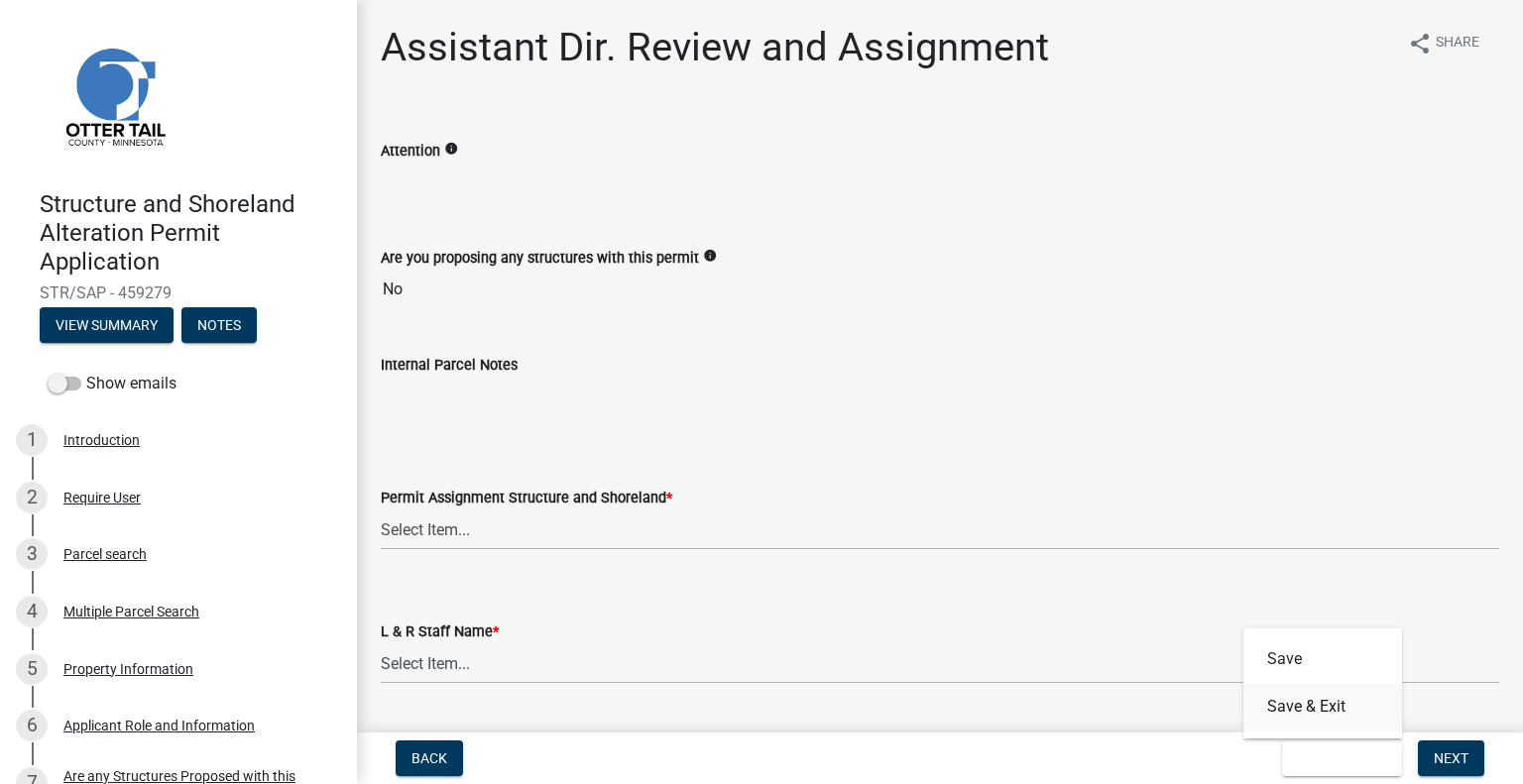click on "Save & Exit" at bounding box center [1323, 707] 